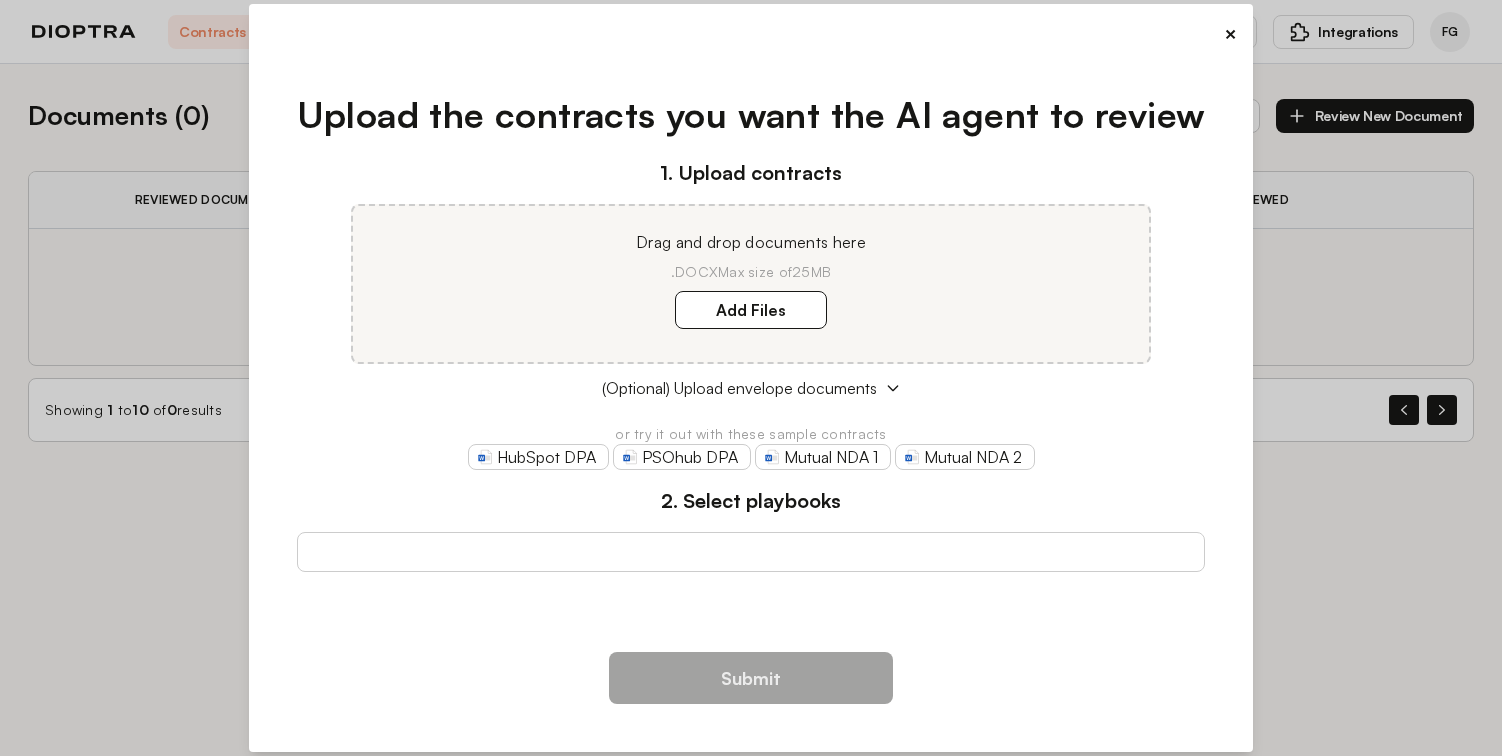 scroll, scrollTop: 0, scrollLeft: 0, axis: both 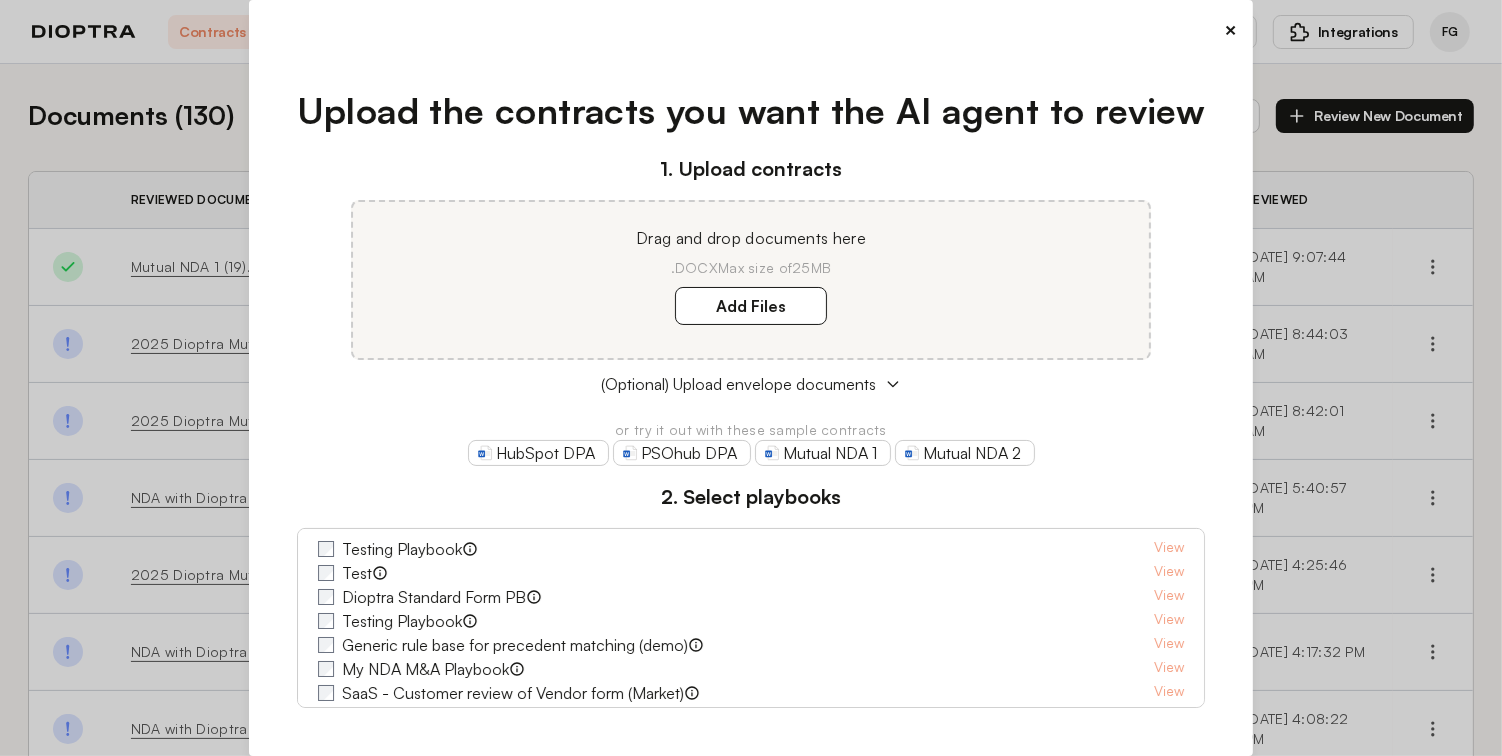 click on "× Upload the contracts you want the AI agent to review 1. Upload contracts Drag and drop documents here .DOCX  Max size of  25MB Add Files (Optional) Upload envelope documents or try it out with these sample contracts     HubSpot DPA     PSOhub DPA     Mutual NDA 1     Mutual NDA 2   2. Select playbooks Testing Playbook   View Test   View Dioptra Standard Form PB   View Testing Playbook   View Generic rule base for precedent matching (demo)   View My NDA M&A Playbook   View SaaS - Customer review of Vendor form (Market)   View SaaS - Vendor review of Customer form (Market)   View NDA - Start-up Discloser review of counterparty form (Market)   View BAA - Vendor review of Customer Form (Market) Dioptra's out of the box playbook for Vendor review of Customer Form BAAs   View PB From Precedent Demo   View NDA - Commercial - Party Agnostic   View Master Services Agreement - Vendor Favorable   View NDA M&A - Buyer Favorable (Managed by Dioptra)   View   View   View Interview MnA Playbook" at bounding box center (751, 378) 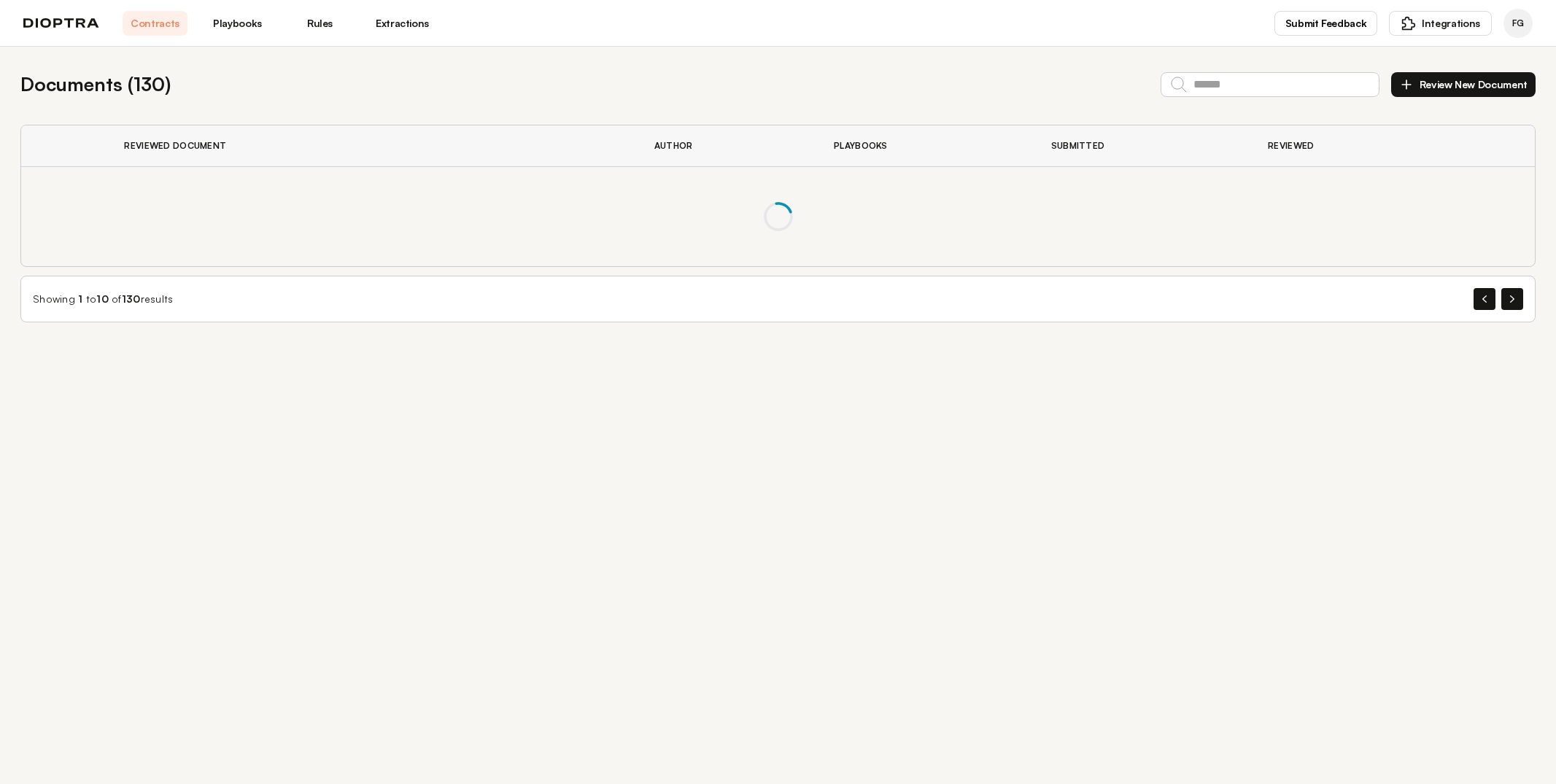 scroll, scrollTop: 0, scrollLeft: 0, axis: both 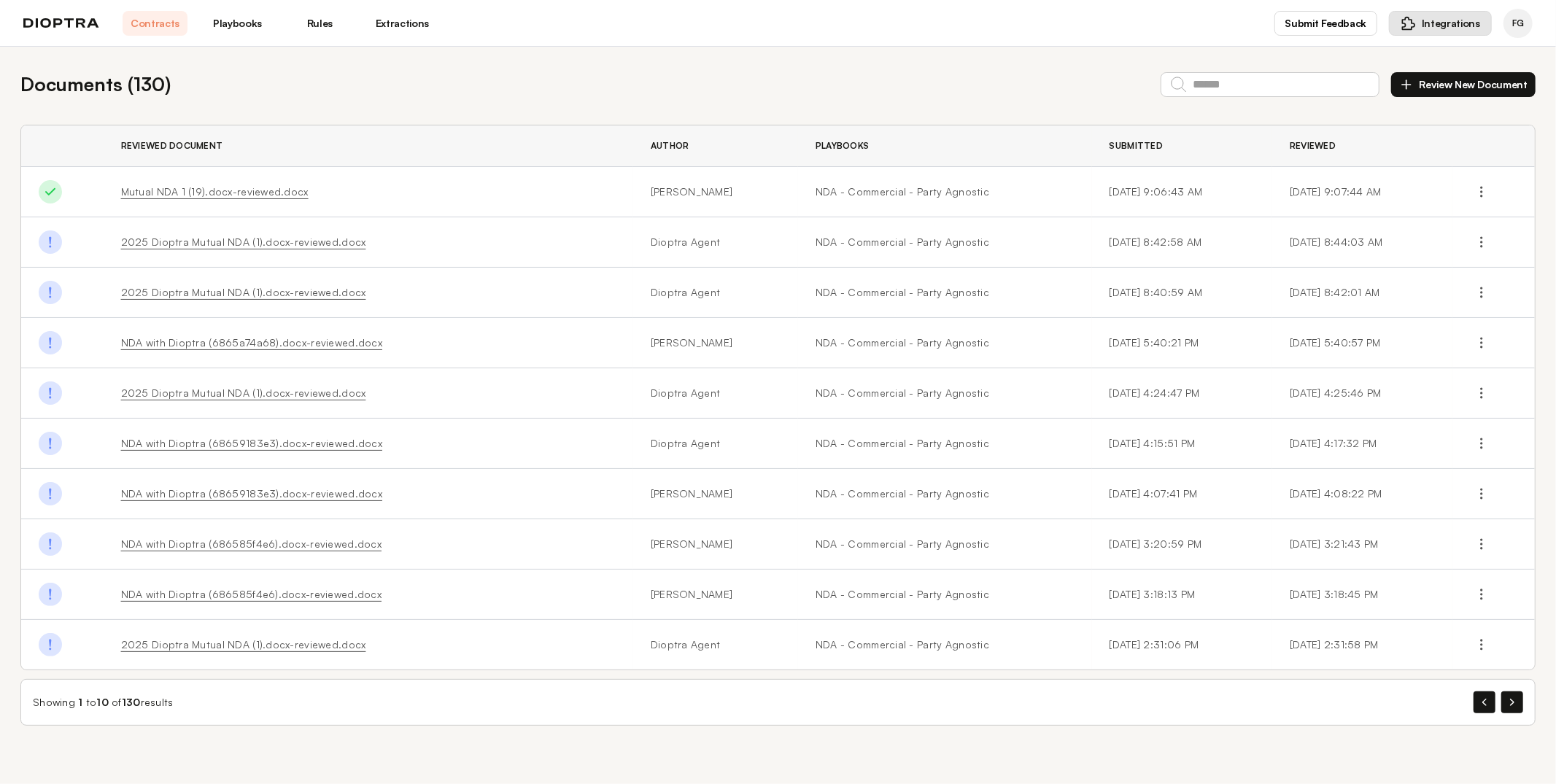 click on "Integrations" at bounding box center (1451, 23) 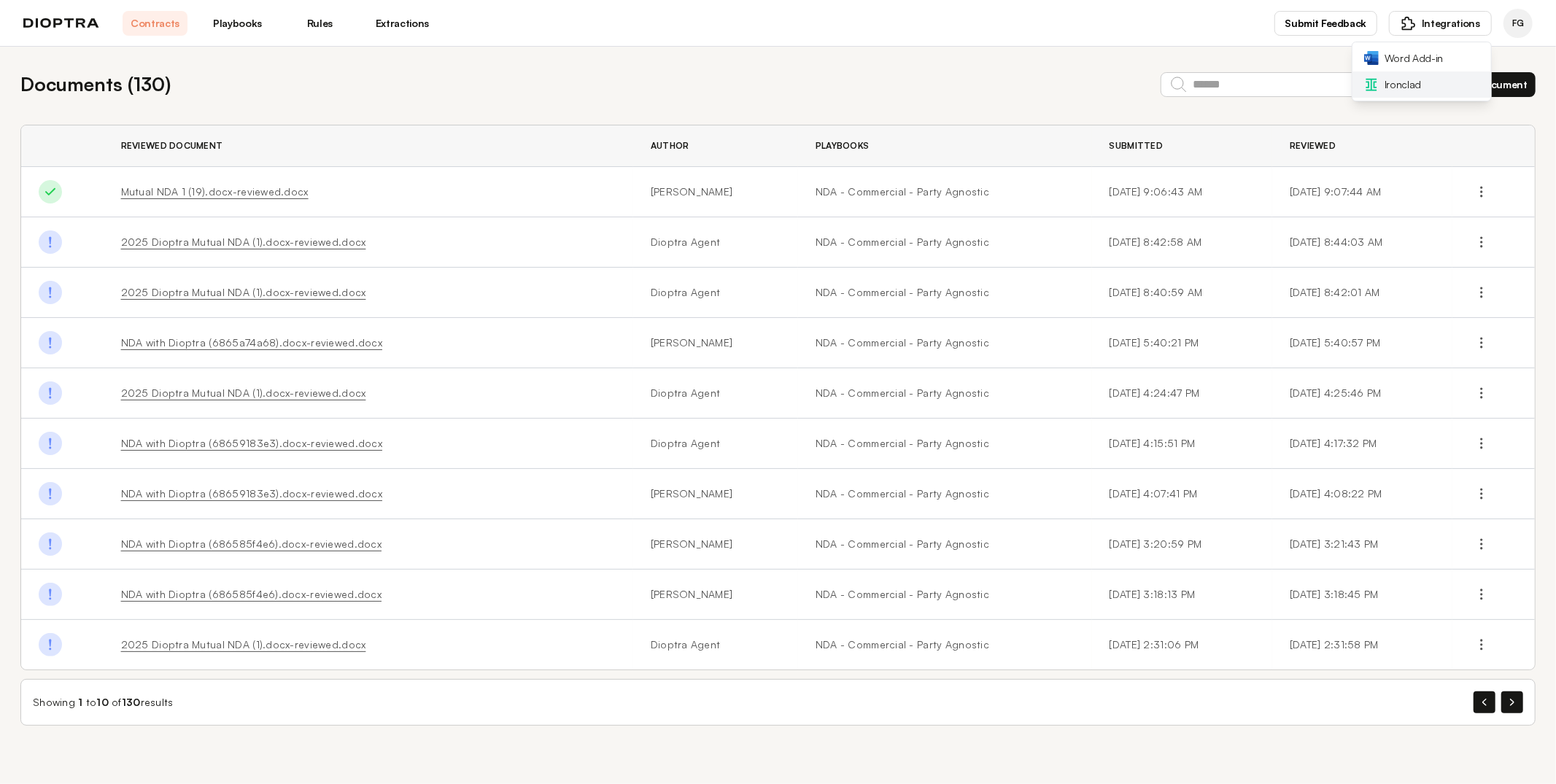 click on "Ironclad" at bounding box center (1403, 85) 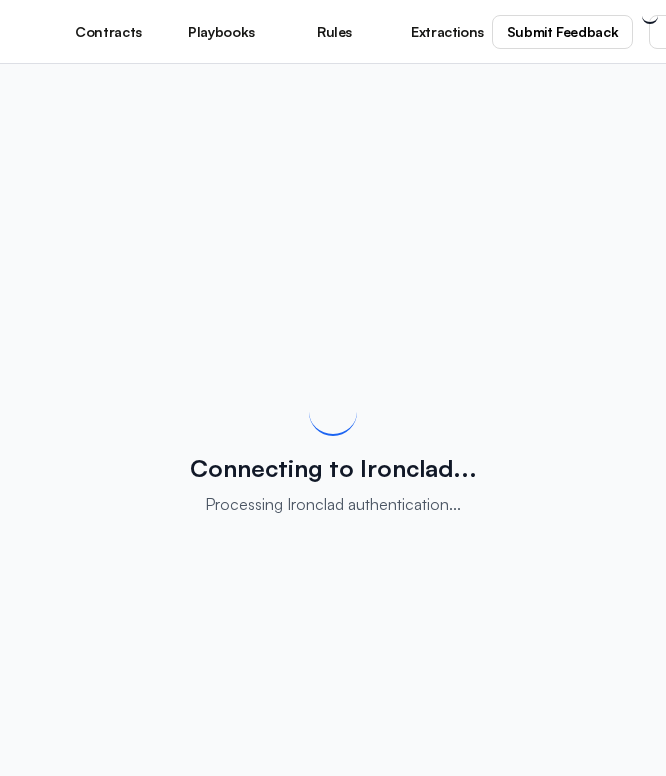 scroll, scrollTop: 0, scrollLeft: 0, axis: both 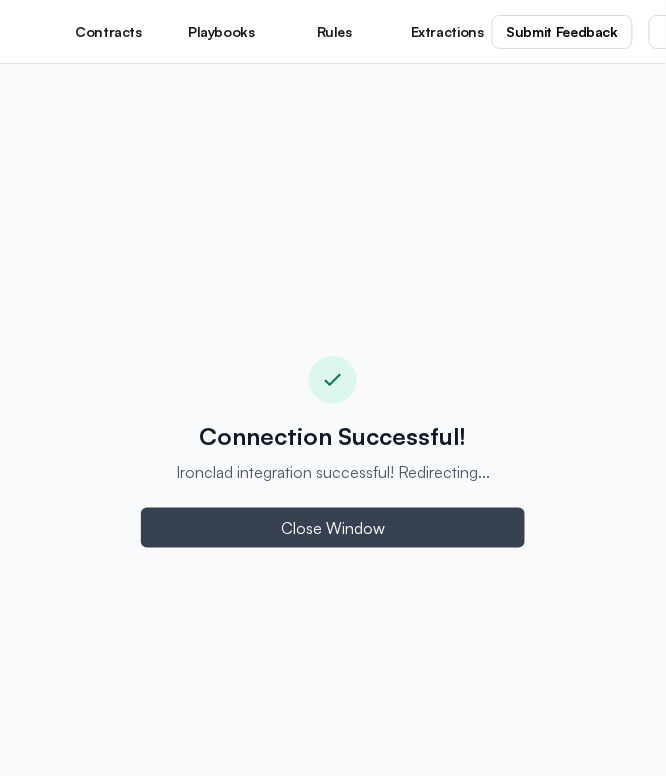 click on "Close Window" at bounding box center [333, 528] 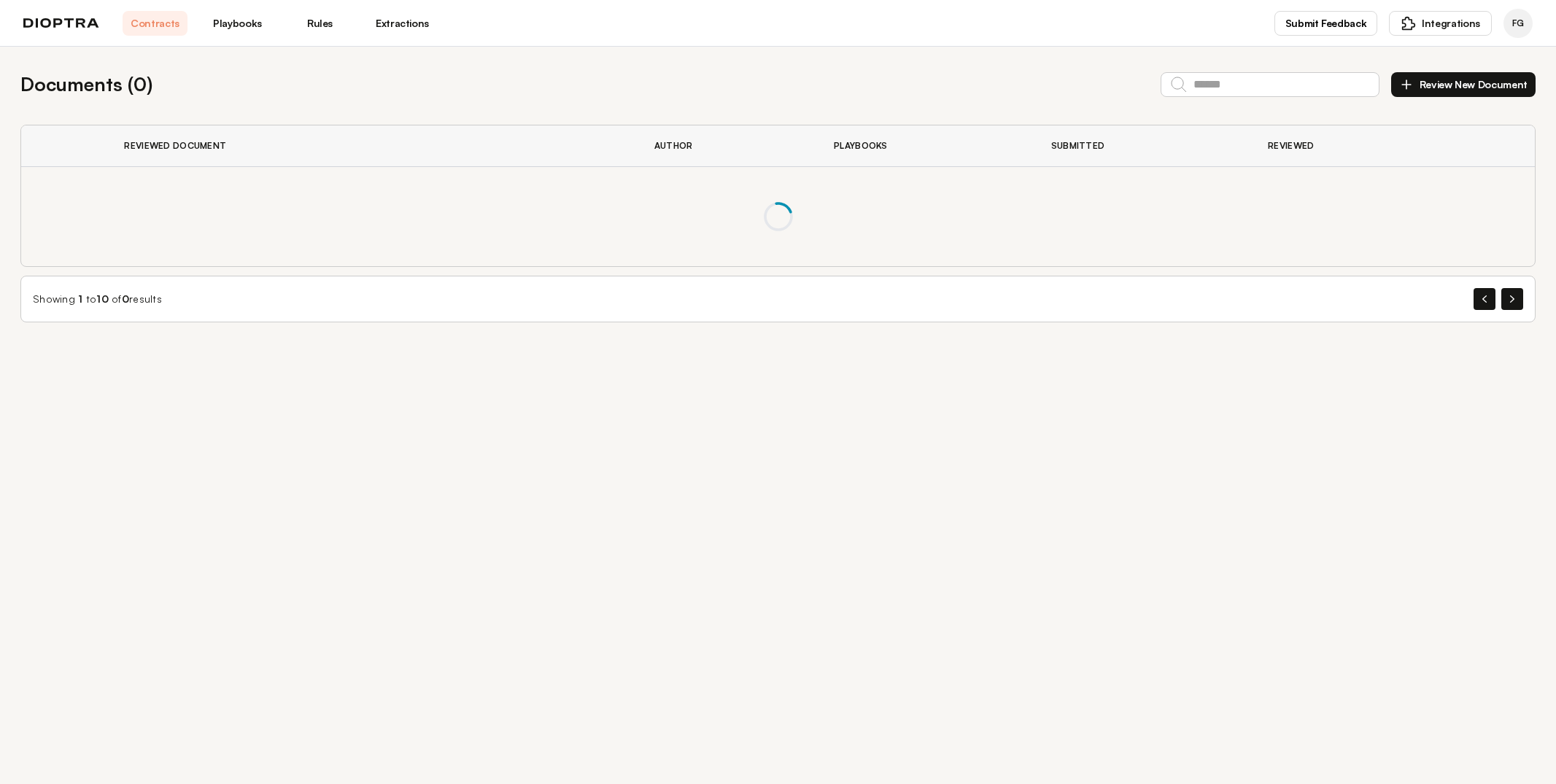 scroll, scrollTop: 0, scrollLeft: 0, axis: both 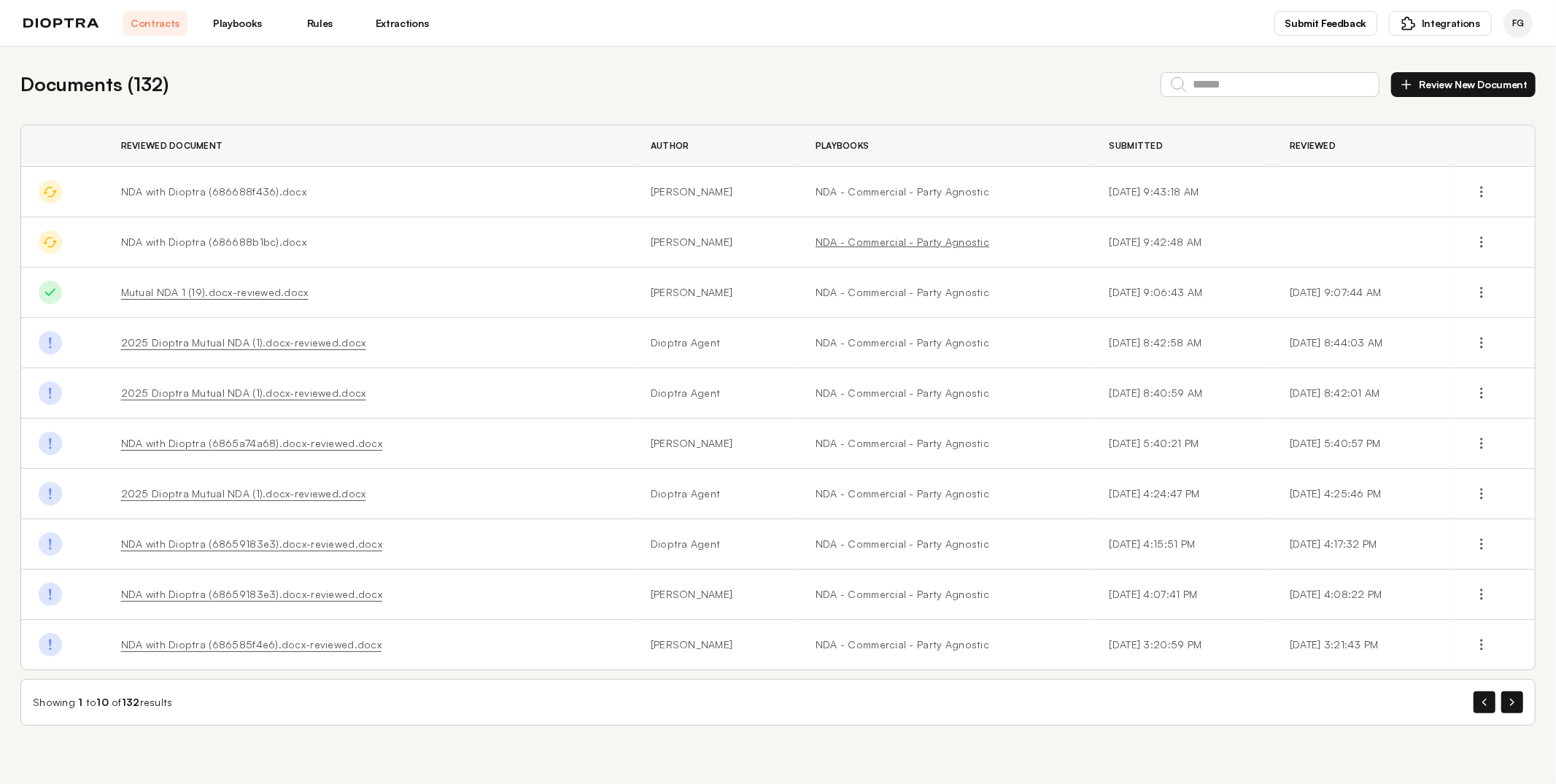 click on "NDA - Commercial - Party Agnostic" at bounding box center (945, 242) 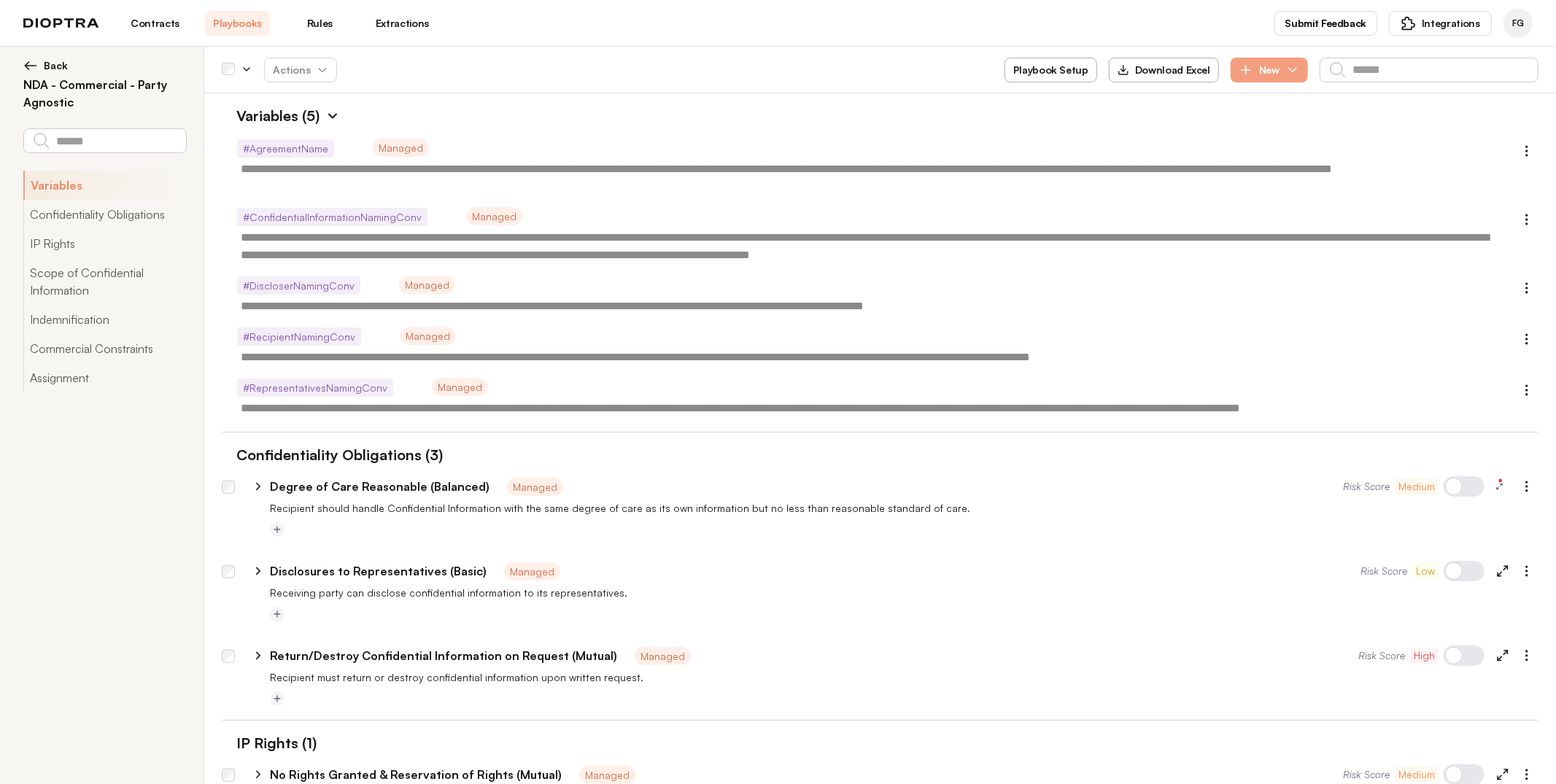 click at bounding box center [333, 116] 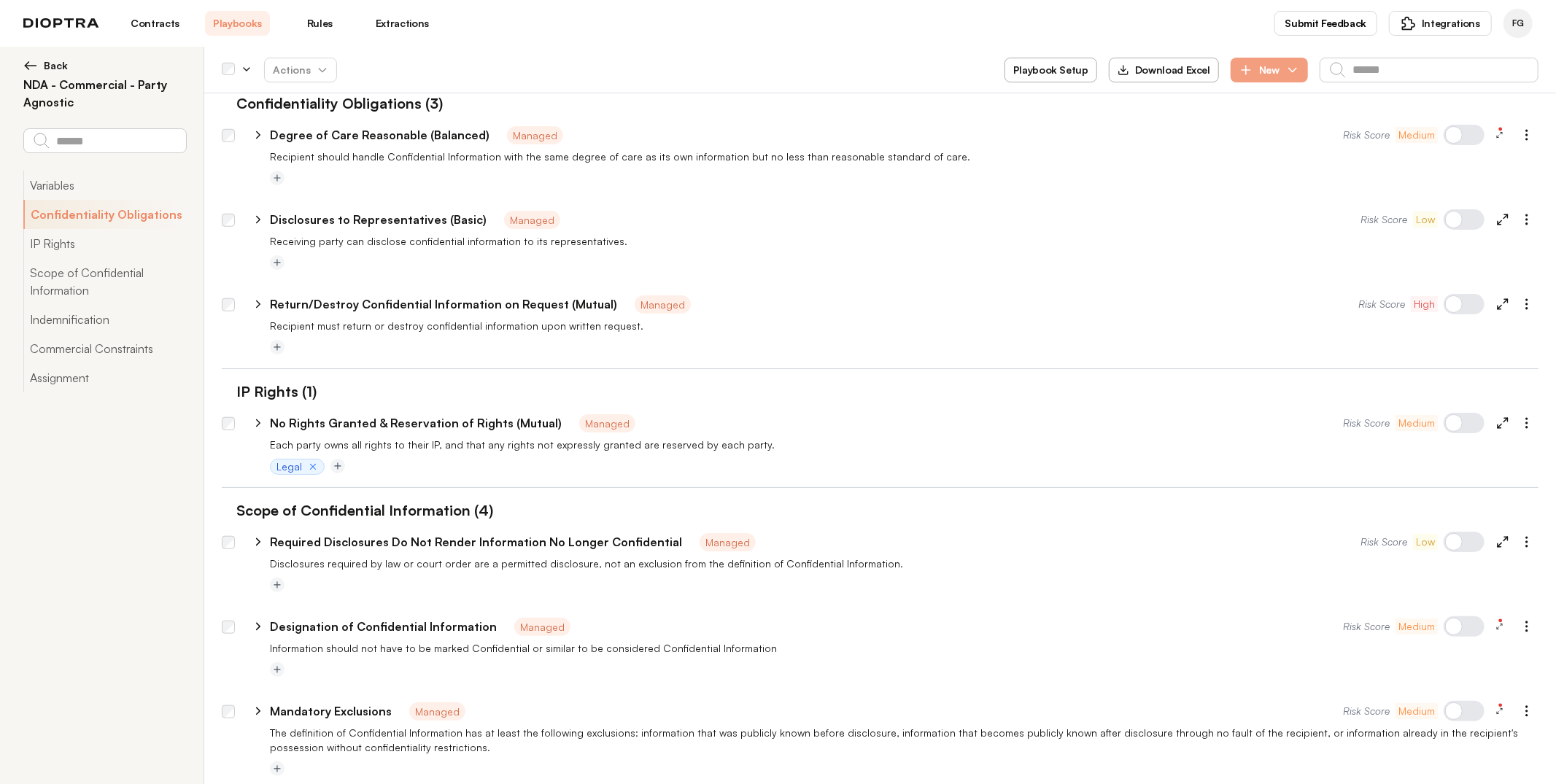 scroll, scrollTop: 0, scrollLeft: 0, axis: both 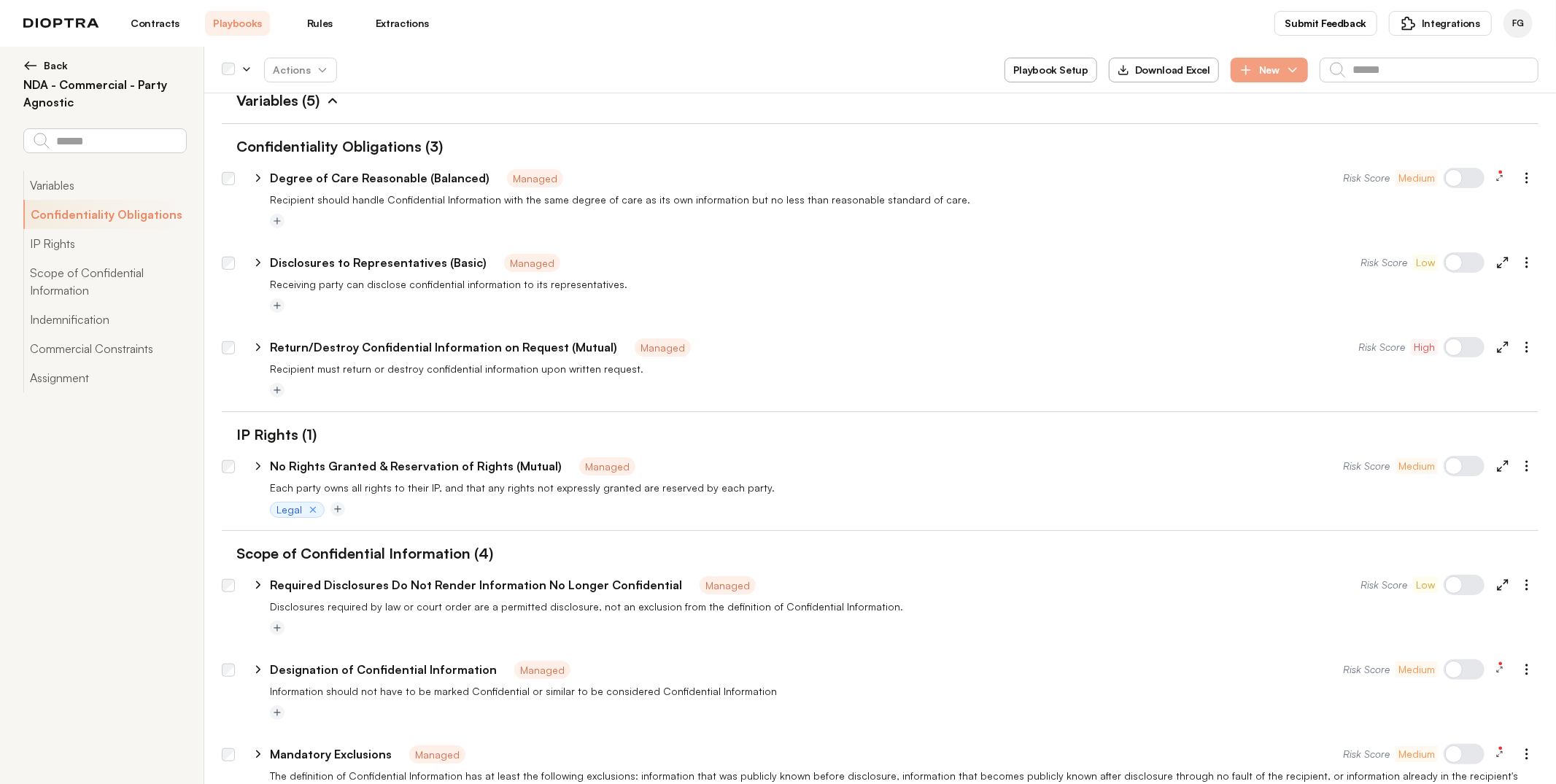 type on "*" 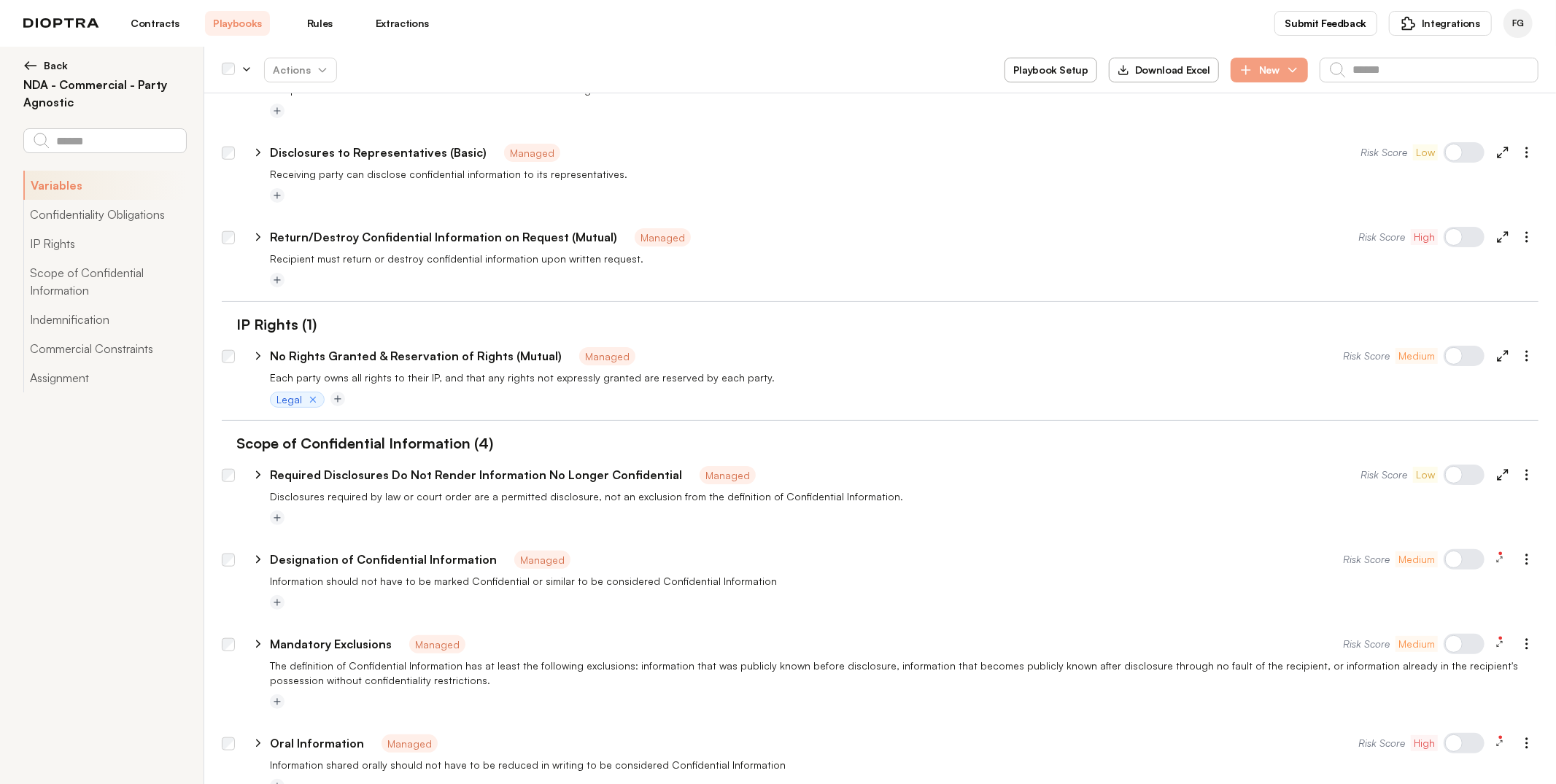 scroll, scrollTop: 142, scrollLeft: 0, axis: vertical 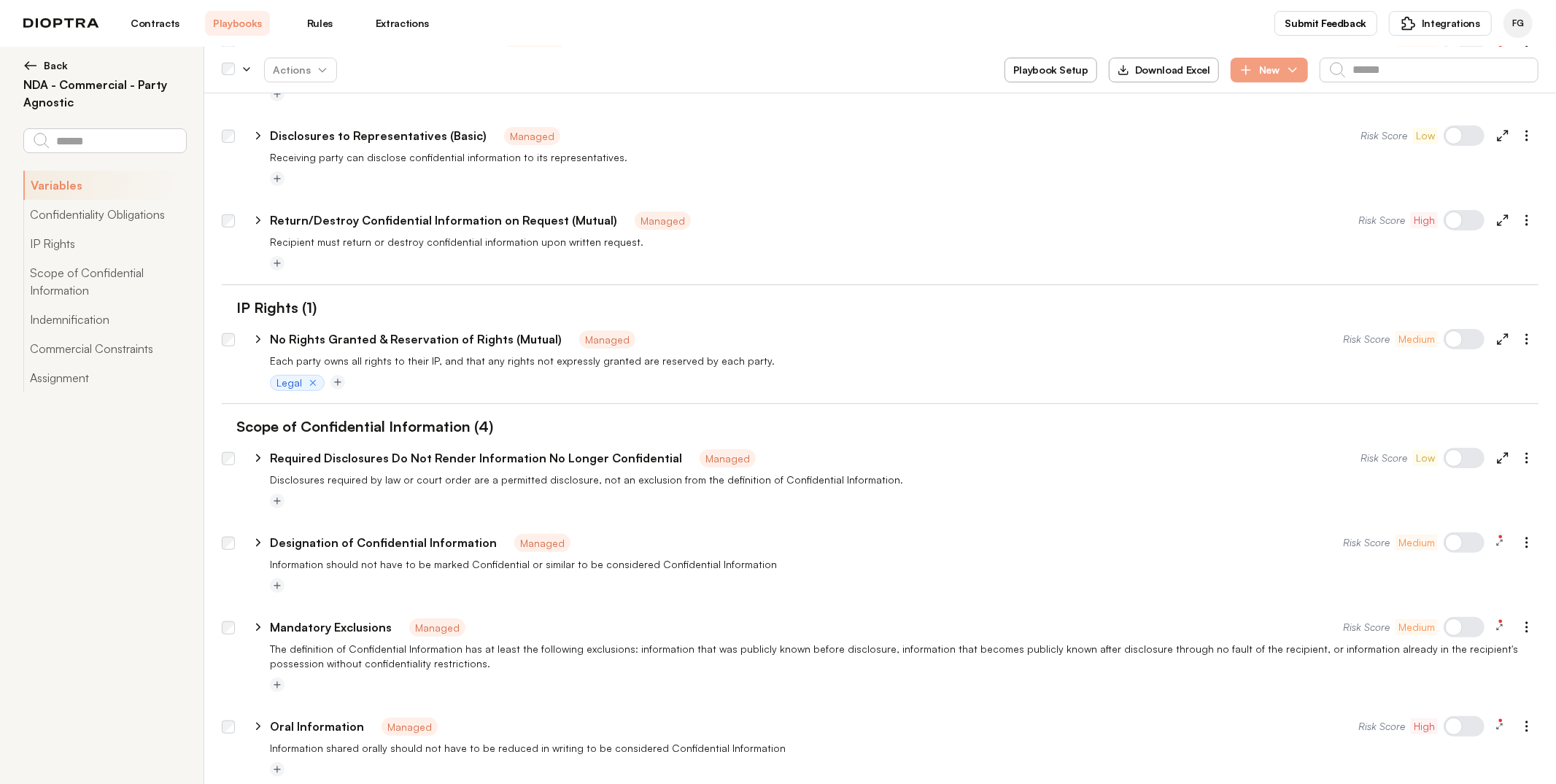 type 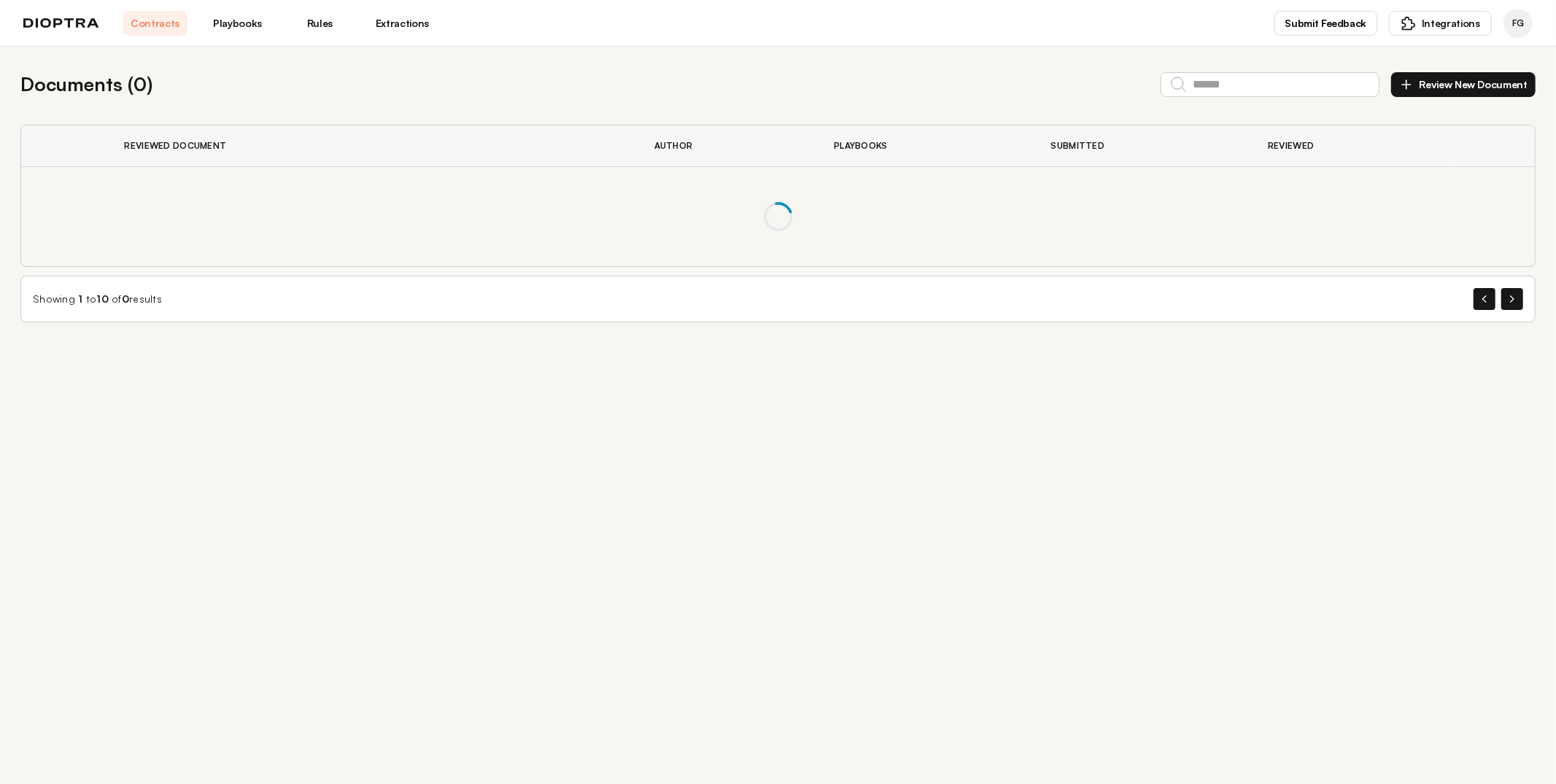 scroll, scrollTop: 0, scrollLeft: 0, axis: both 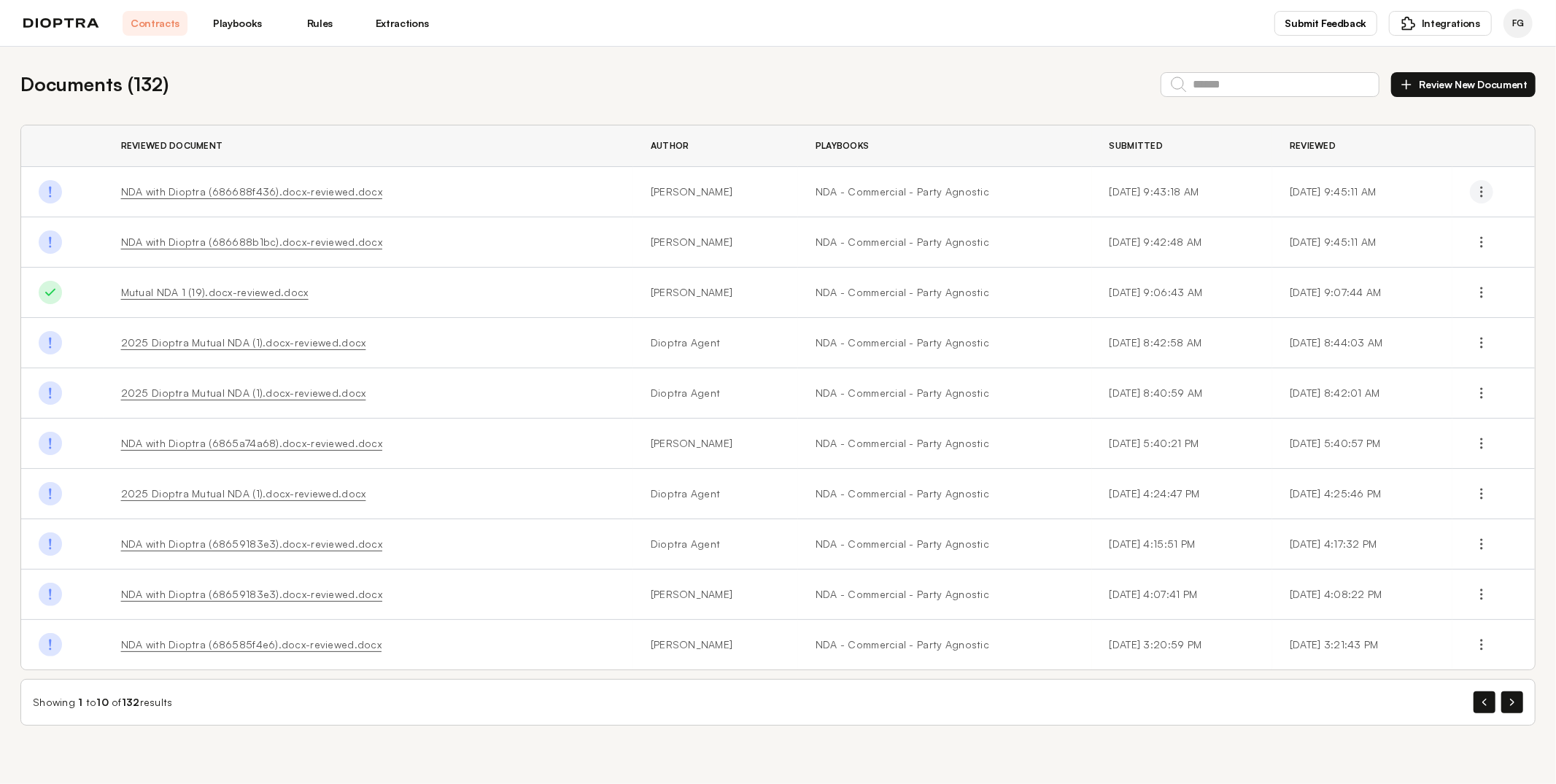 click 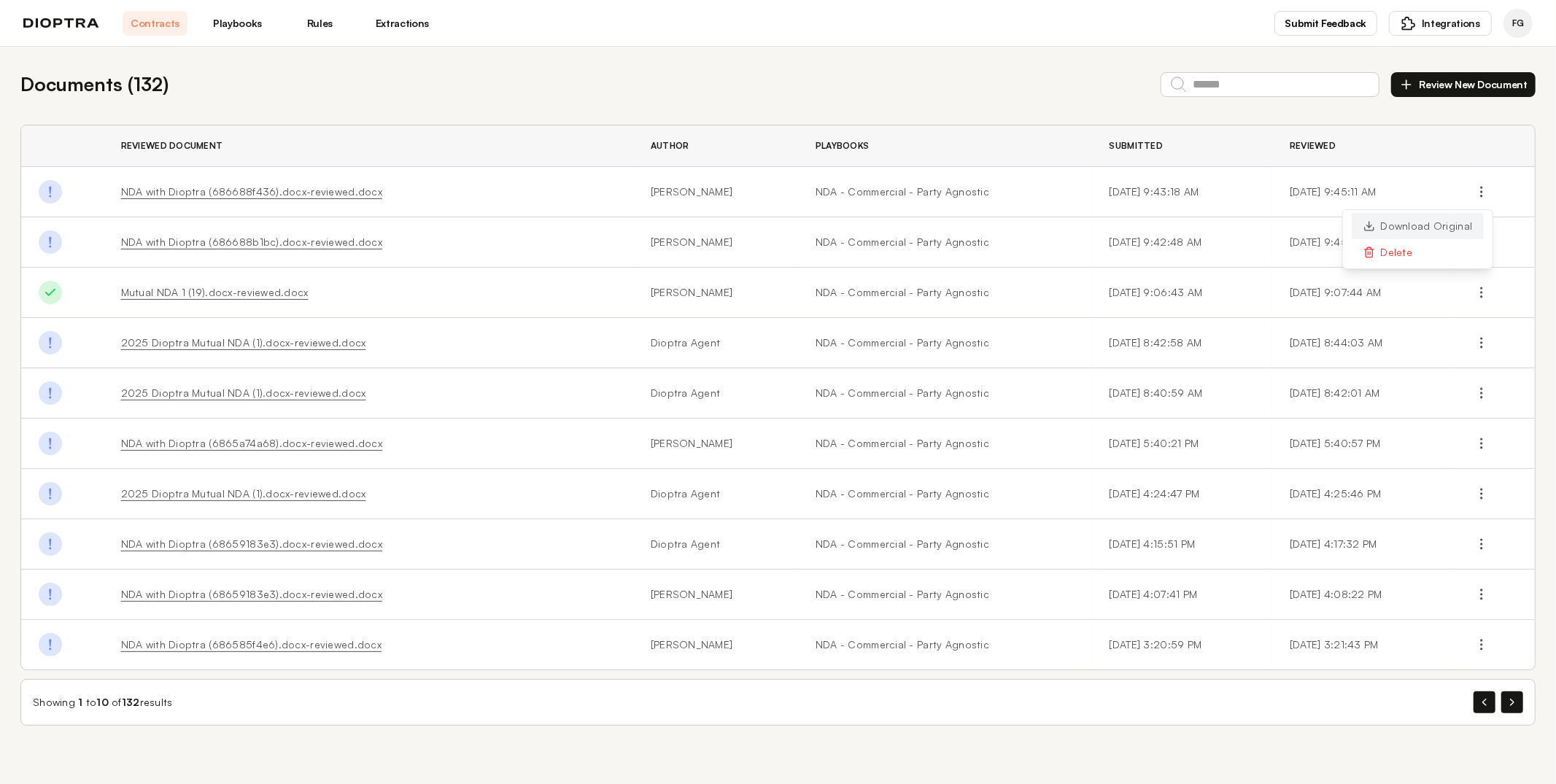 click on "Download Original" at bounding box center (1418, 226) 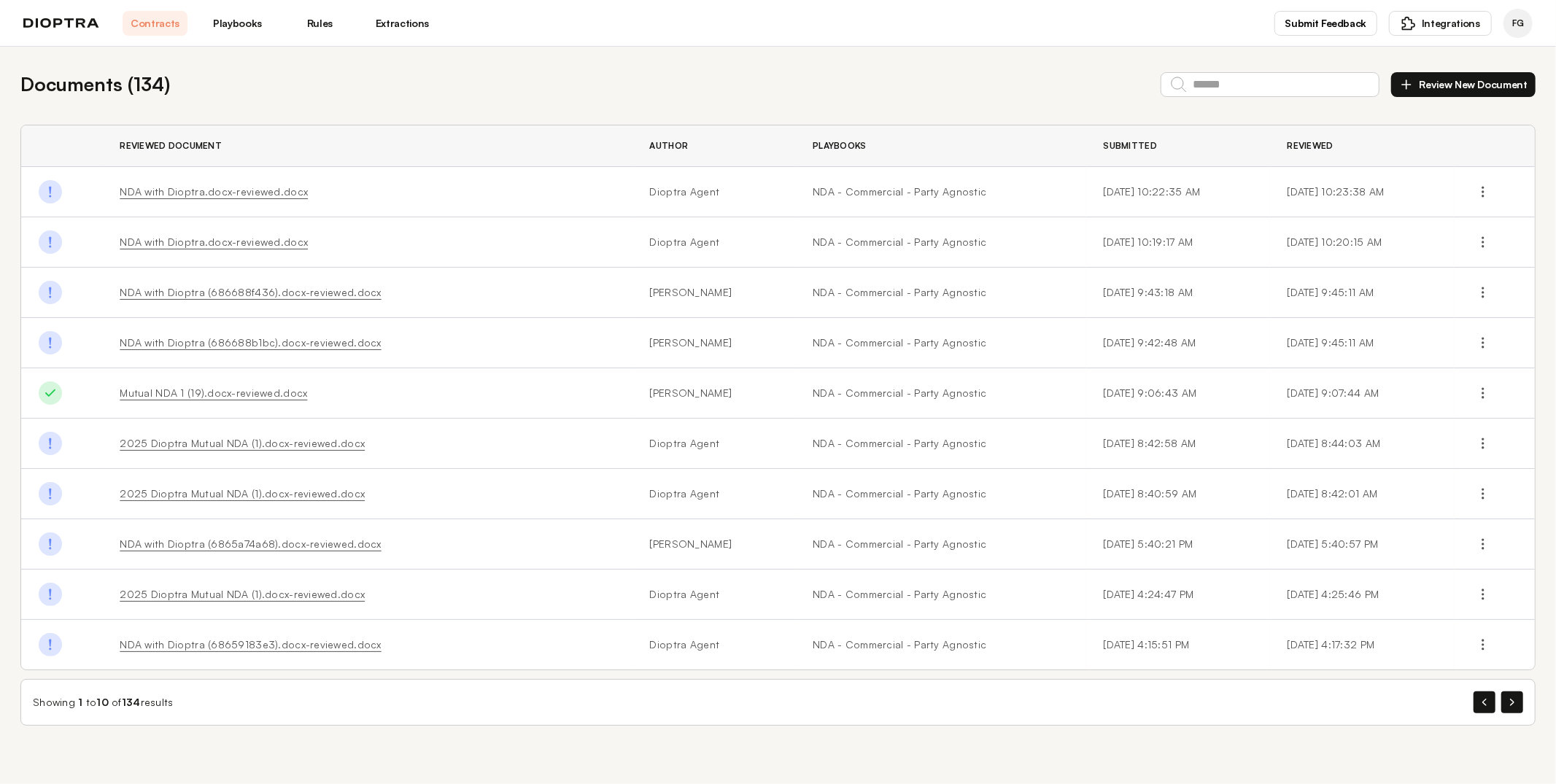 click on "Playbooks" at bounding box center [237, 23] 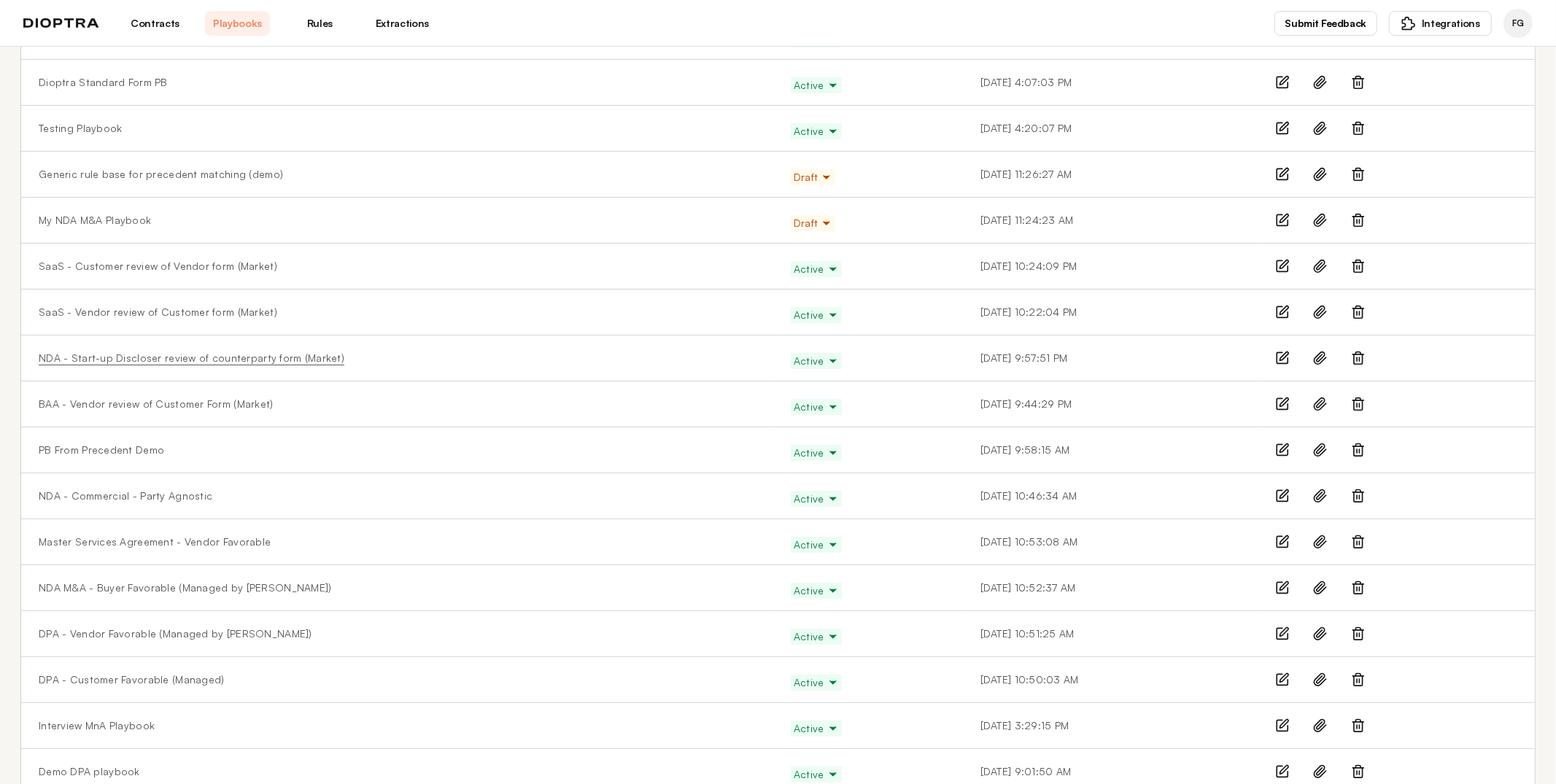 scroll, scrollTop: 201, scrollLeft: 0, axis: vertical 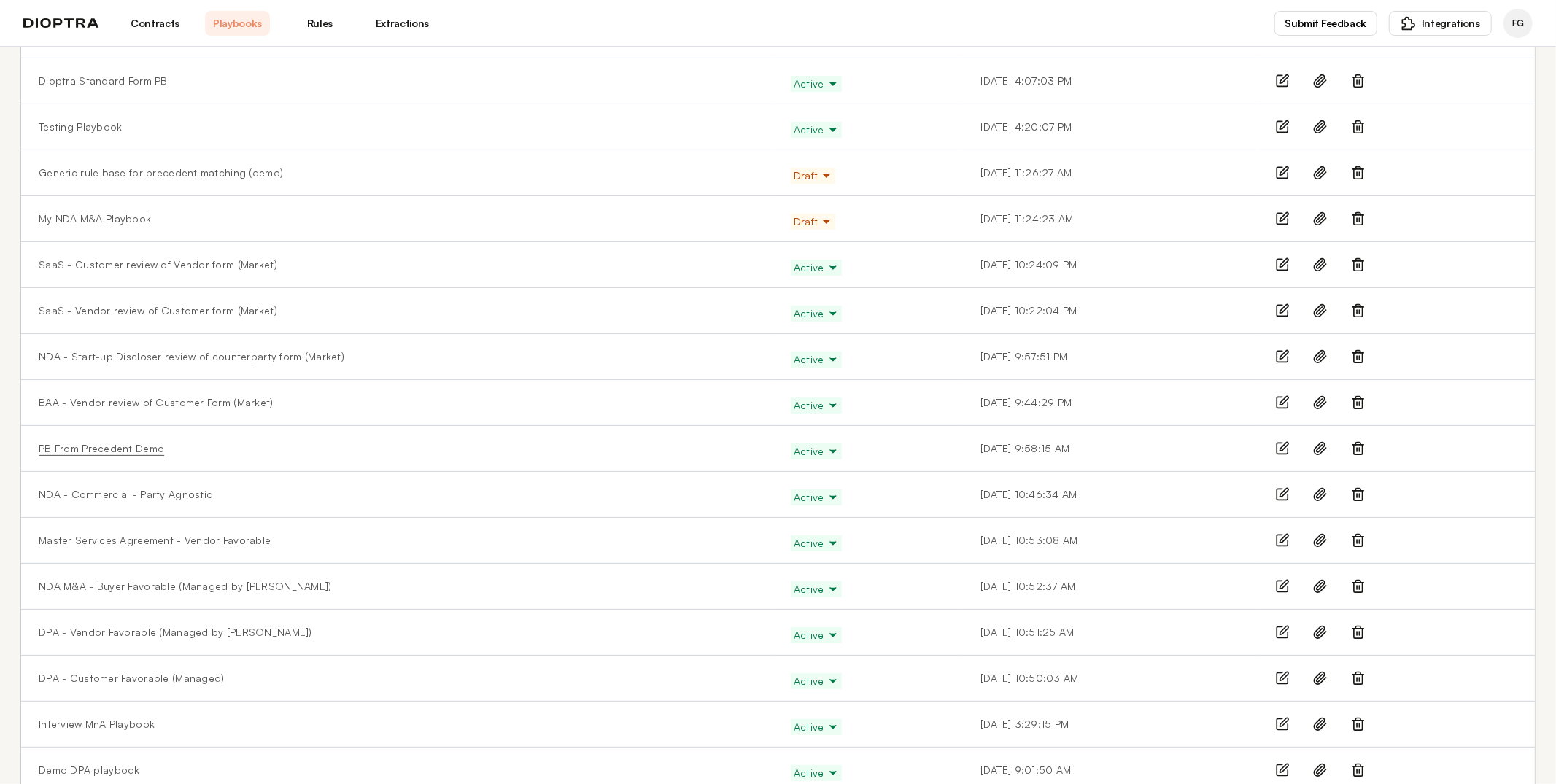click on "PB From Precedent Demo" at bounding box center (101, 449) 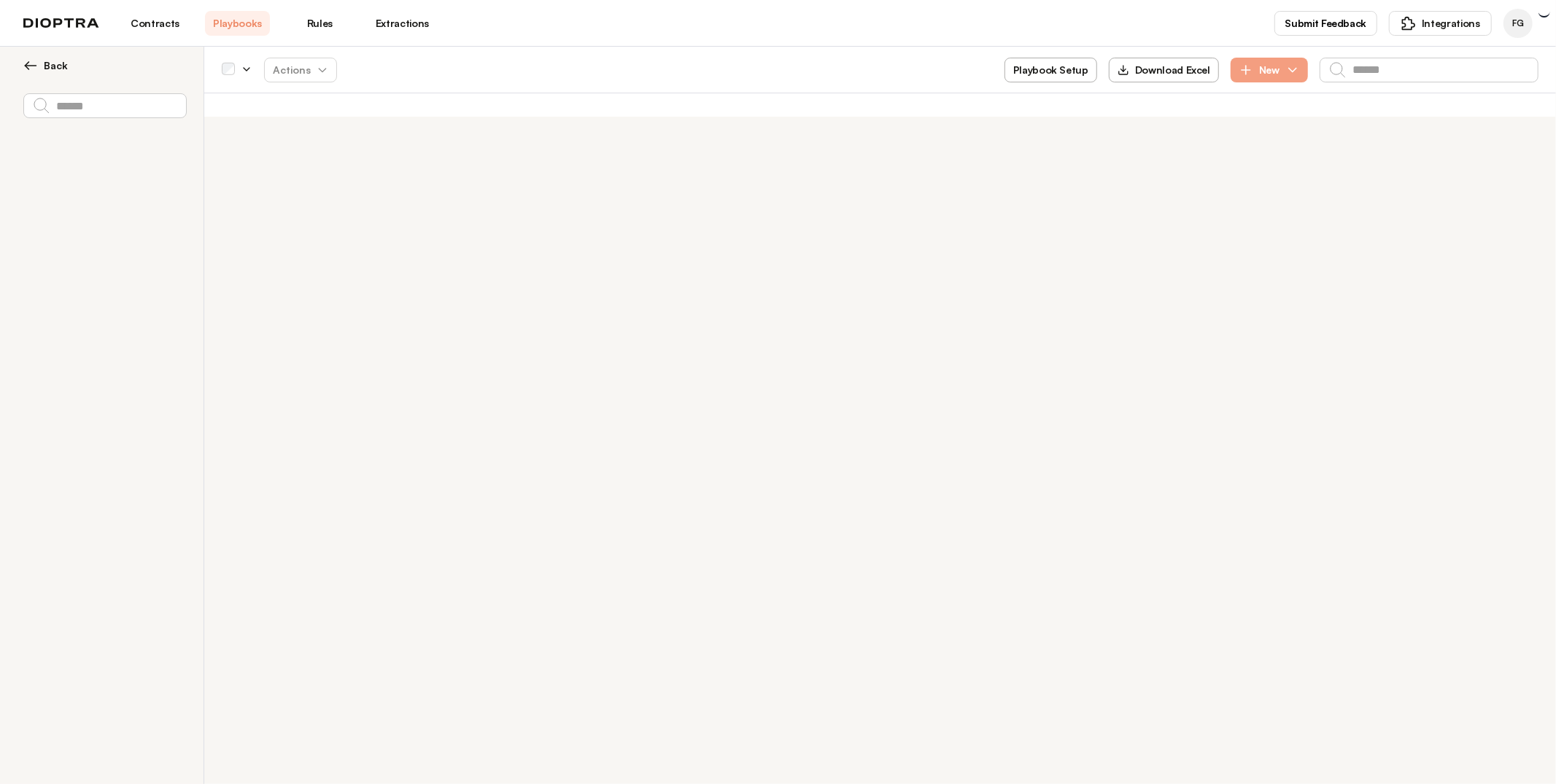 scroll, scrollTop: 0, scrollLeft: 0, axis: both 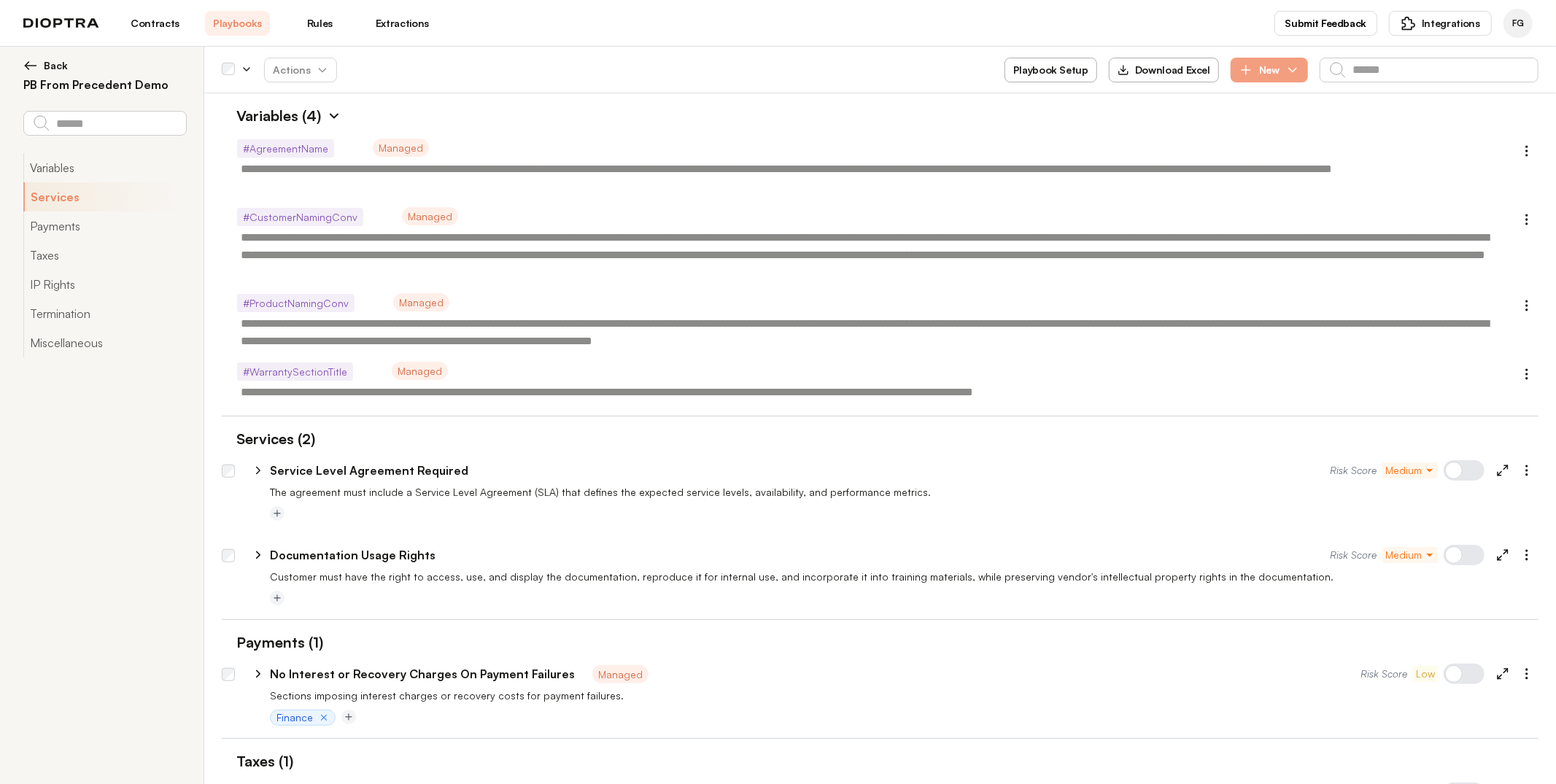 click on "Playbook Setup" at bounding box center (1050, 70) 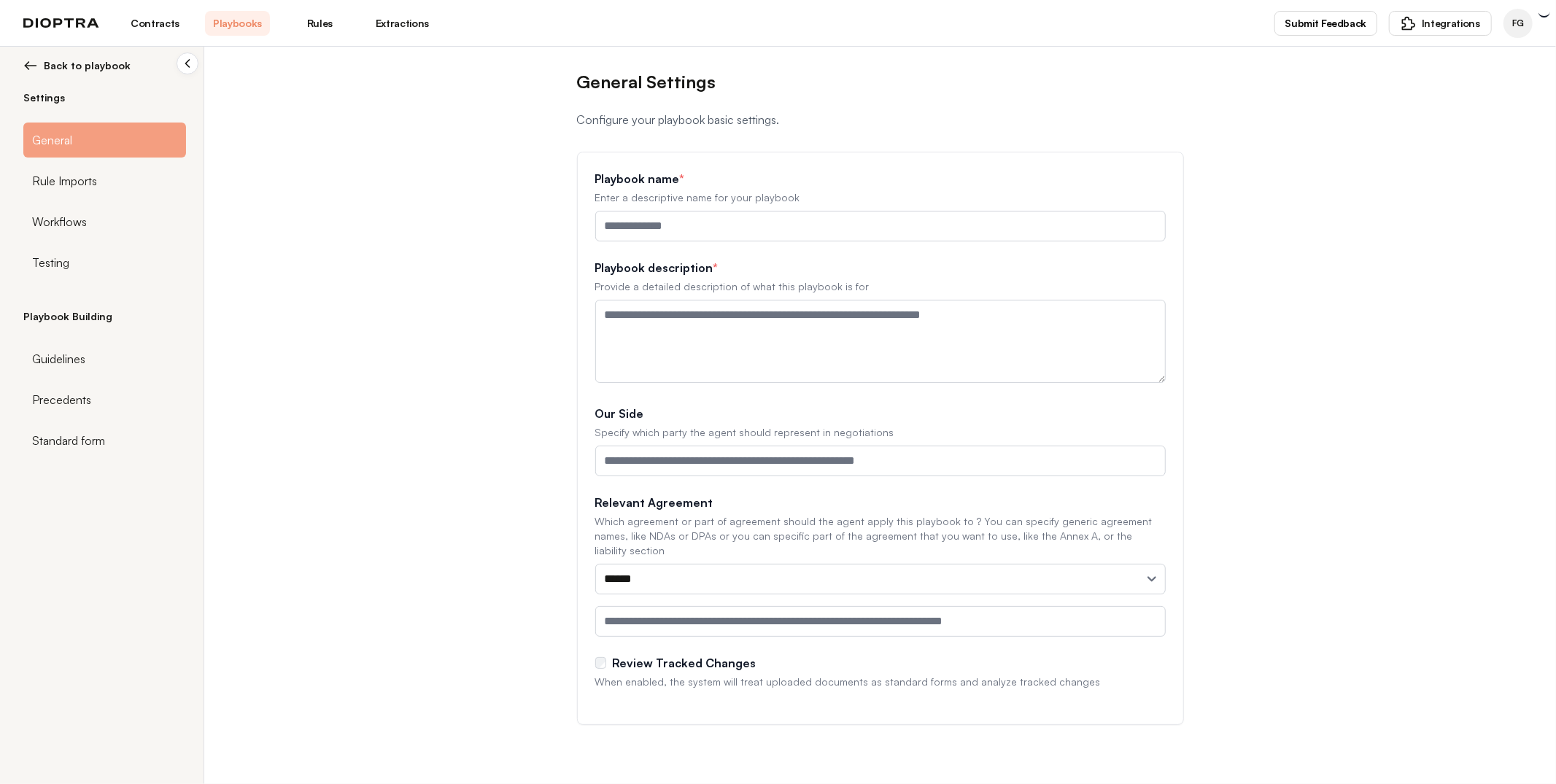 type on "**********" 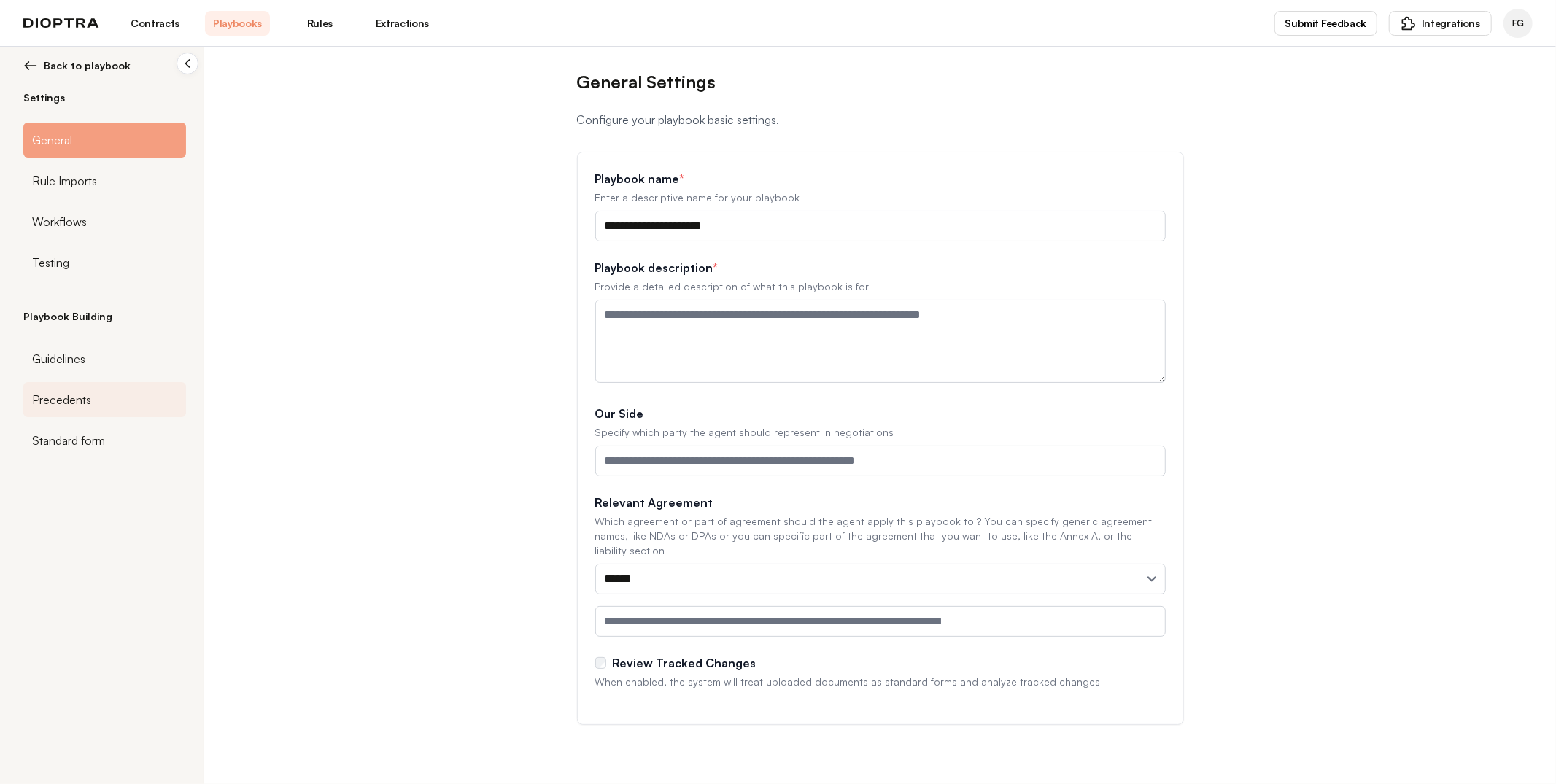 click on "Precedents" at bounding box center (104, 400) 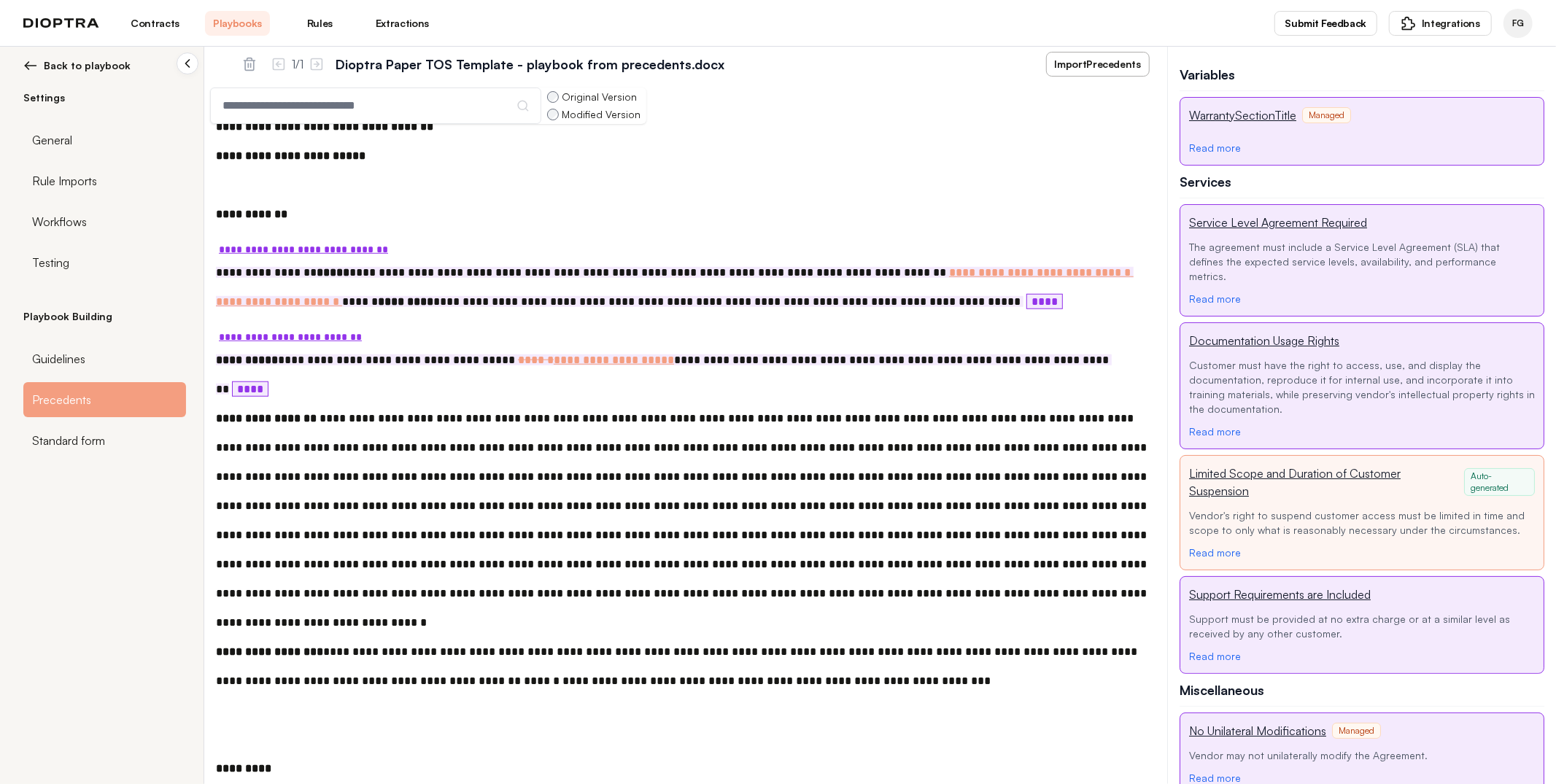 scroll, scrollTop: 982, scrollLeft: 0, axis: vertical 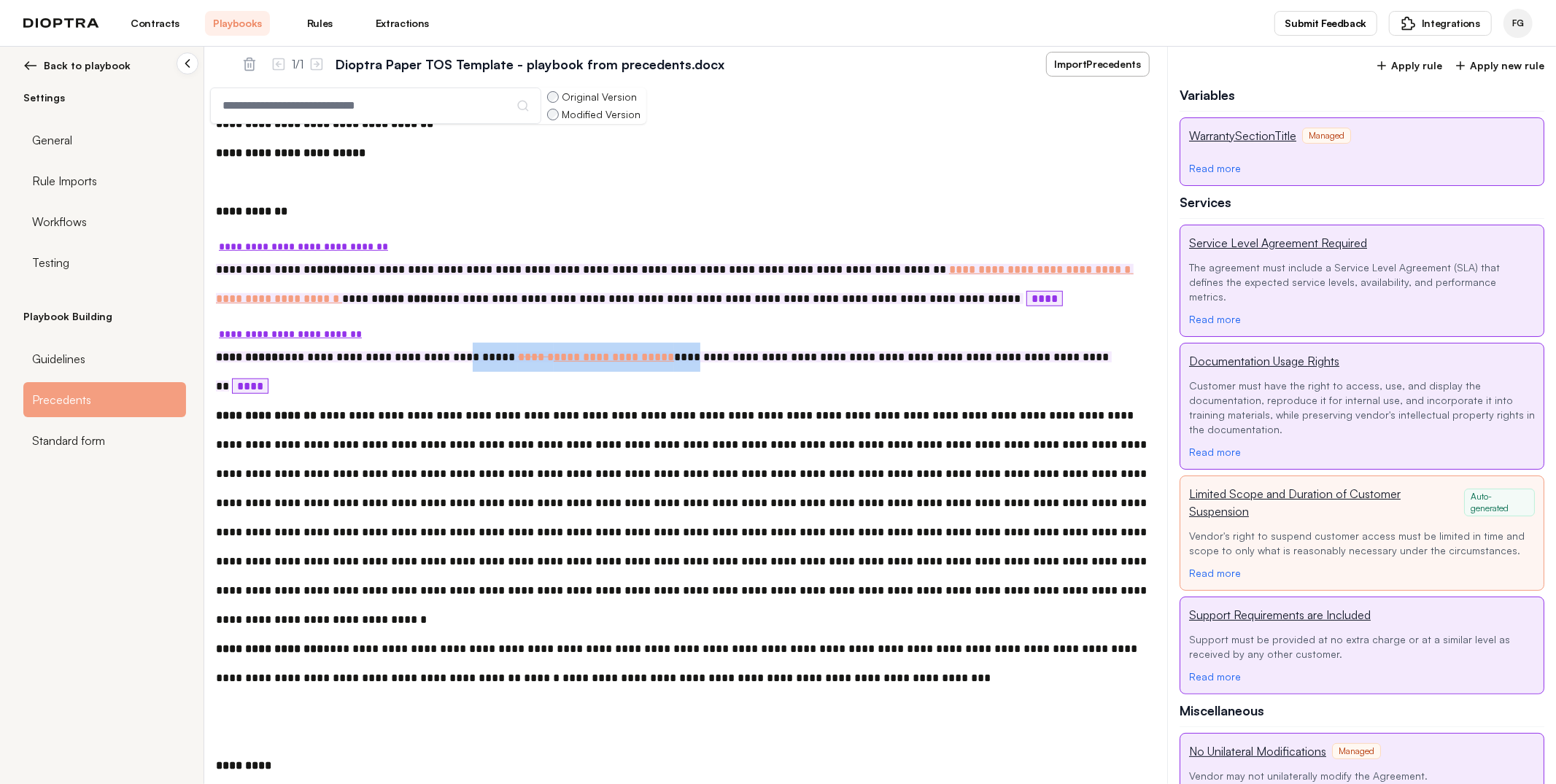 drag, startPoint x: 466, startPoint y: 357, endPoint x: 665, endPoint y: 359, distance: 199.01005 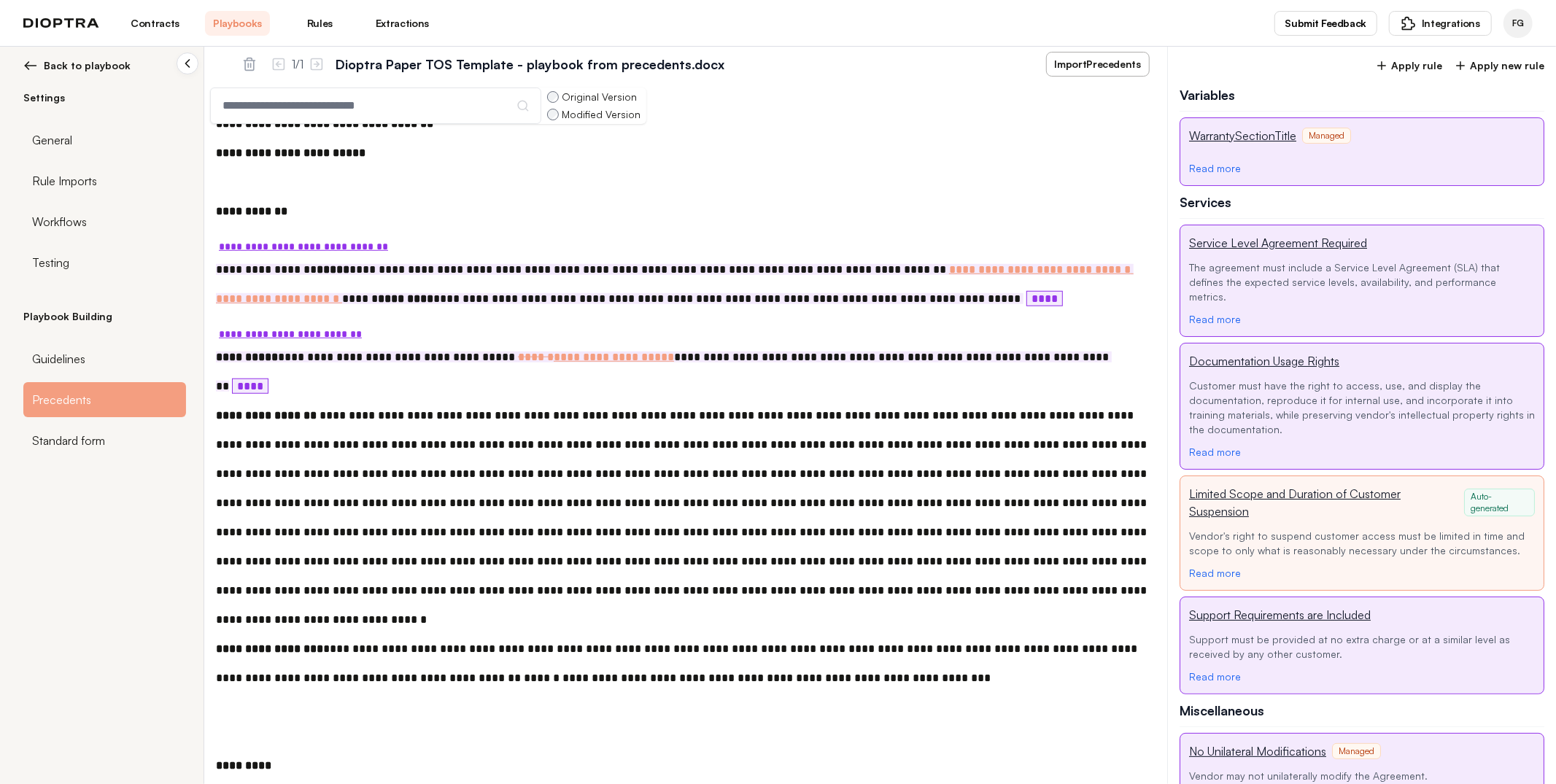 click on "**********" at bounding box center (686, 372) 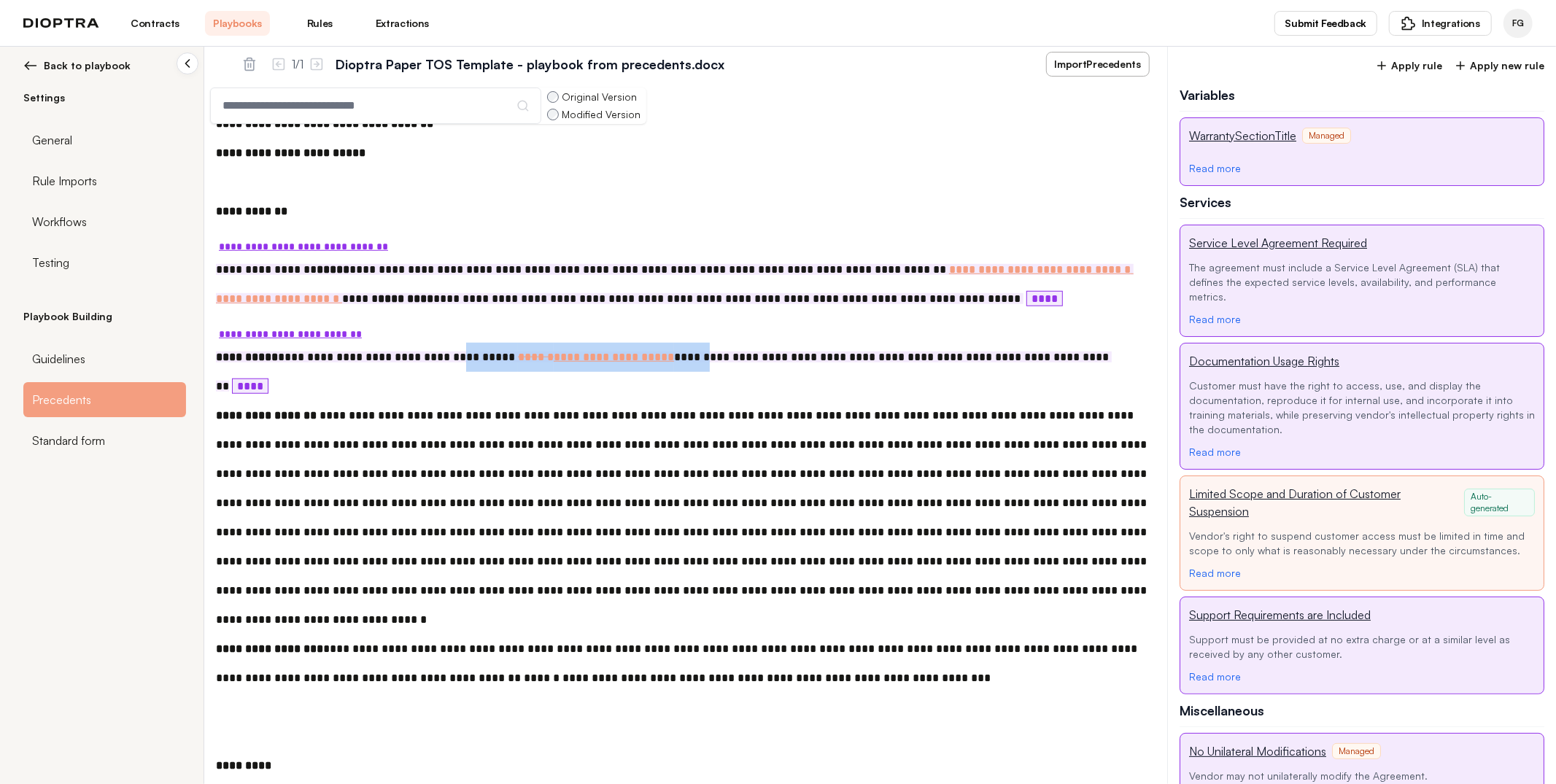drag, startPoint x: 458, startPoint y: 355, endPoint x: 672, endPoint y: 361, distance: 214.0841 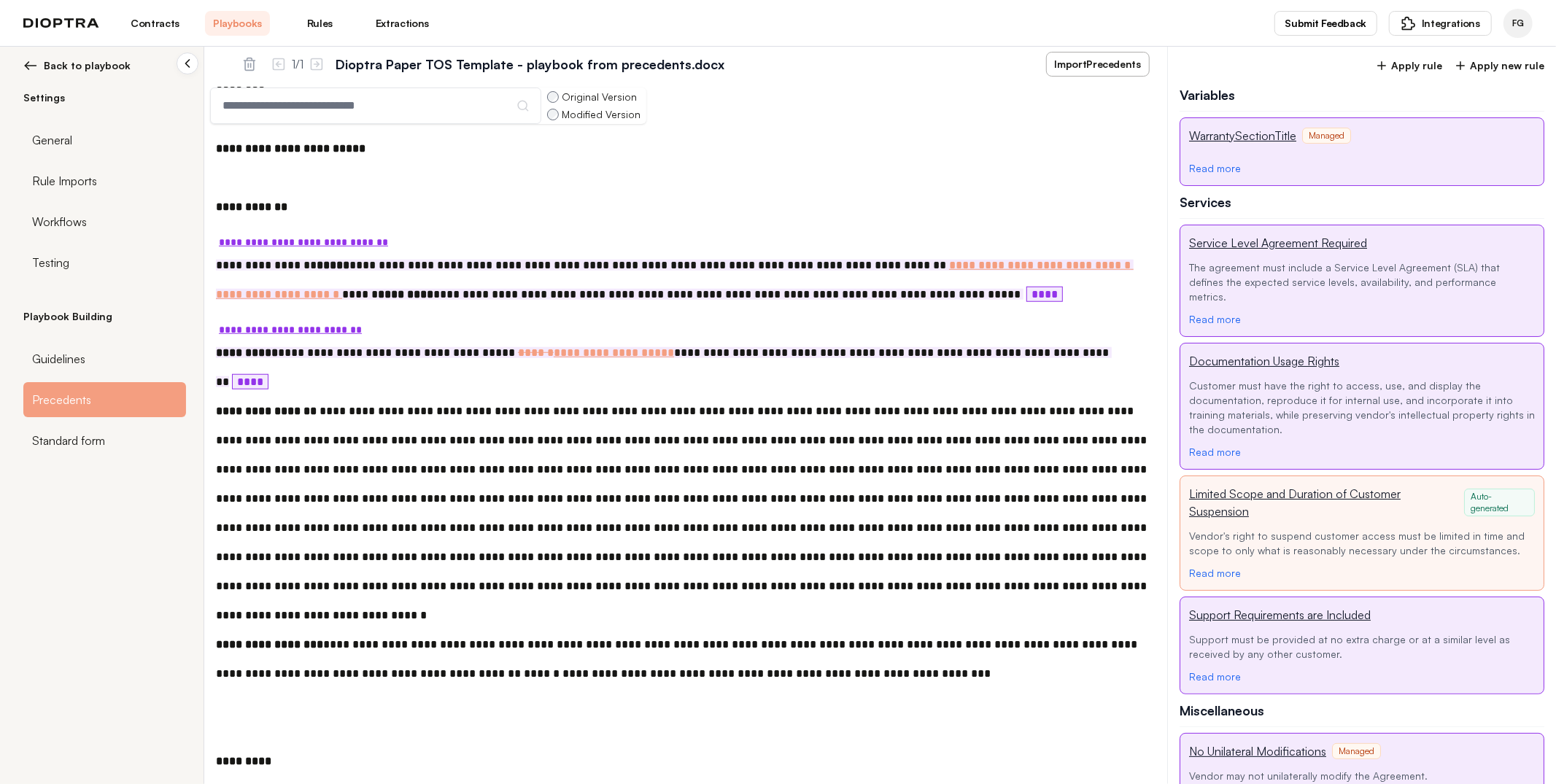 click on "**********" at bounding box center (290, 330) 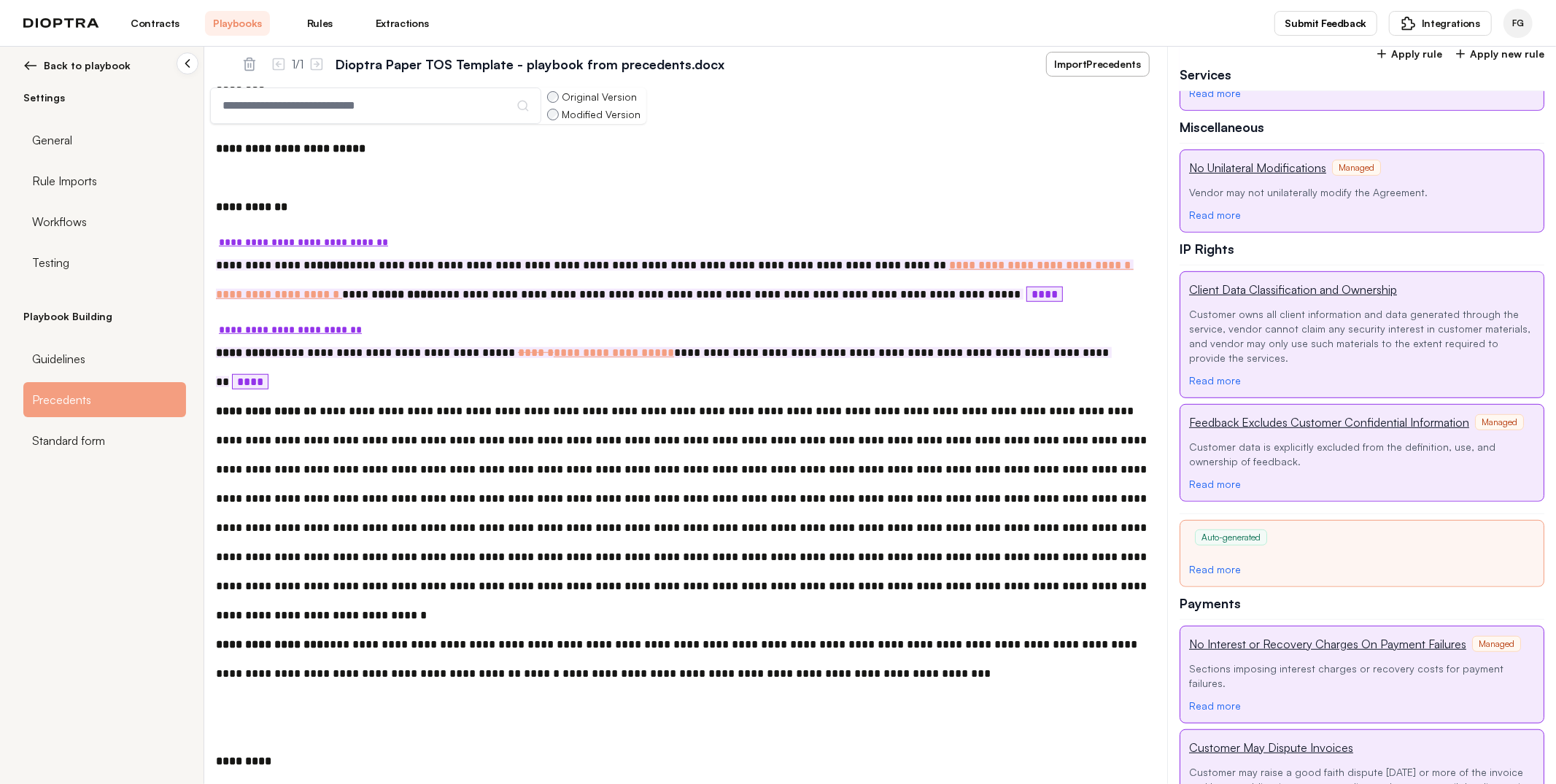 scroll, scrollTop: 634, scrollLeft: 0, axis: vertical 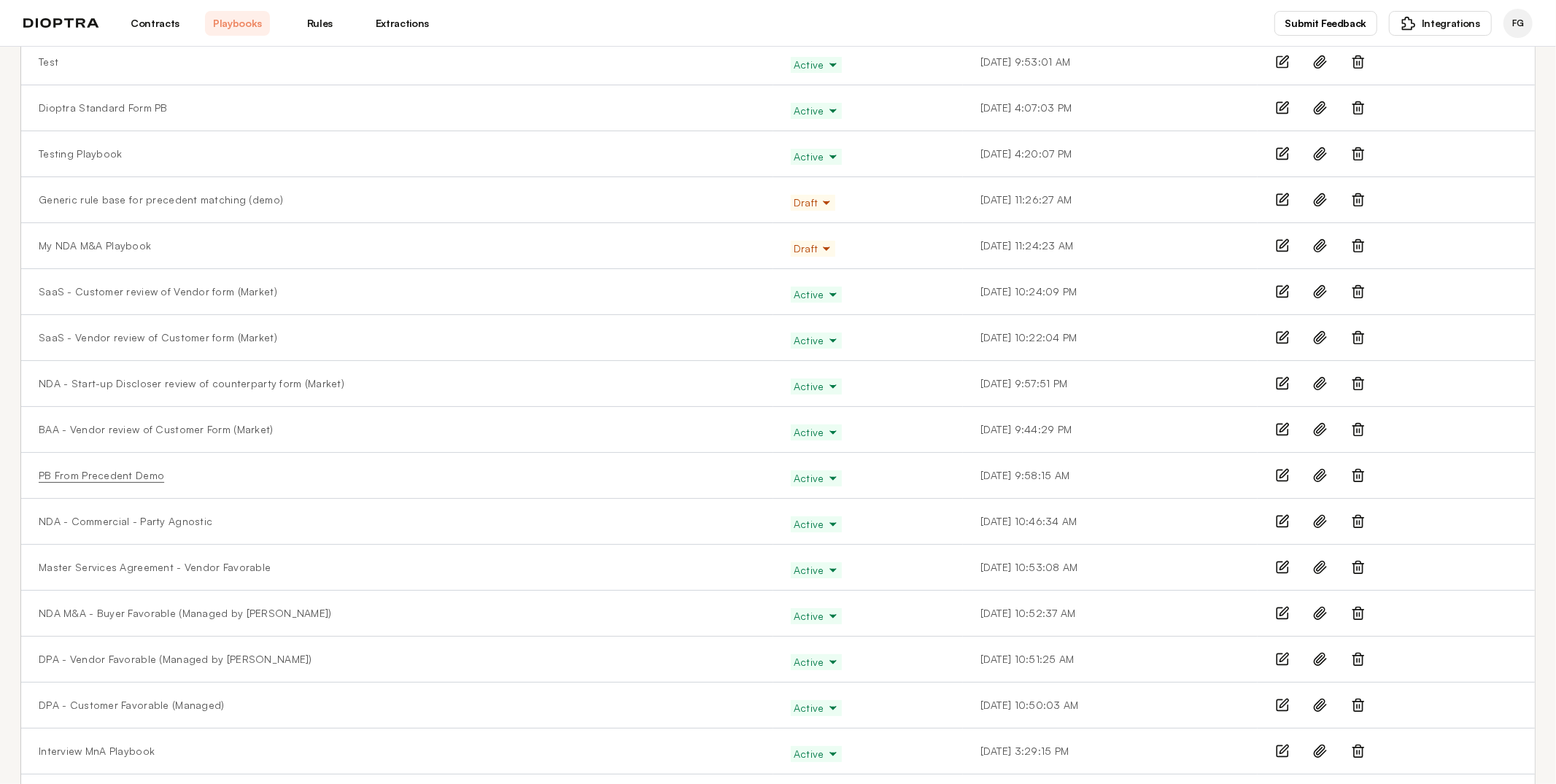 click on "PB From Precedent Demo" at bounding box center [101, 476] 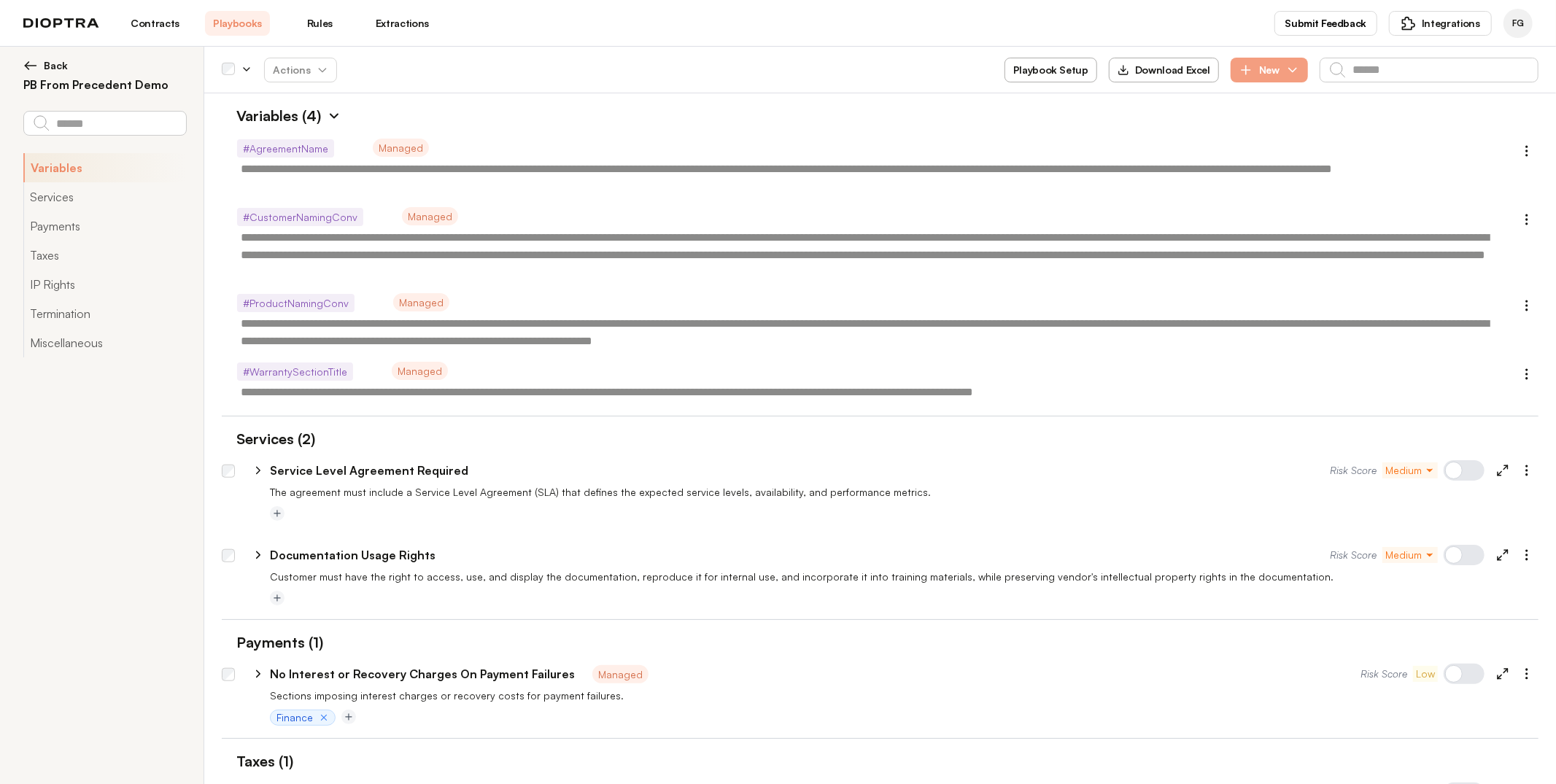 click at bounding box center (334, 116) 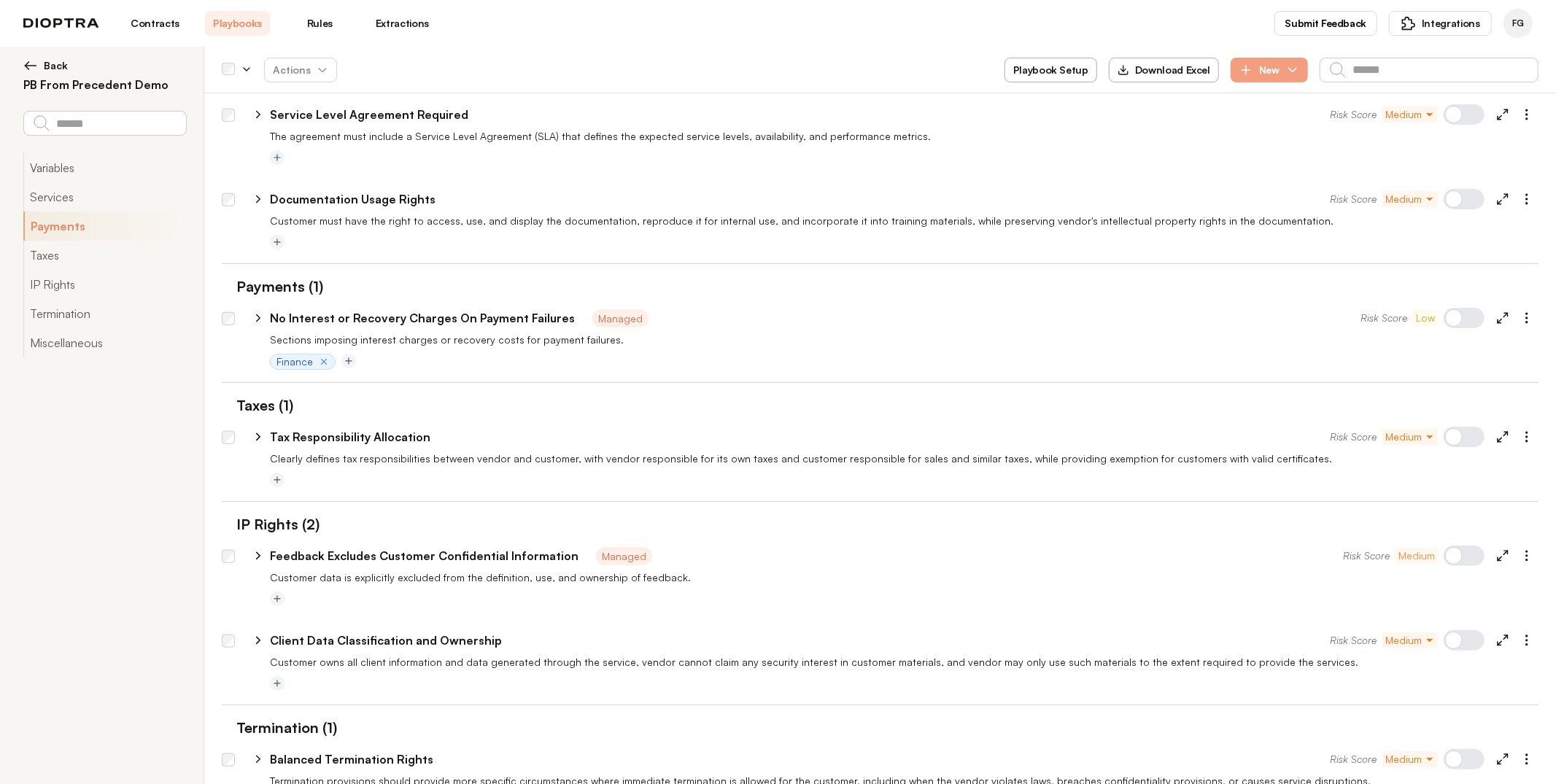 scroll, scrollTop: 78, scrollLeft: 0, axis: vertical 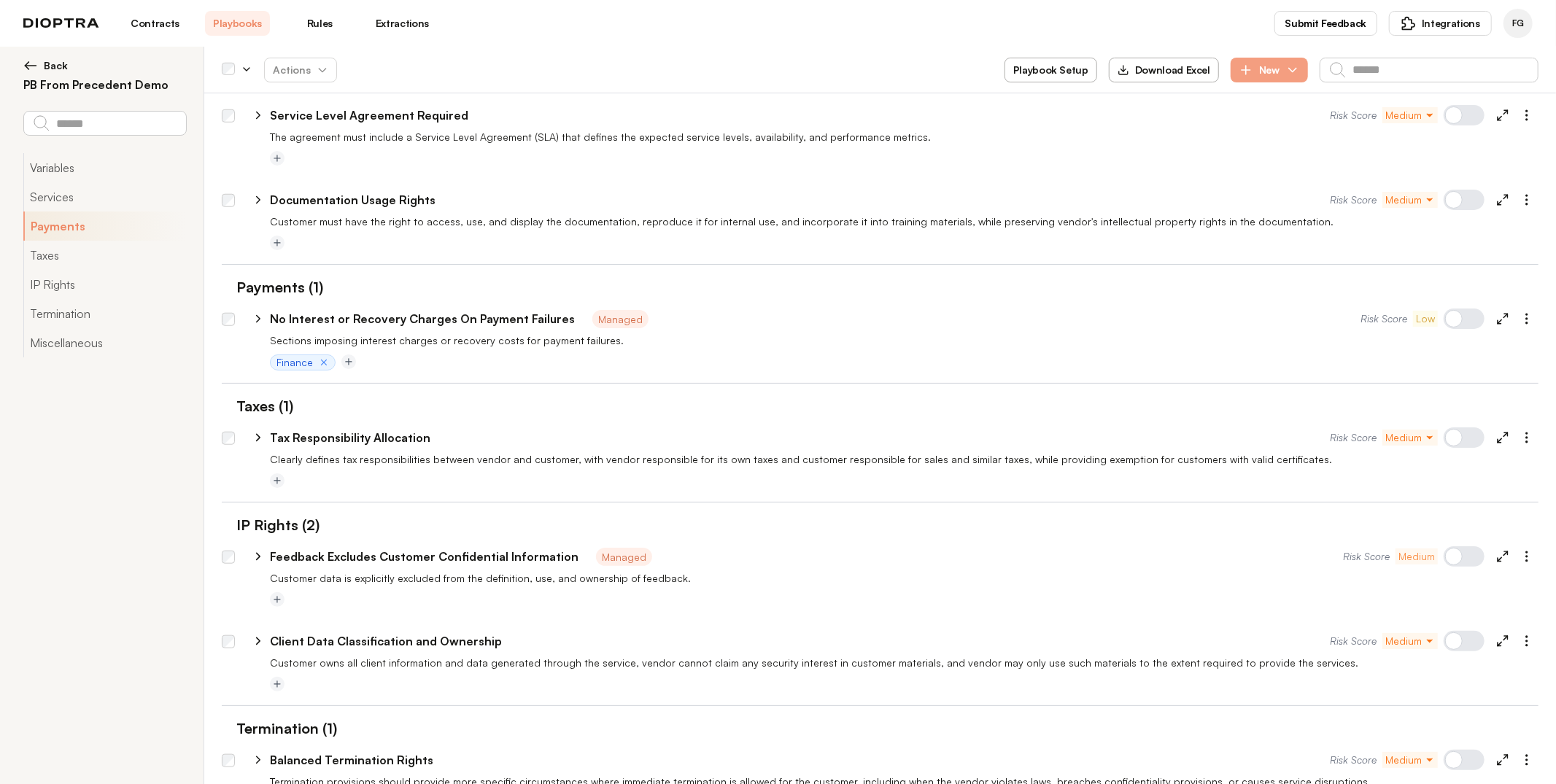 click 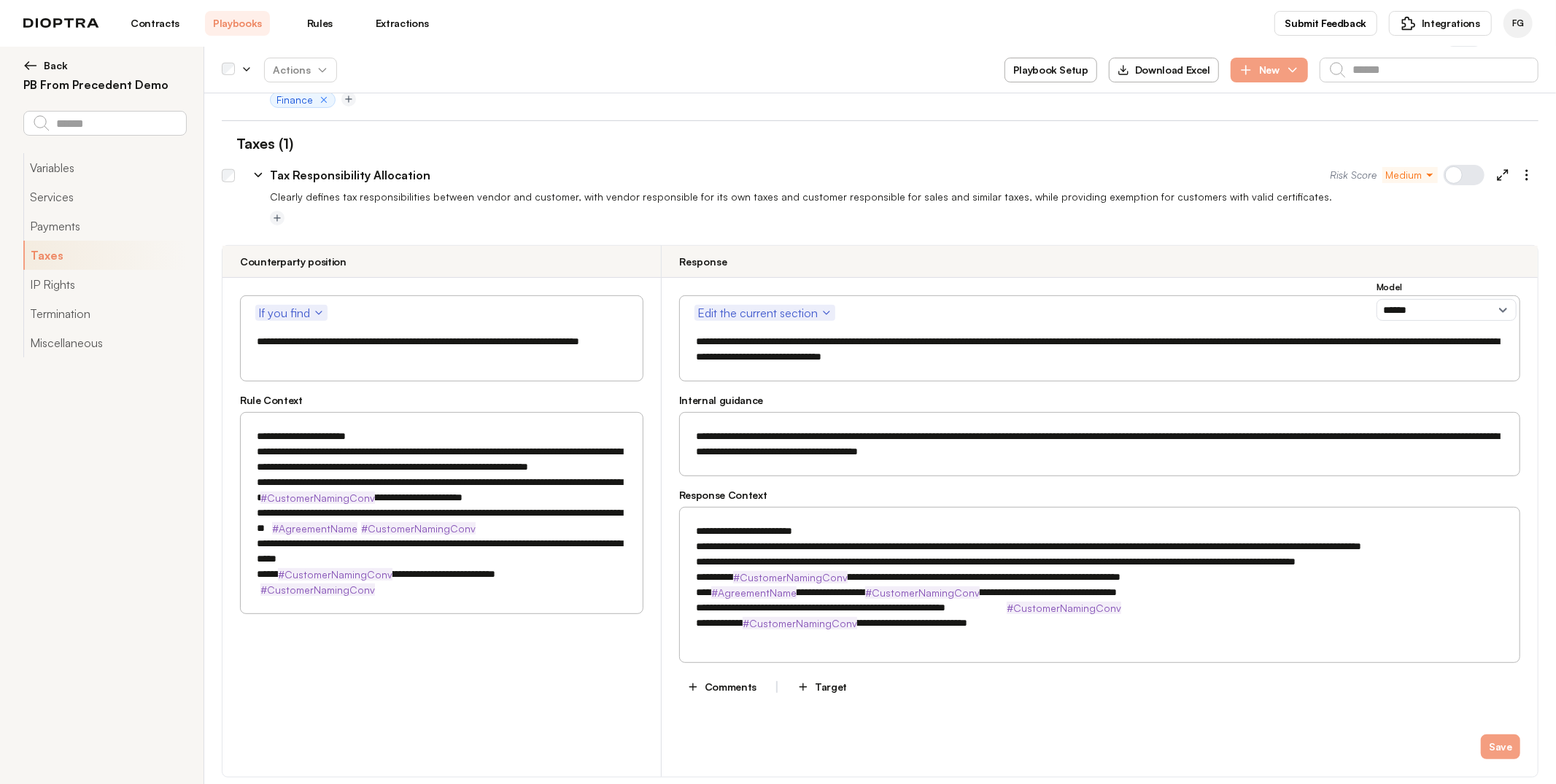 scroll, scrollTop: 340, scrollLeft: 0, axis: vertical 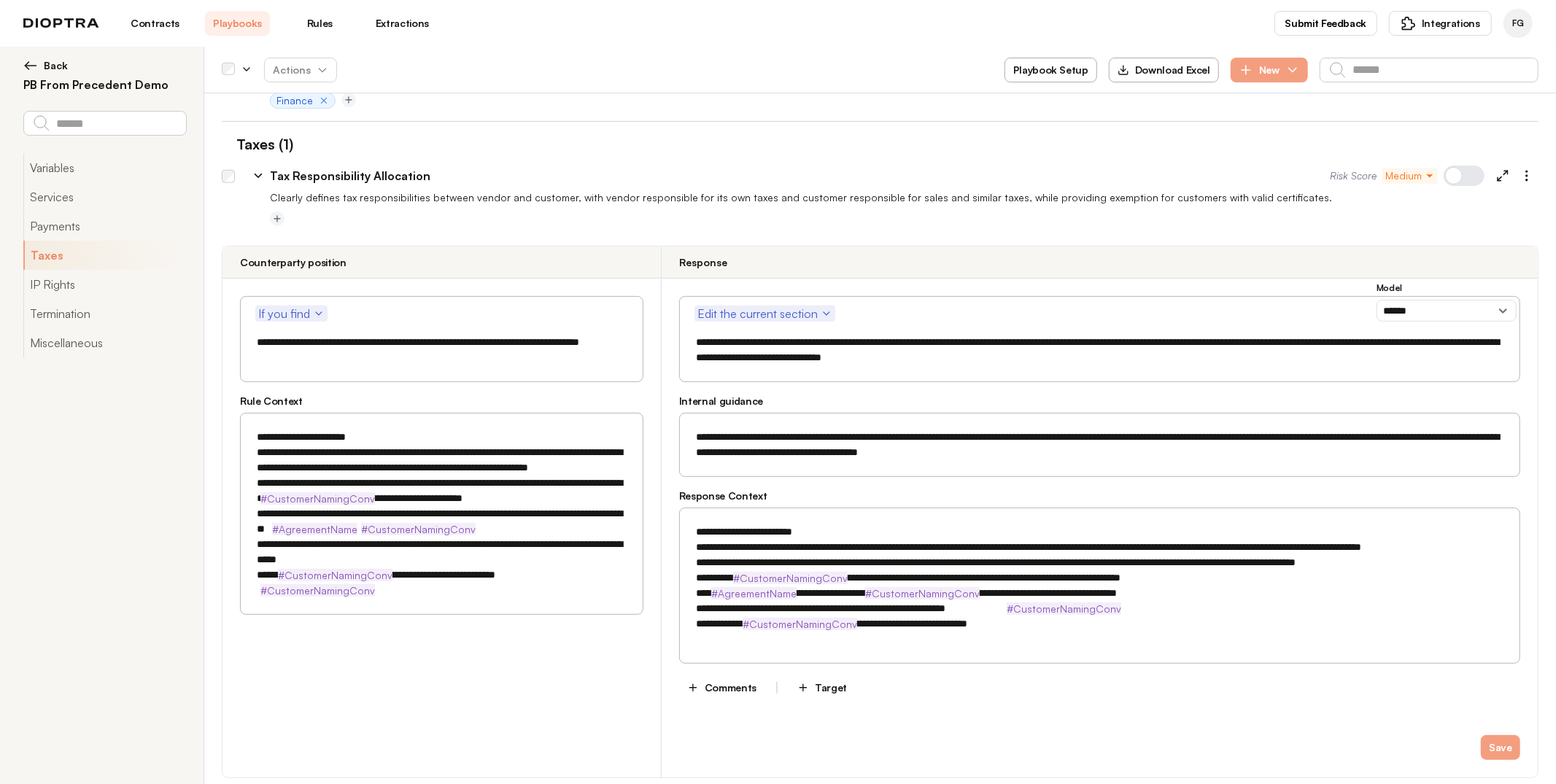 click 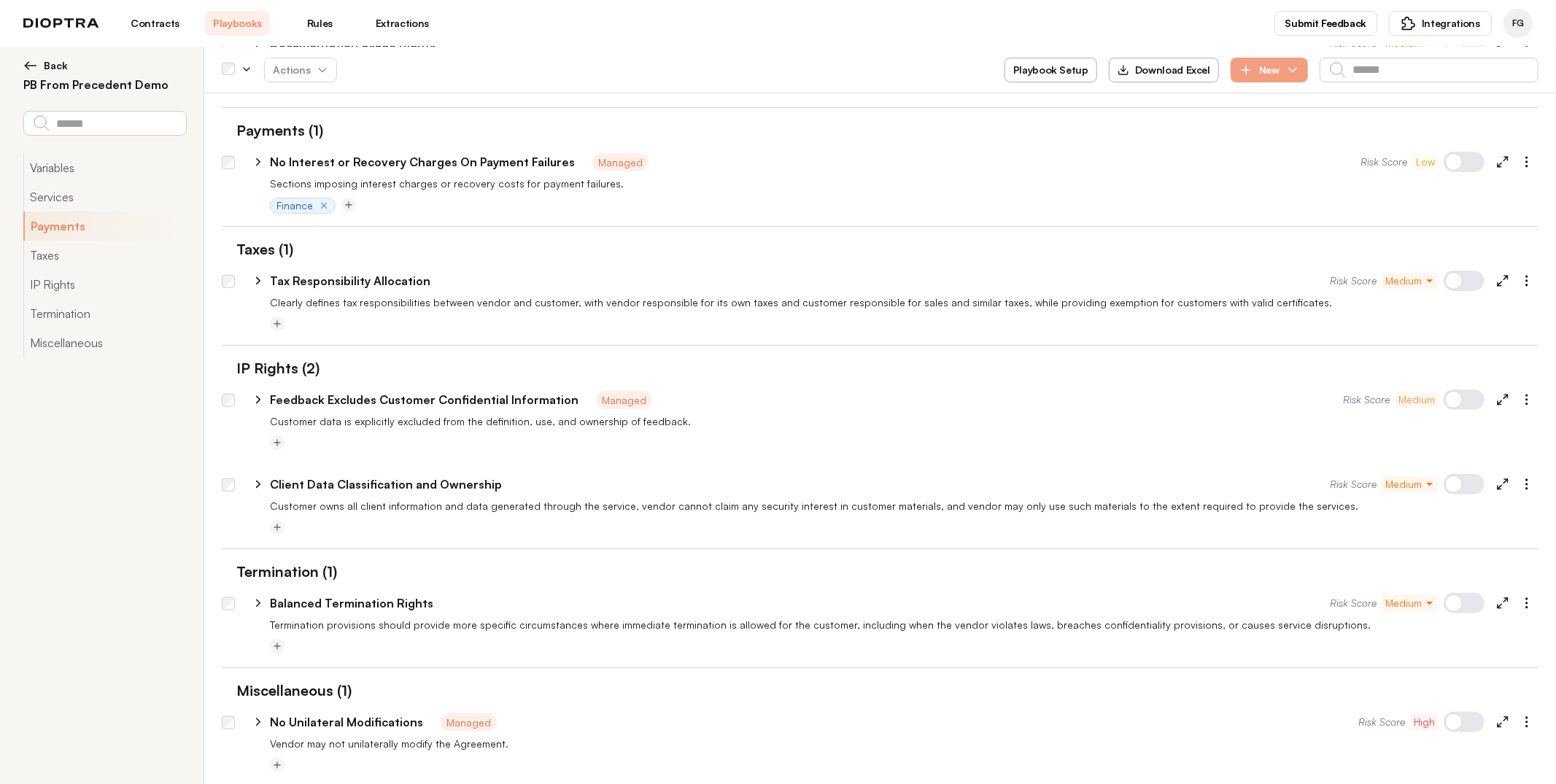 scroll, scrollTop: 241, scrollLeft: 0, axis: vertical 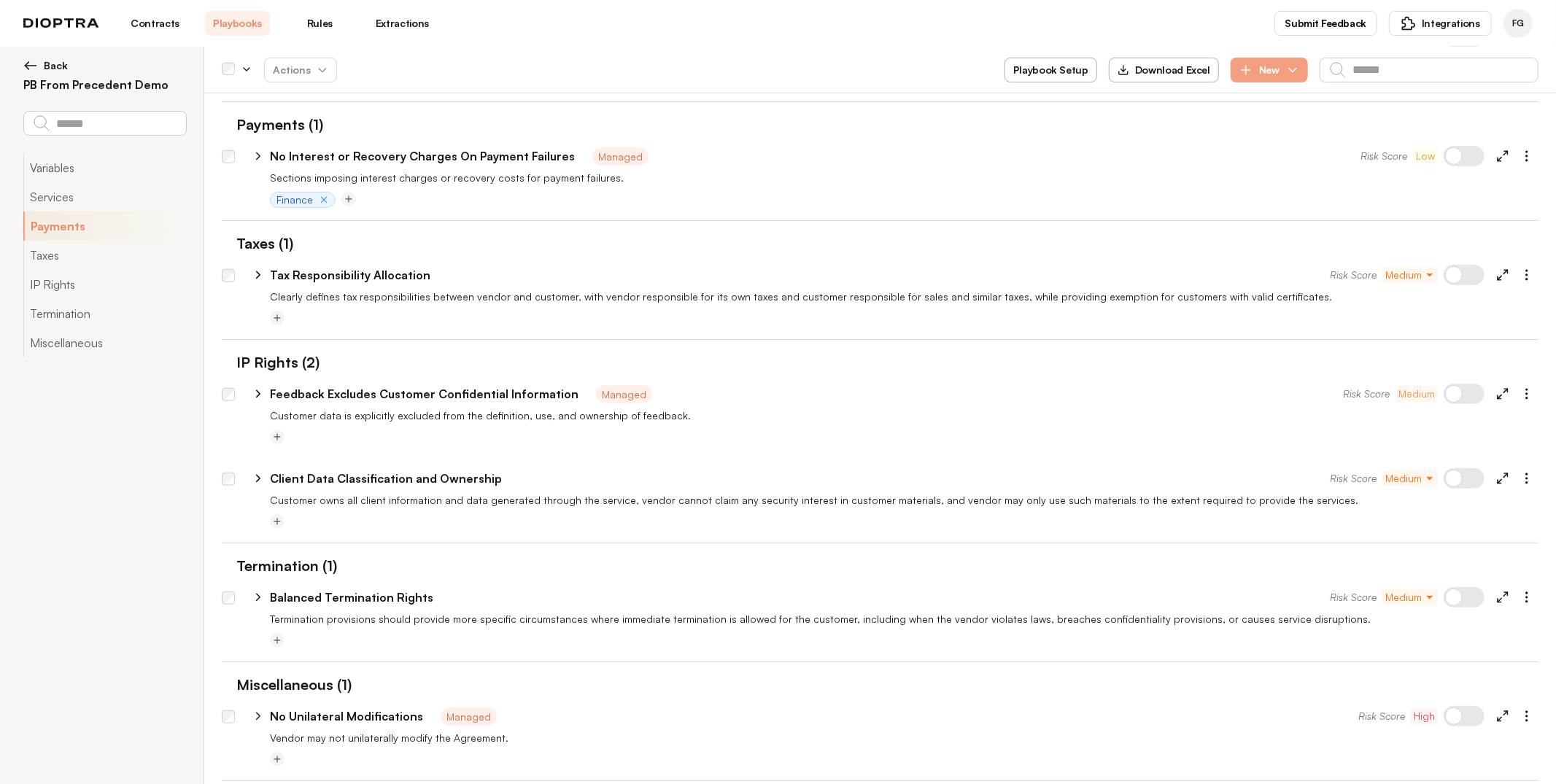 click 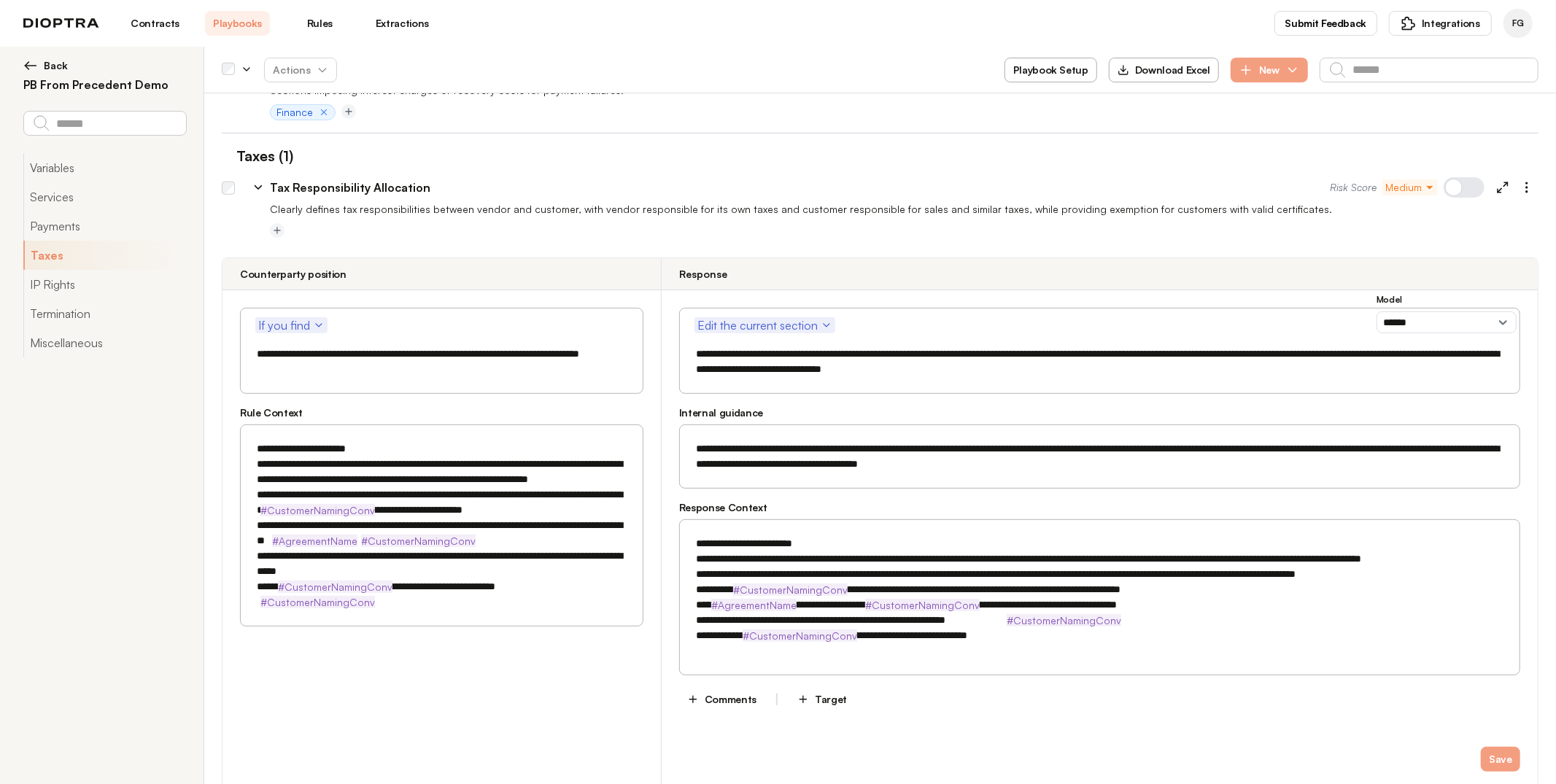 scroll, scrollTop: 326, scrollLeft: 0, axis: vertical 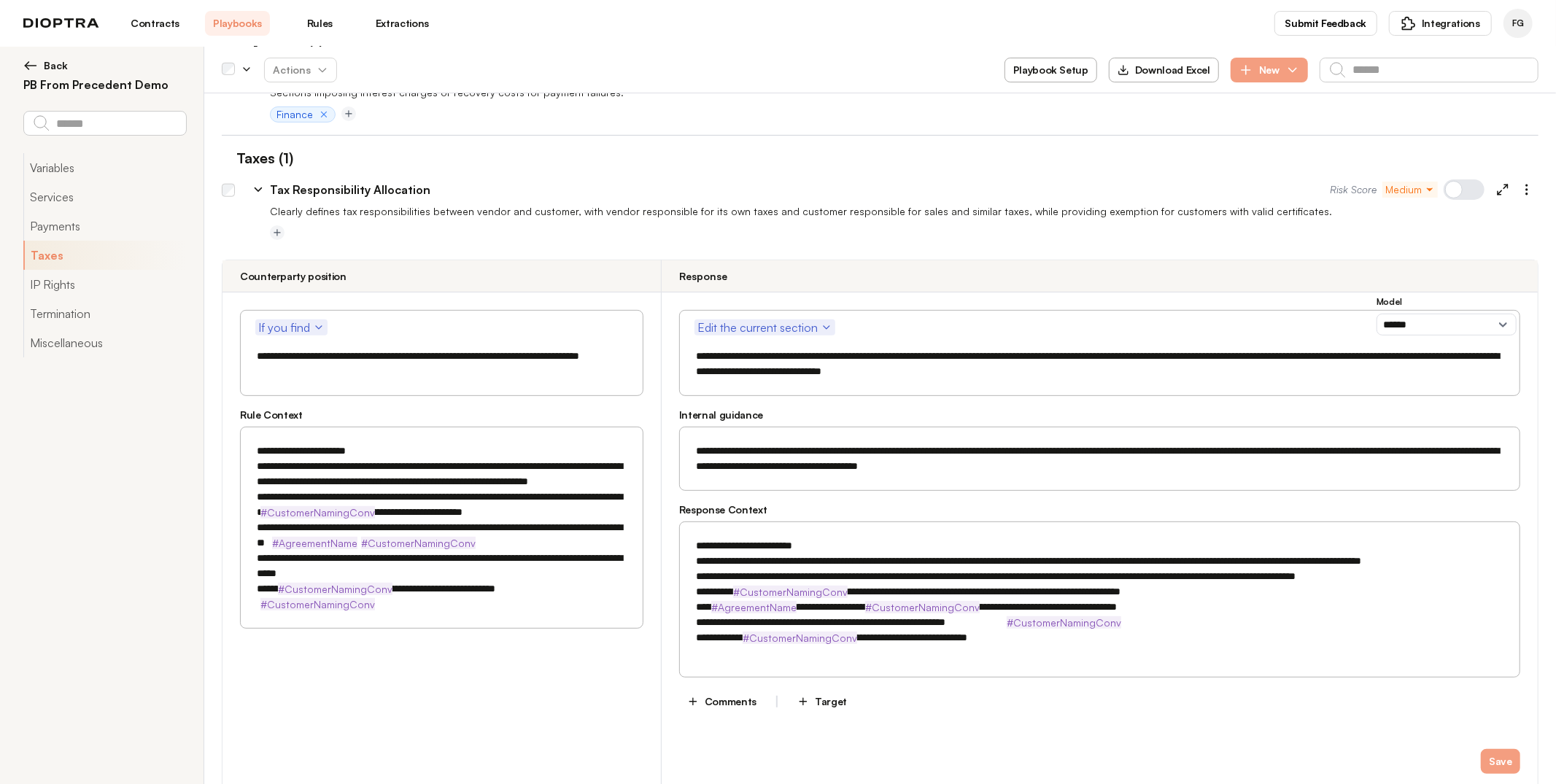 click 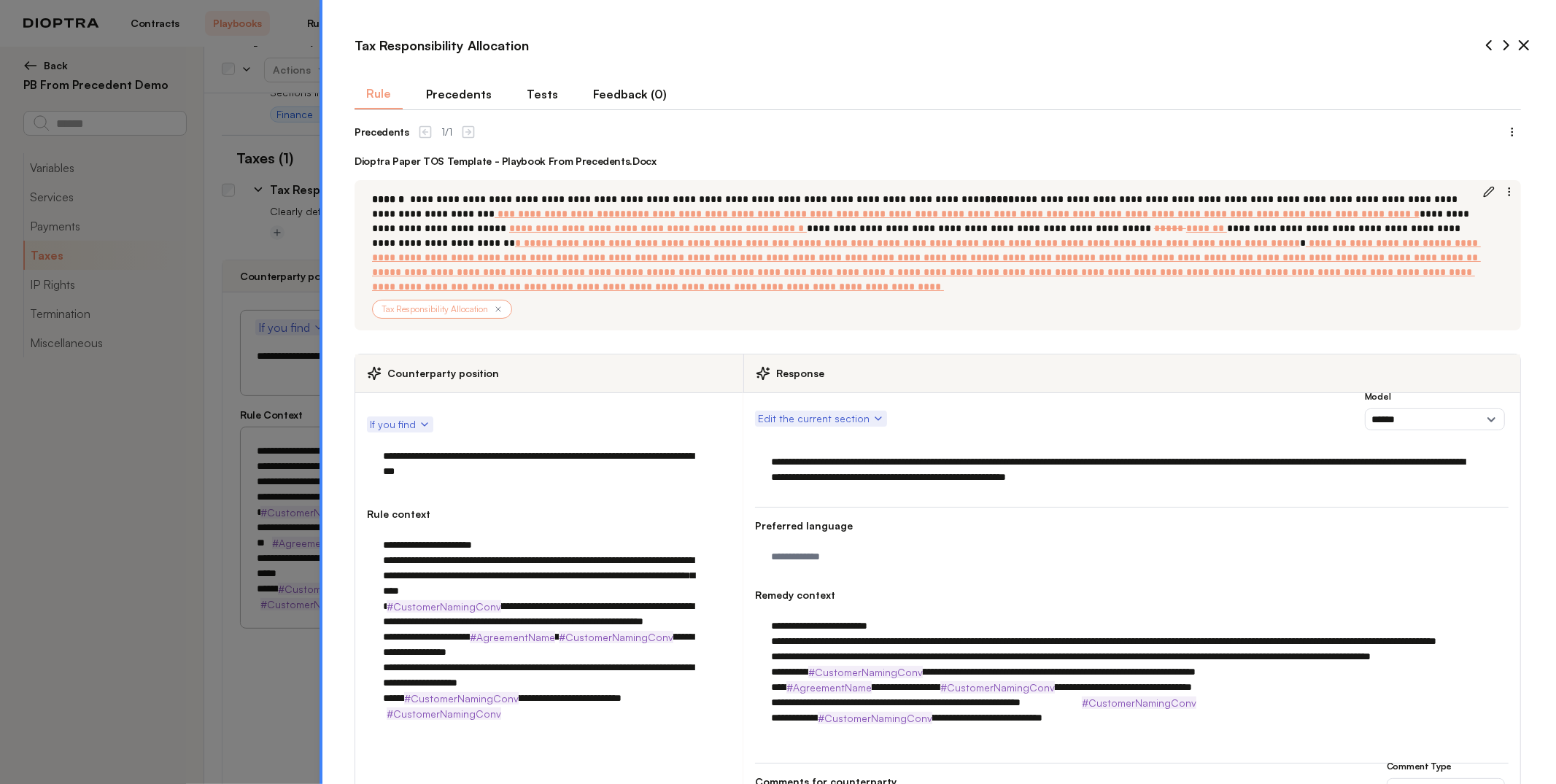 drag, startPoint x: 389, startPoint y: 140, endPoint x: 146, endPoint y: 136, distance: 243.03292 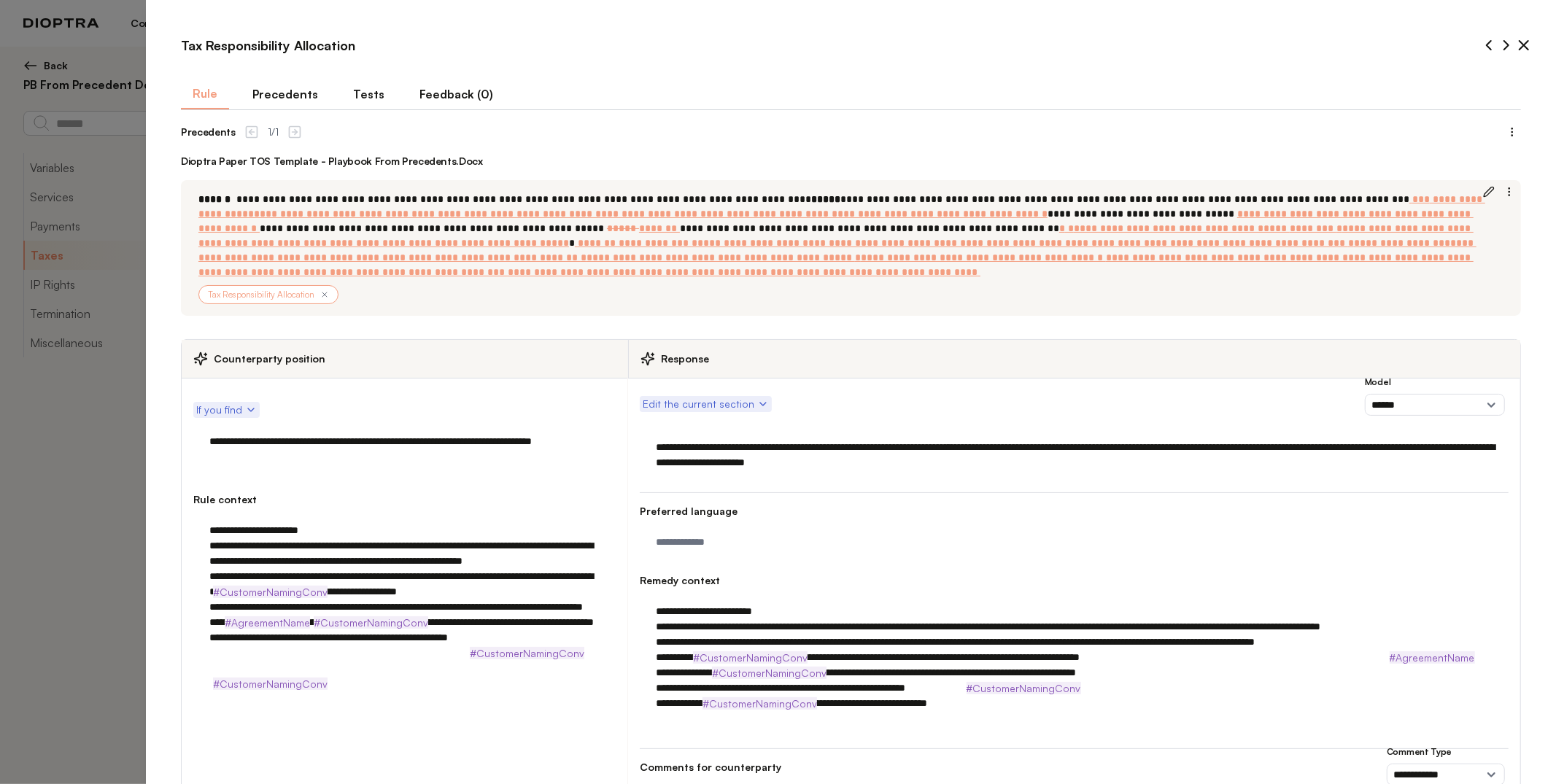 type on "*" 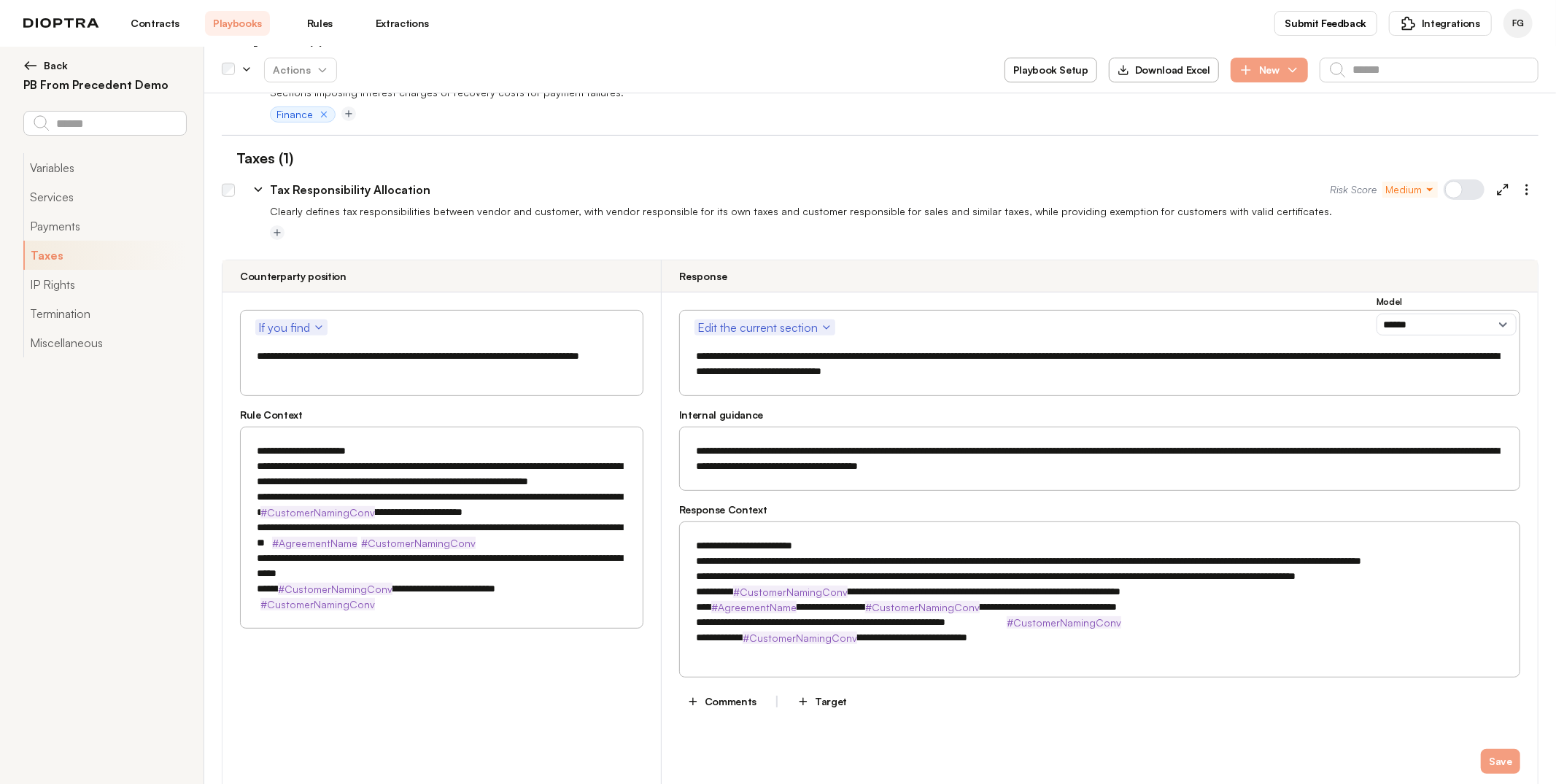 click on "Playbook Setup" at bounding box center [1050, 70] 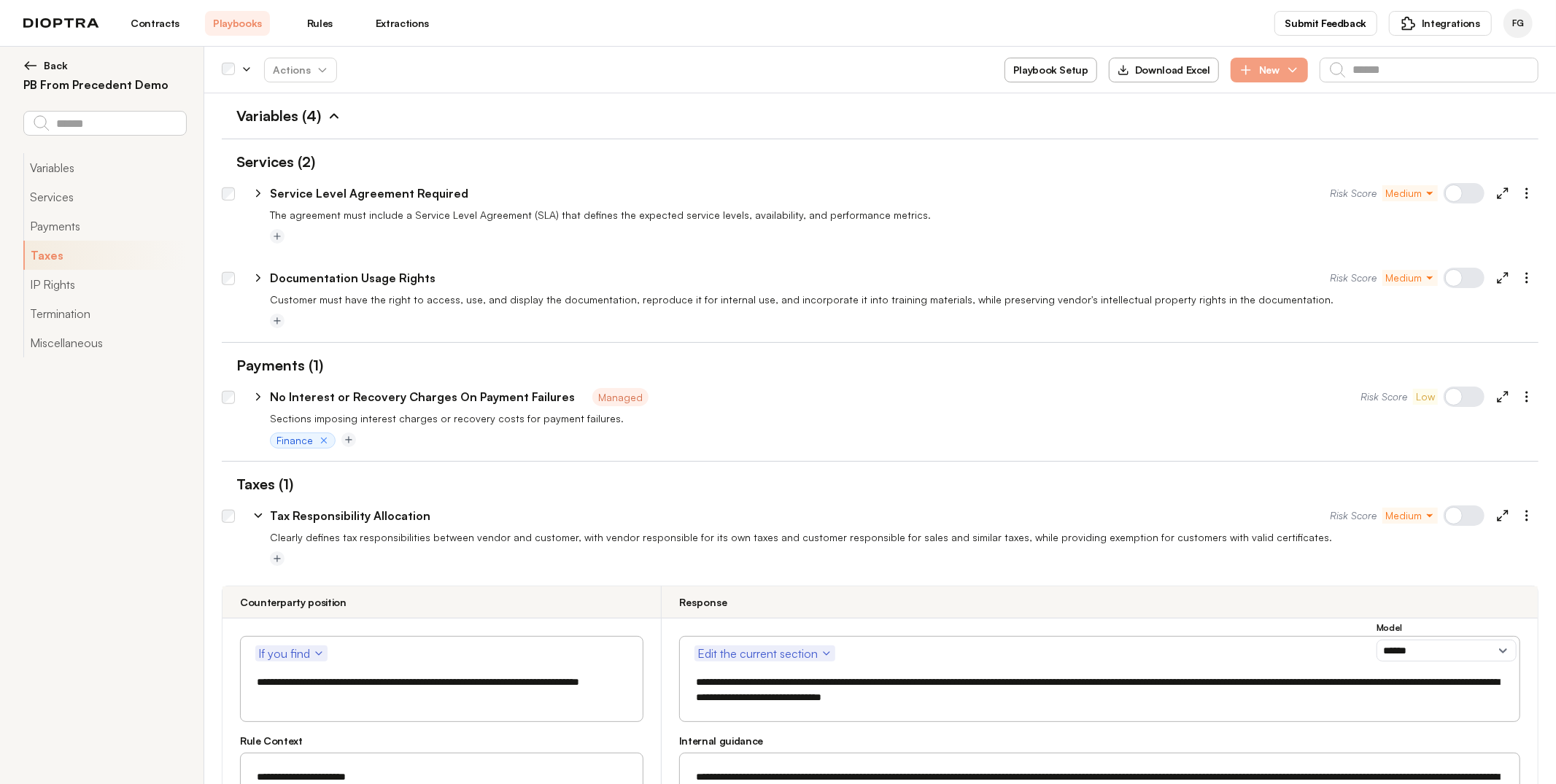select on "******" 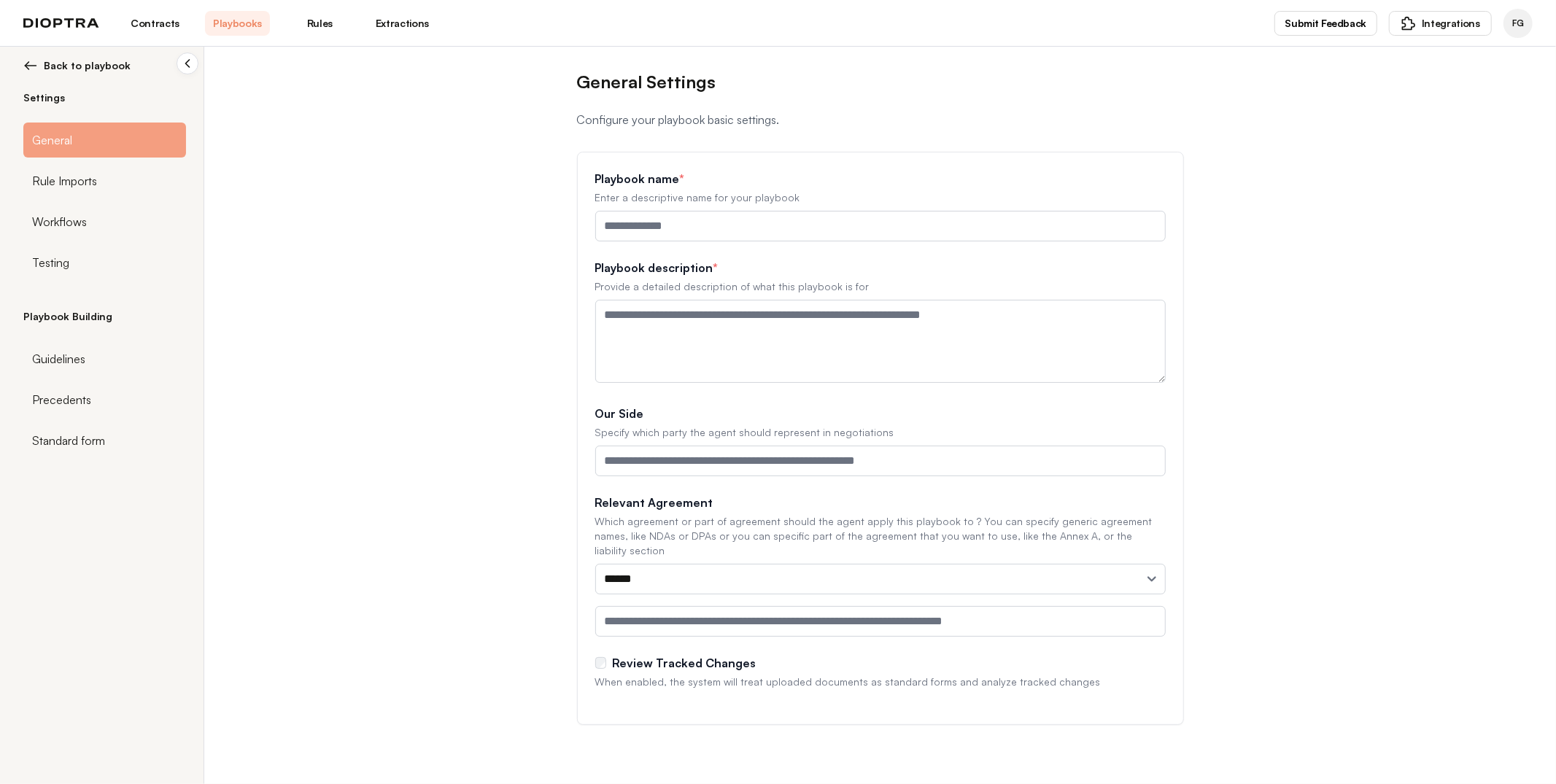 type on "**********" 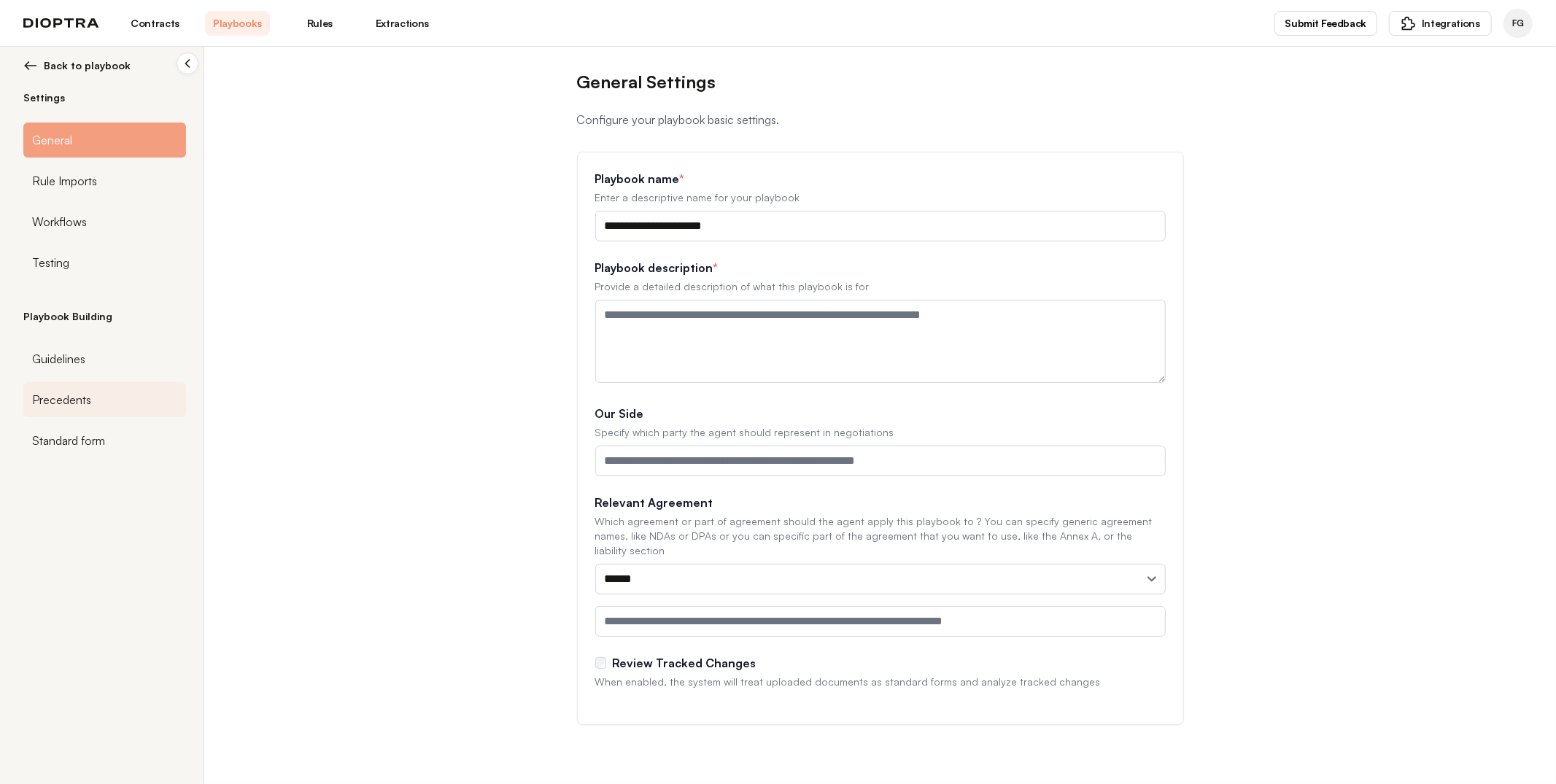 click on "Precedents" at bounding box center (61, 400) 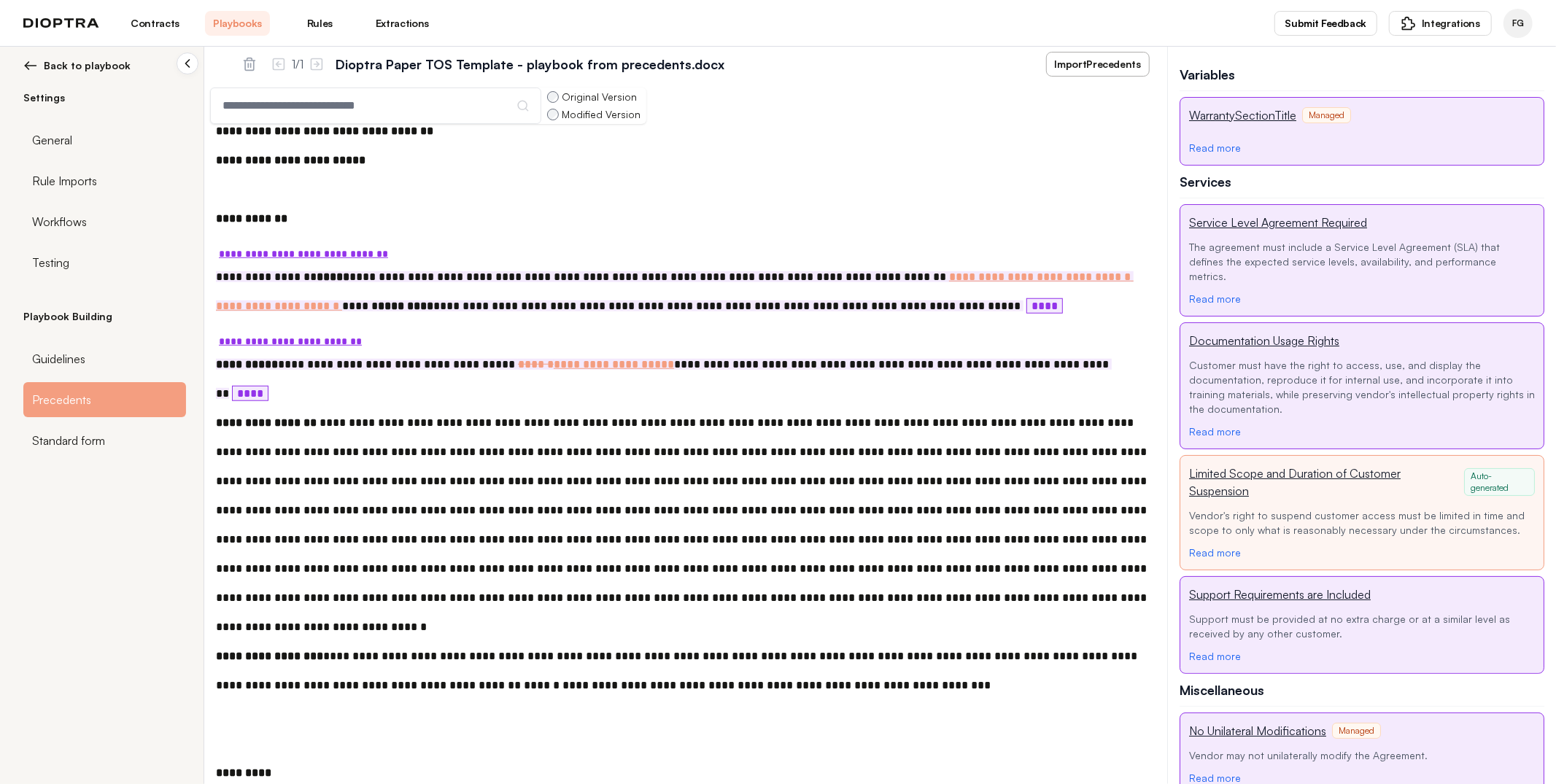 scroll, scrollTop: 972, scrollLeft: 0, axis: vertical 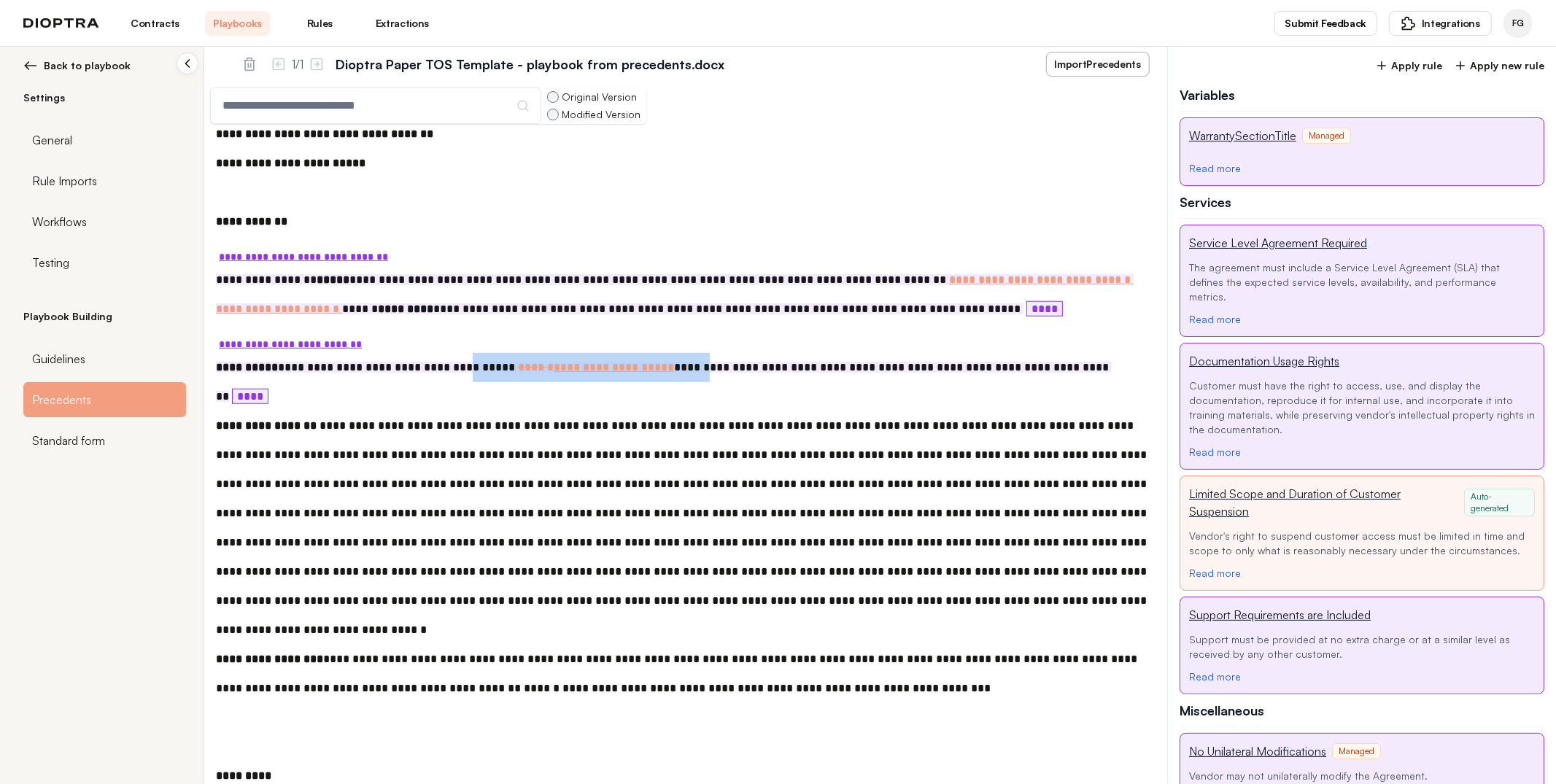 drag, startPoint x: 674, startPoint y: 365, endPoint x: 464, endPoint y: 367, distance: 210.00952 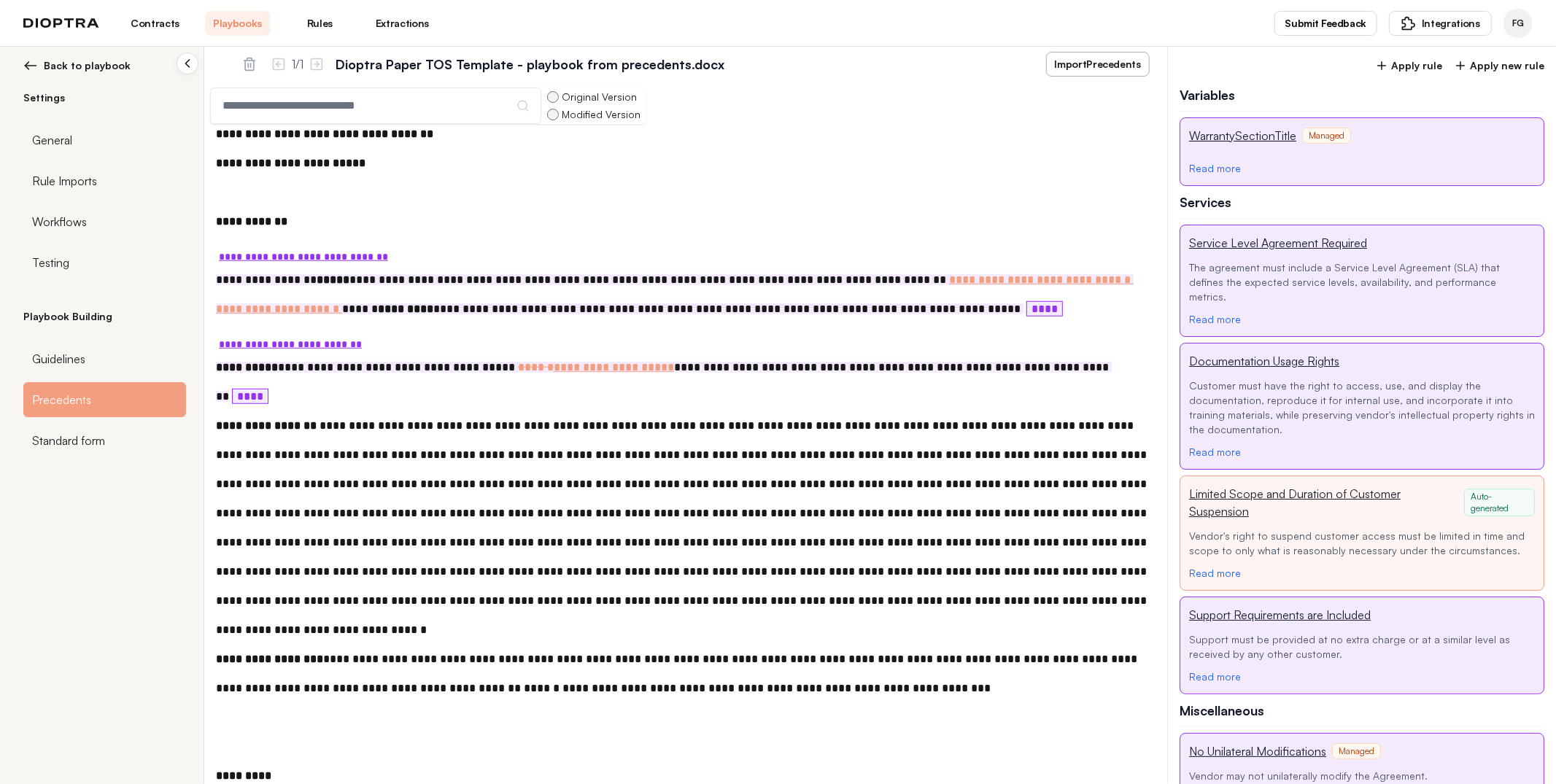 click on "**********" at bounding box center [290, 344] 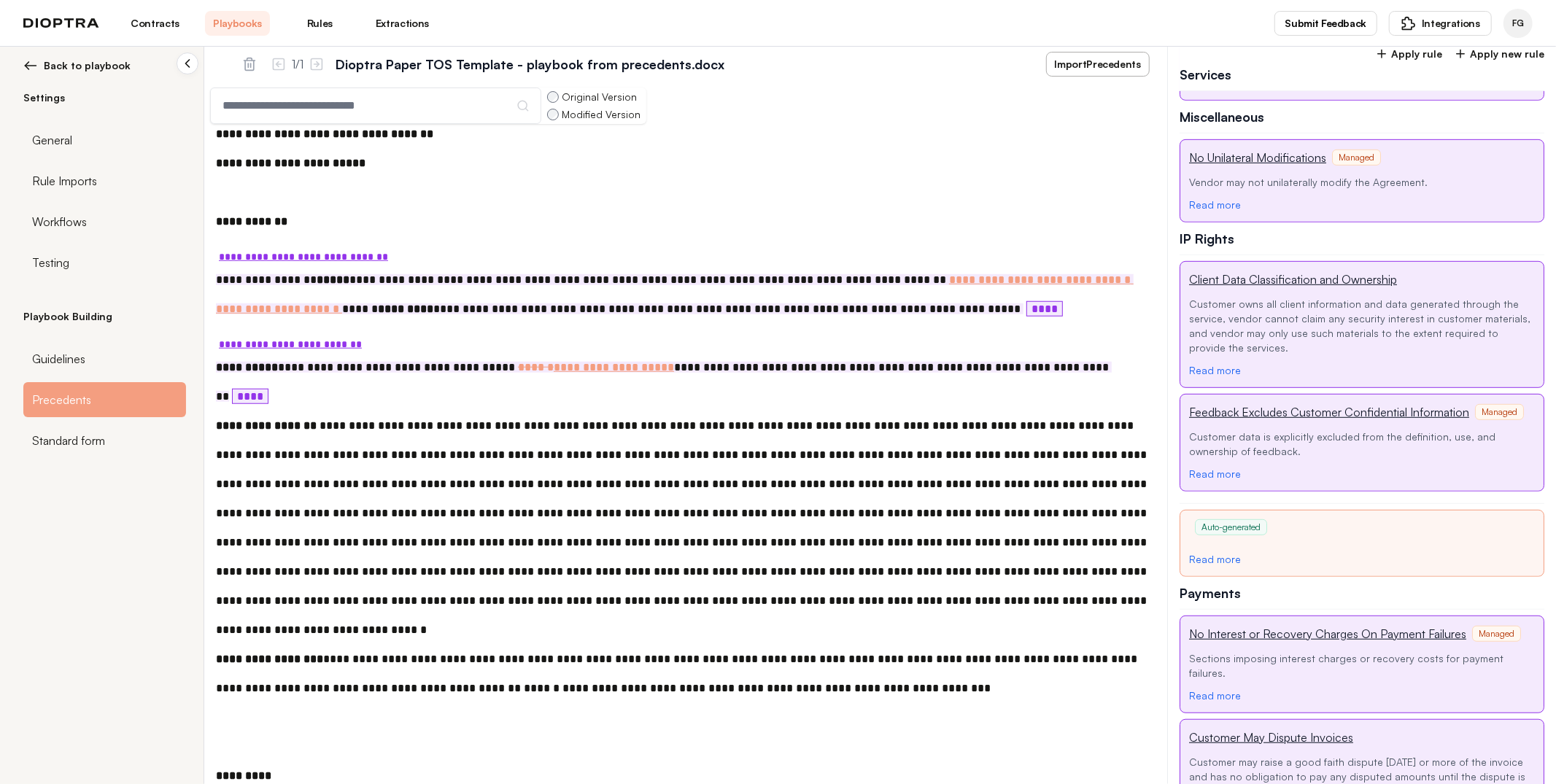 scroll, scrollTop: 593, scrollLeft: 0, axis: vertical 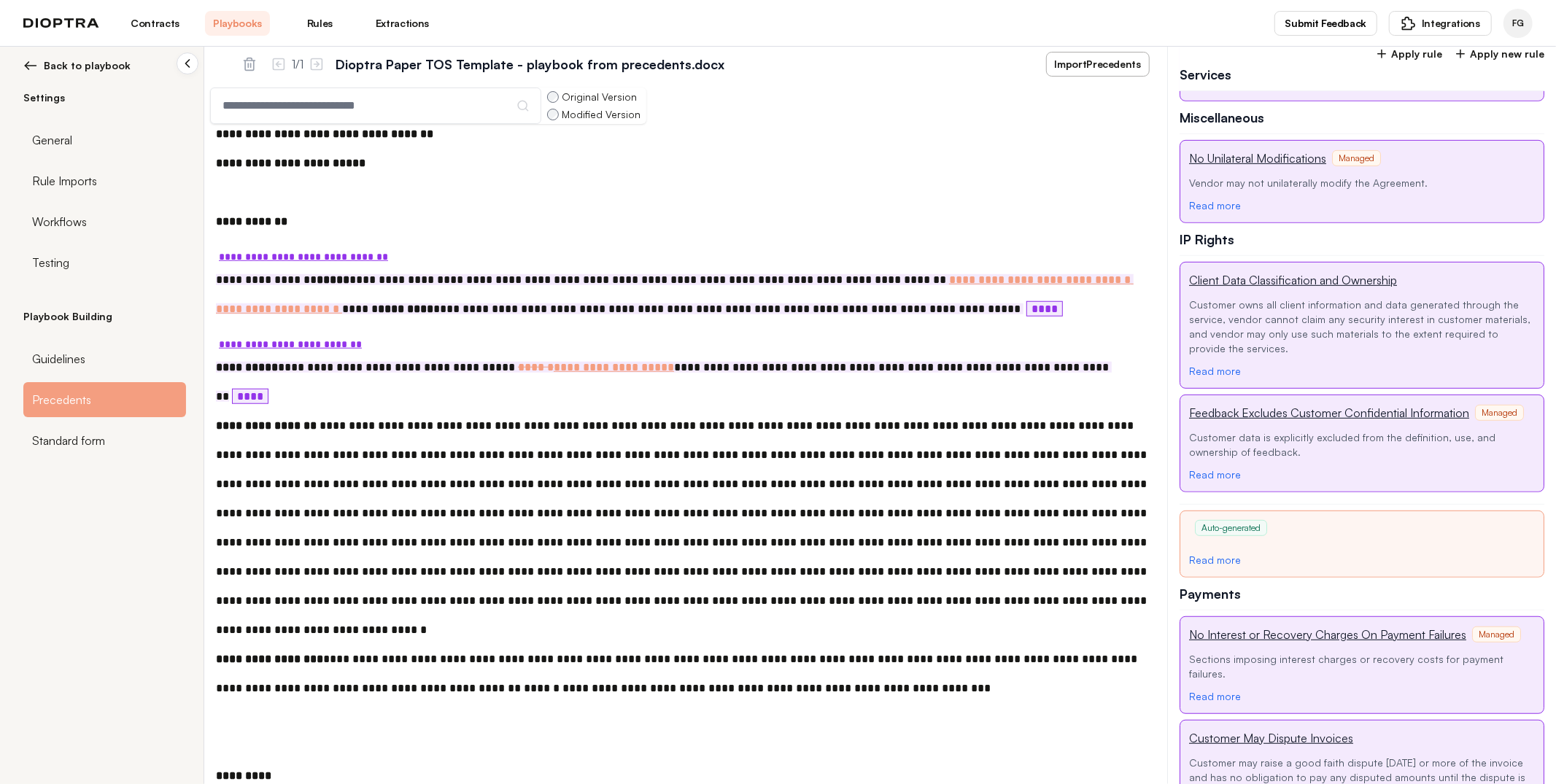 click on "**********" at bounding box center (290, 344) 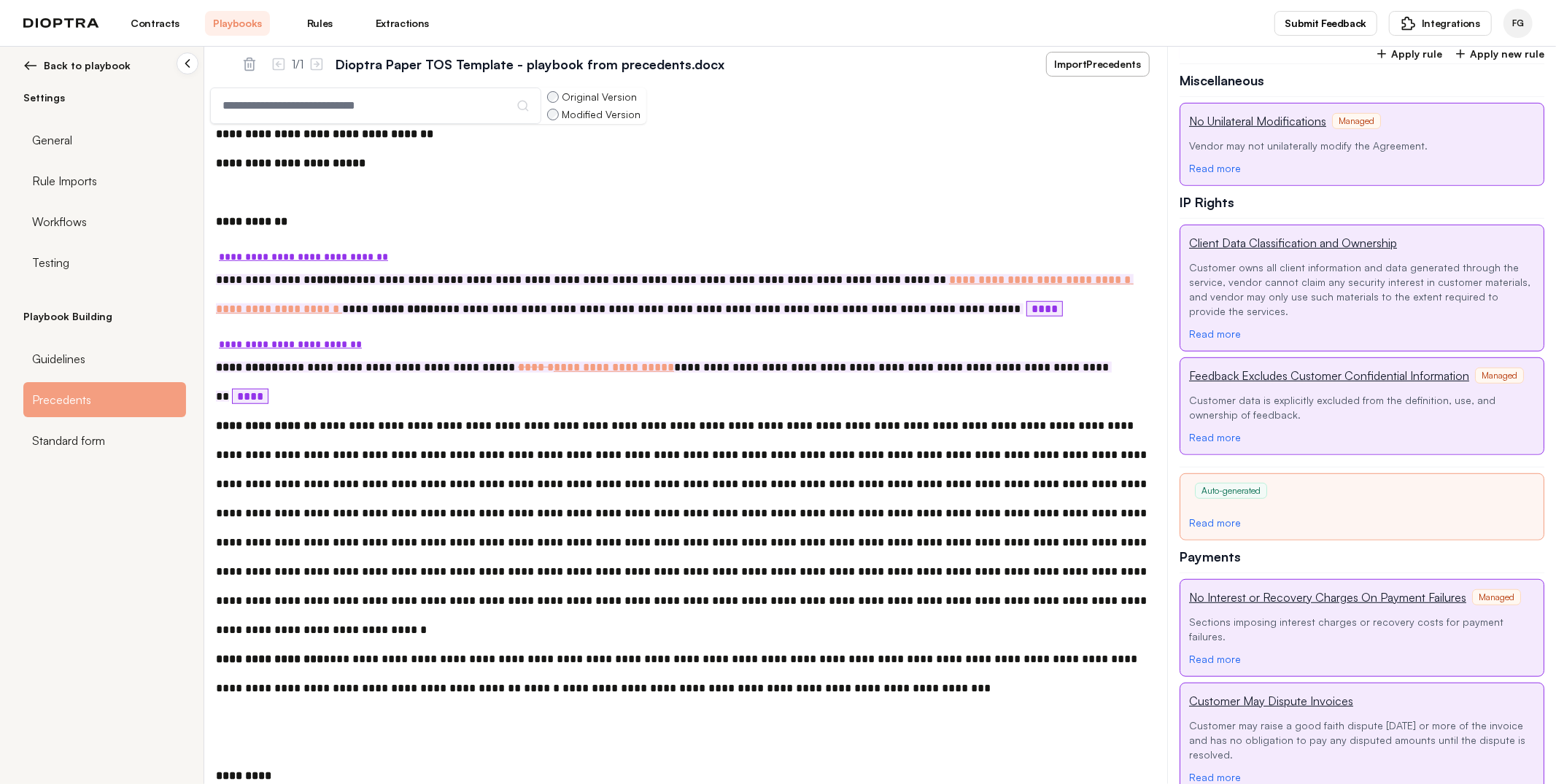 scroll, scrollTop: 634, scrollLeft: 0, axis: vertical 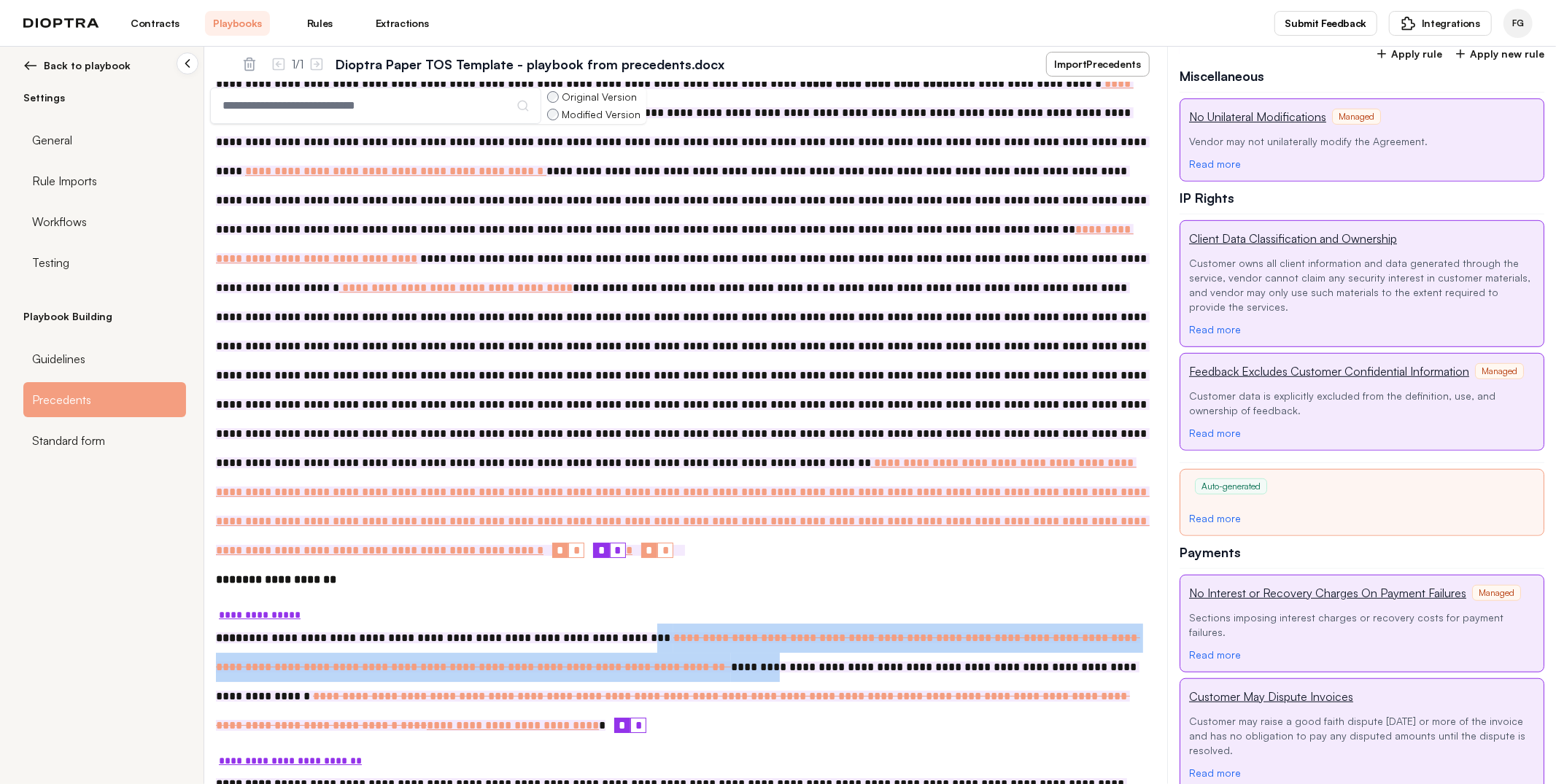 drag, startPoint x: 614, startPoint y: 376, endPoint x: 630, endPoint y: 410, distance: 37.576588 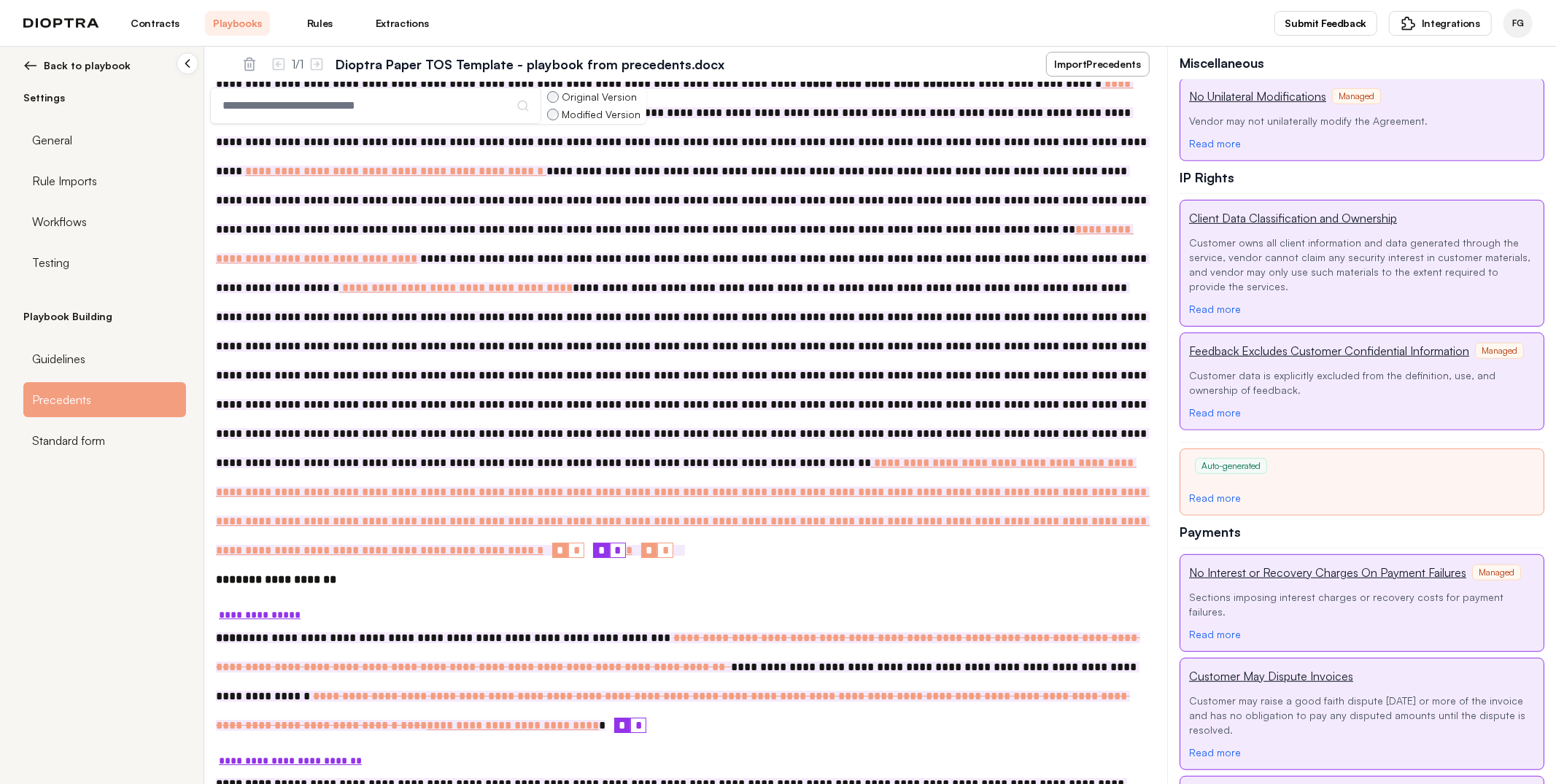 scroll, scrollTop: 614, scrollLeft: 0, axis: vertical 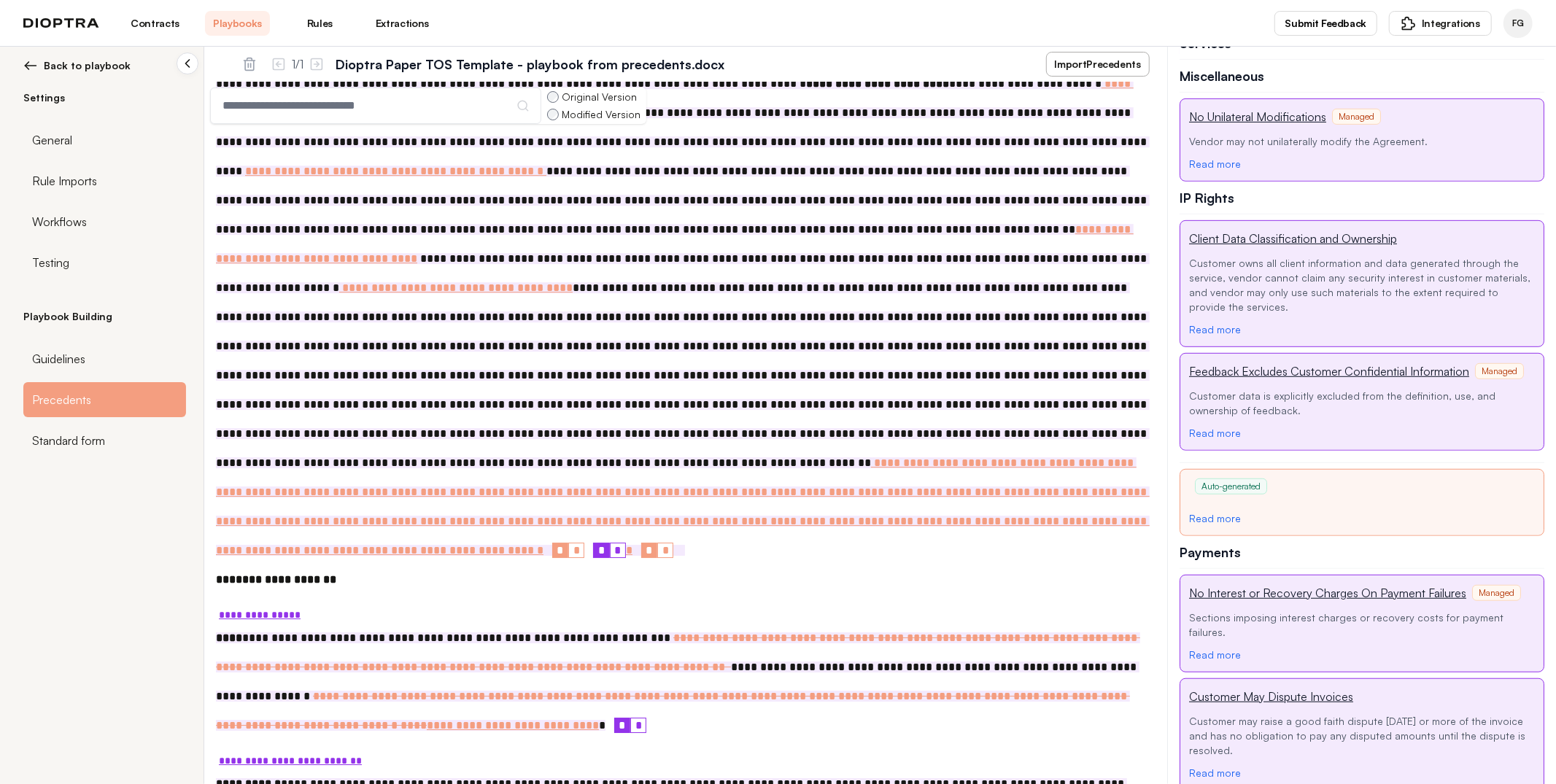 click on "**********" at bounding box center [678, 681] 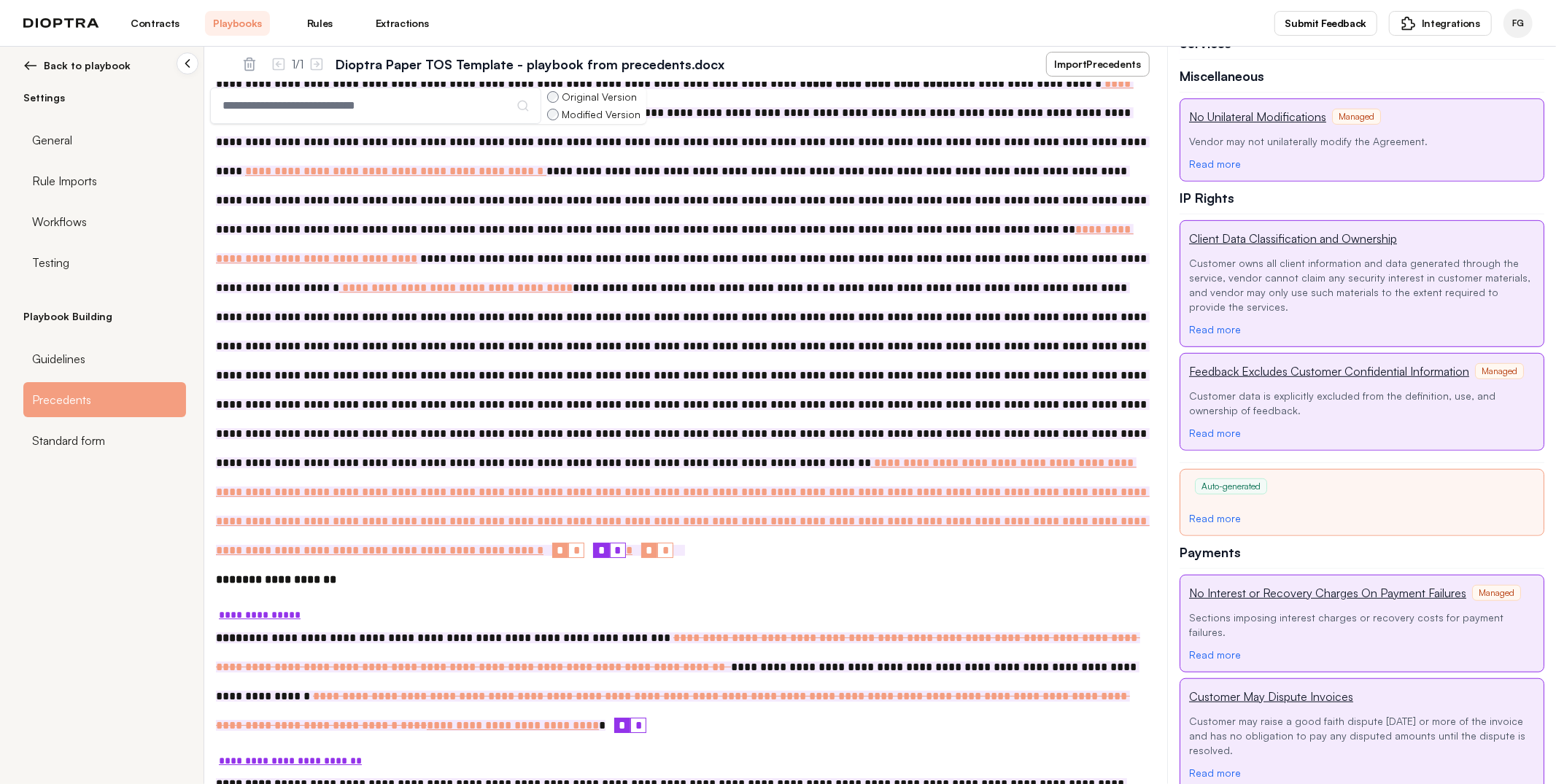 click on "**********" at bounding box center [260, 615] 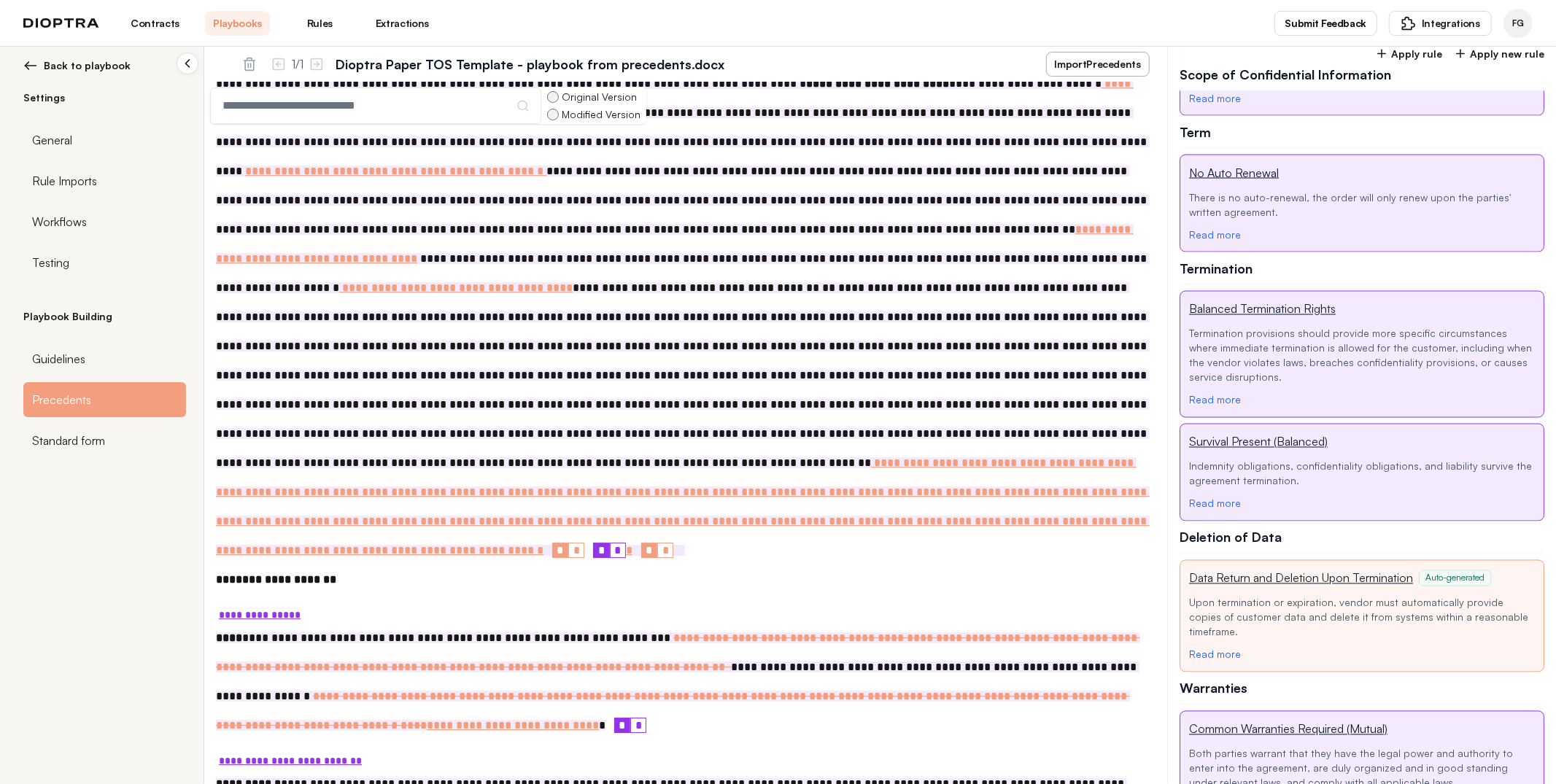 scroll, scrollTop: 2042, scrollLeft: 0, axis: vertical 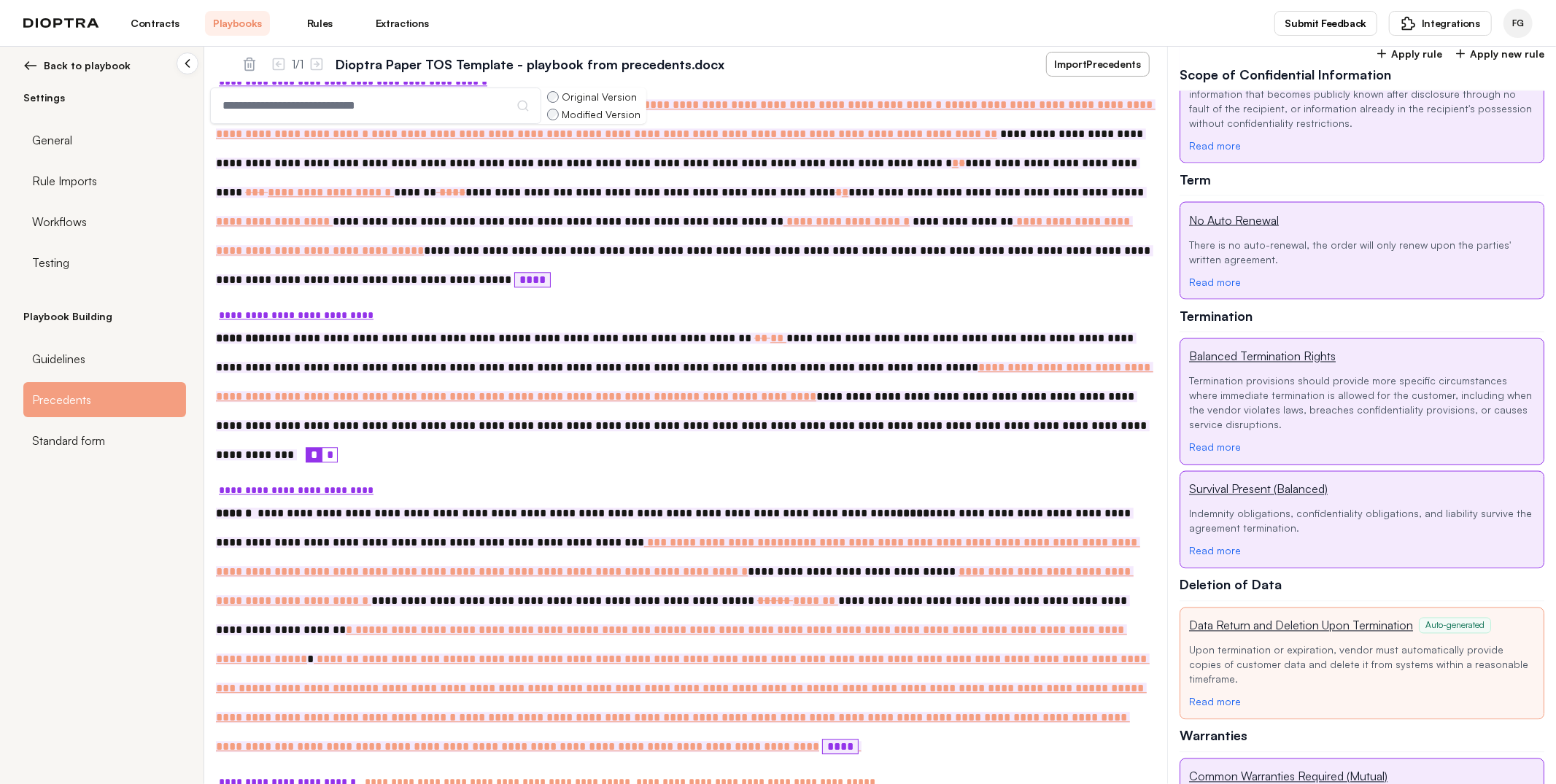 click on "****" 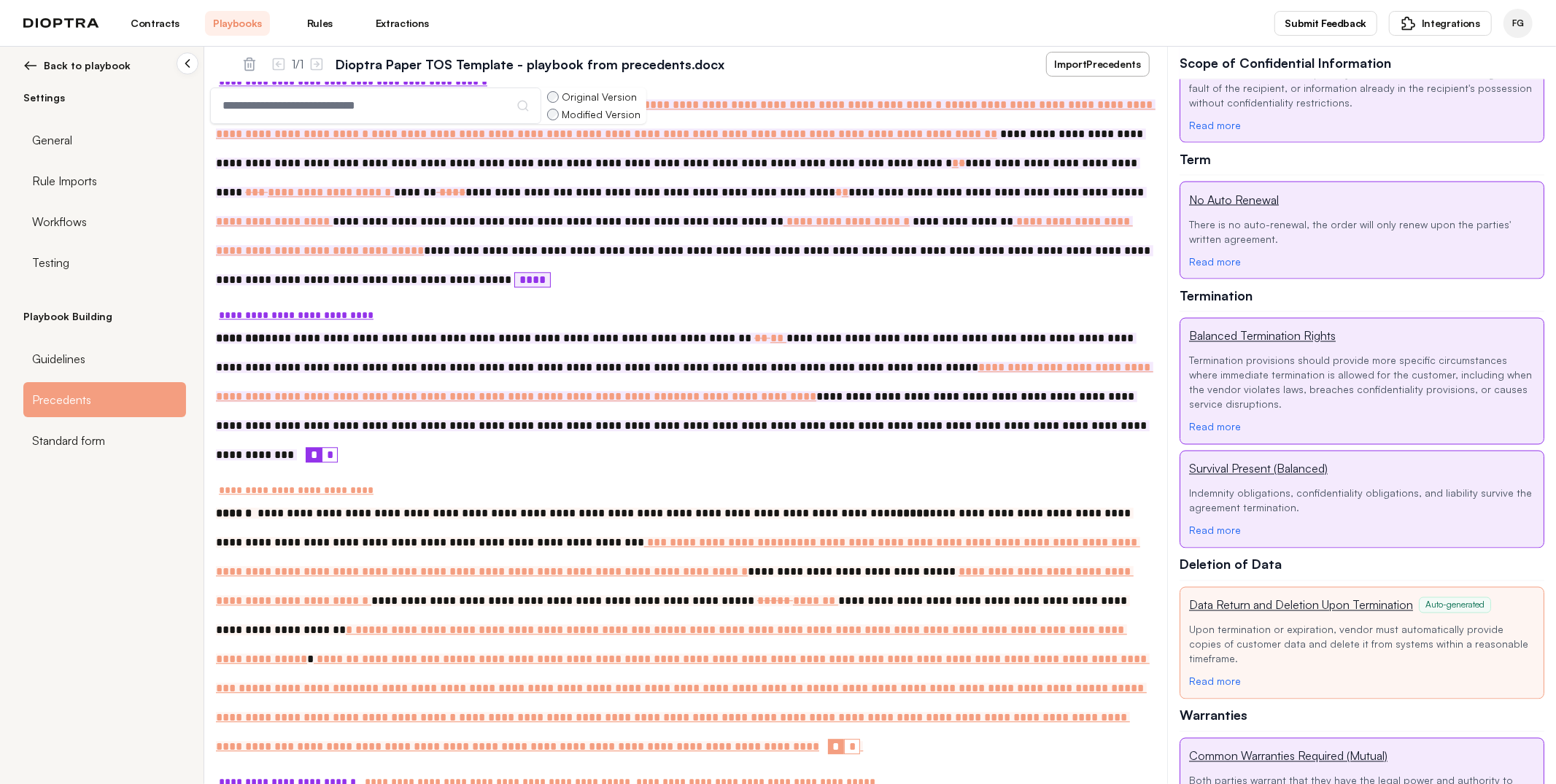 scroll, scrollTop: 3073, scrollLeft: 0, axis: vertical 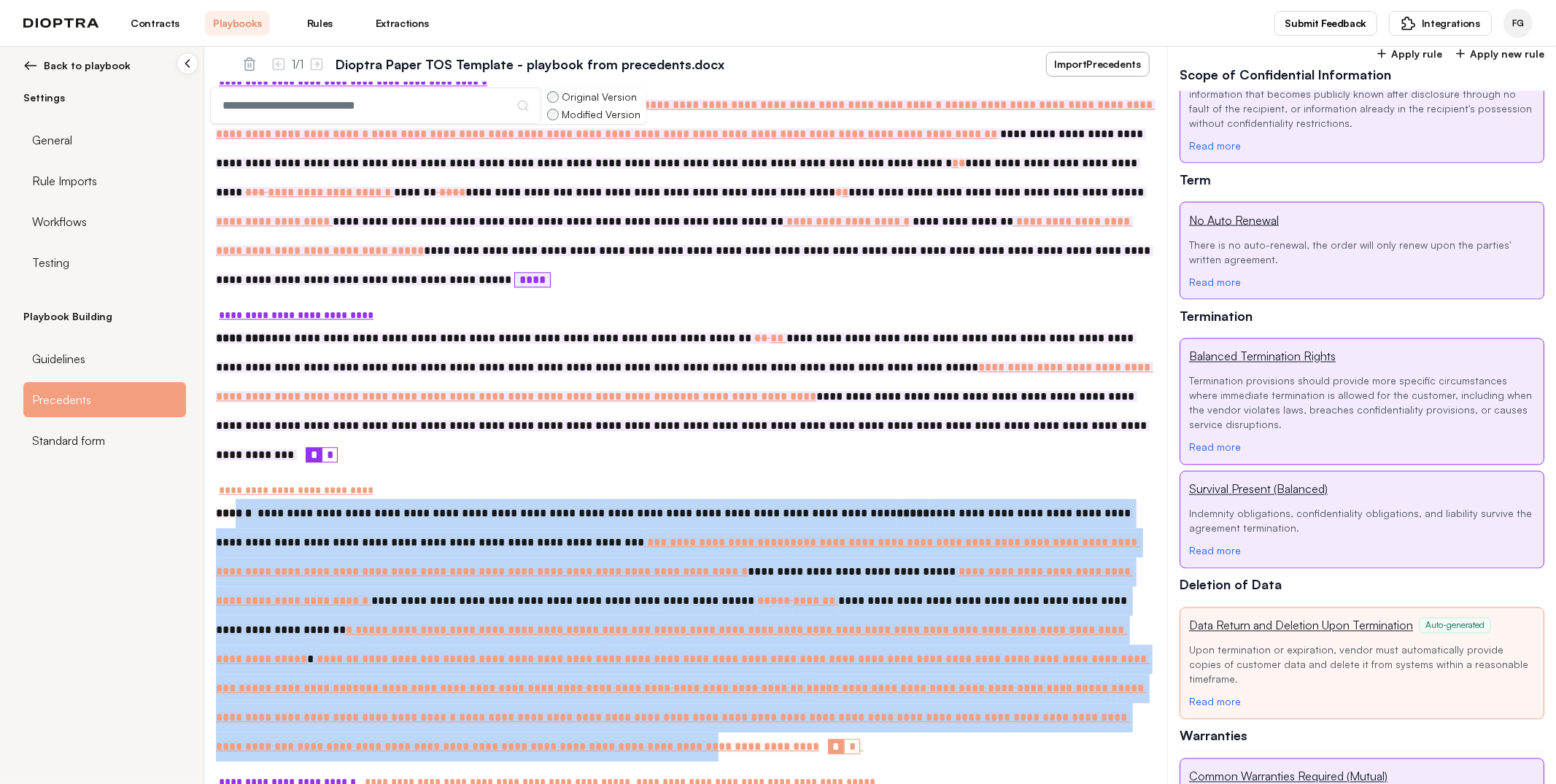 drag, startPoint x: 236, startPoint y: 337, endPoint x: 699, endPoint y: 542, distance: 506.3536 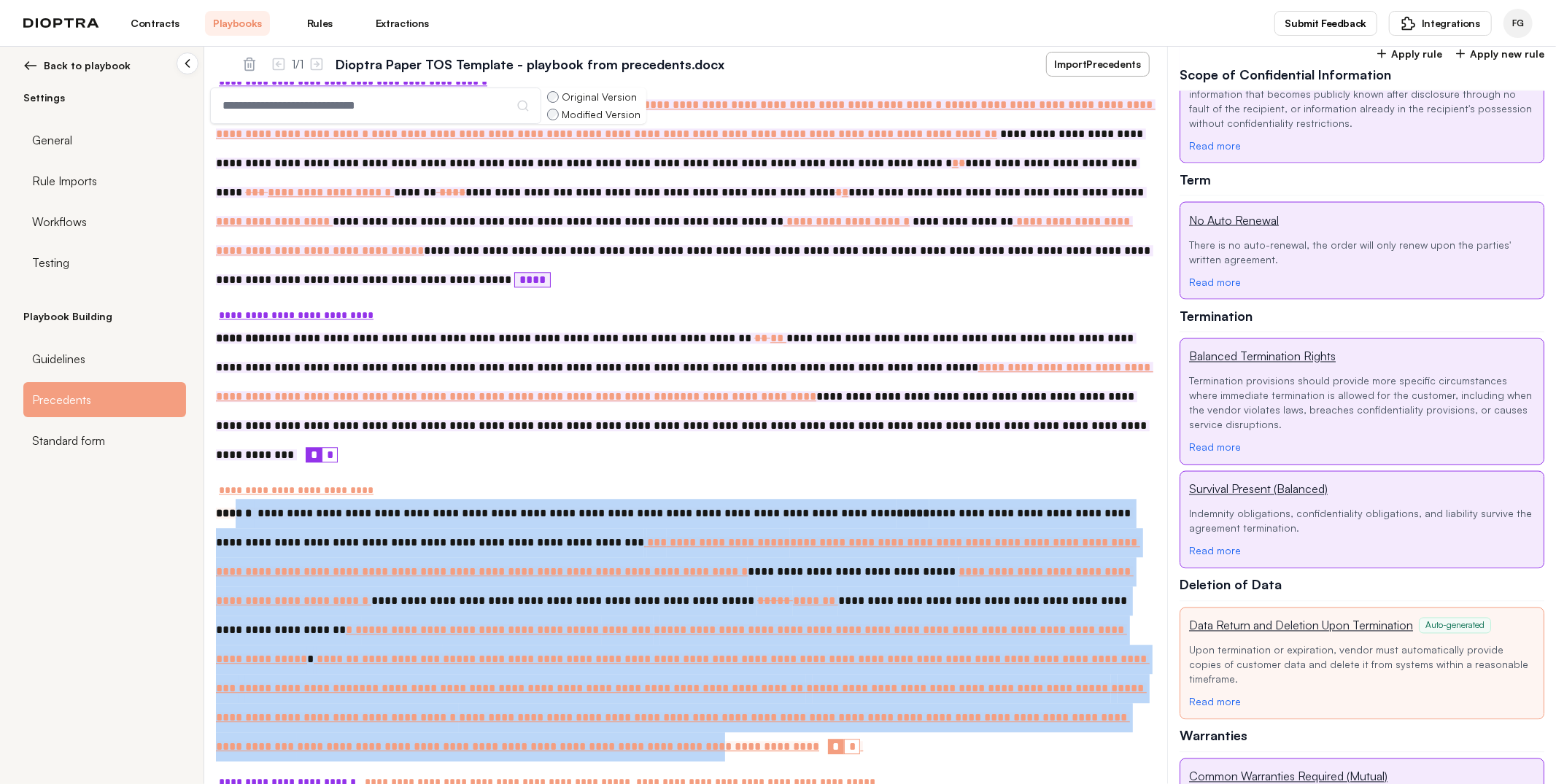 click on "**********" at bounding box center (686, 630) 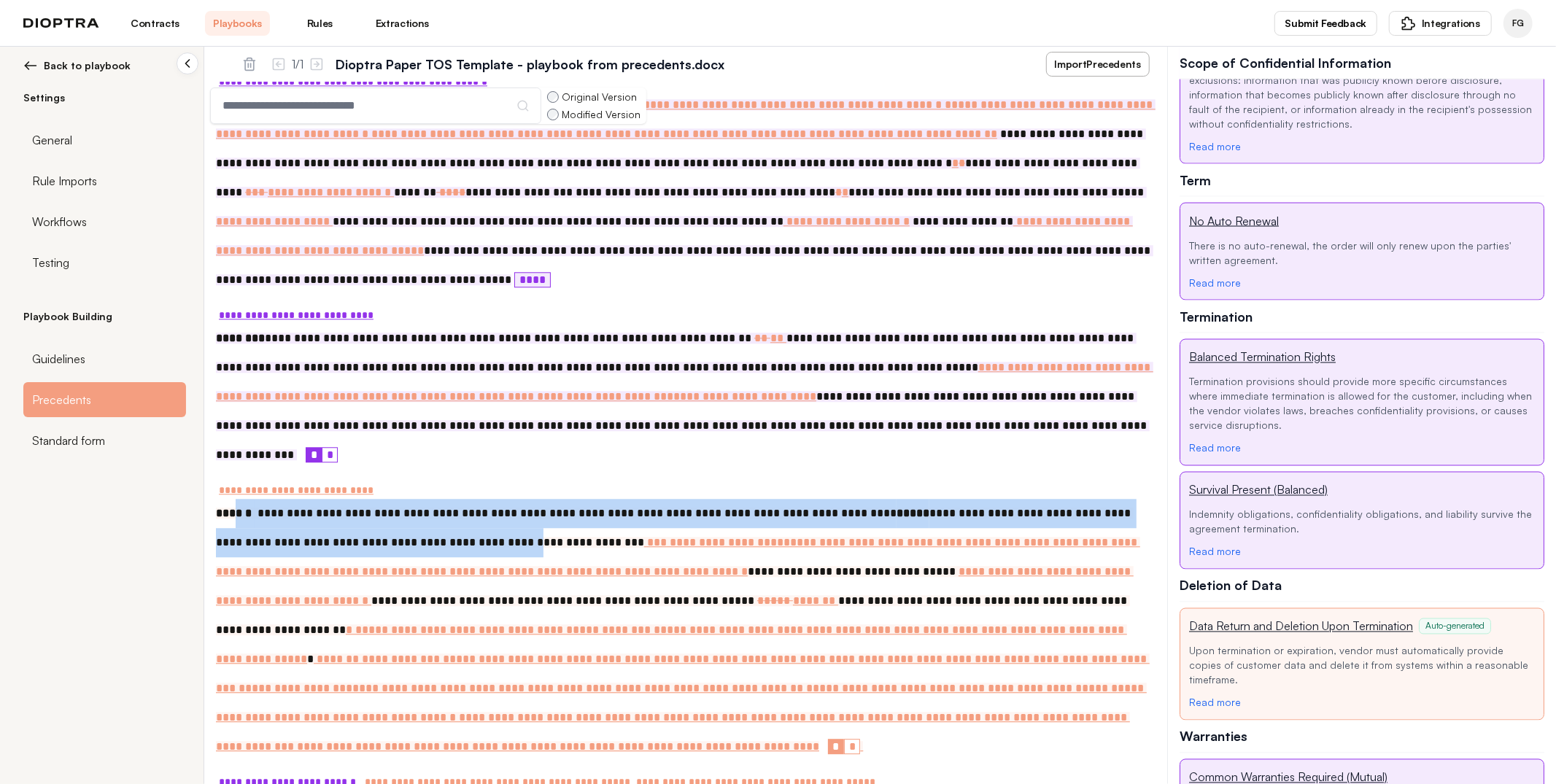 scroll, scrollTop: 2042, scrollLeft: 0, axis: vertical 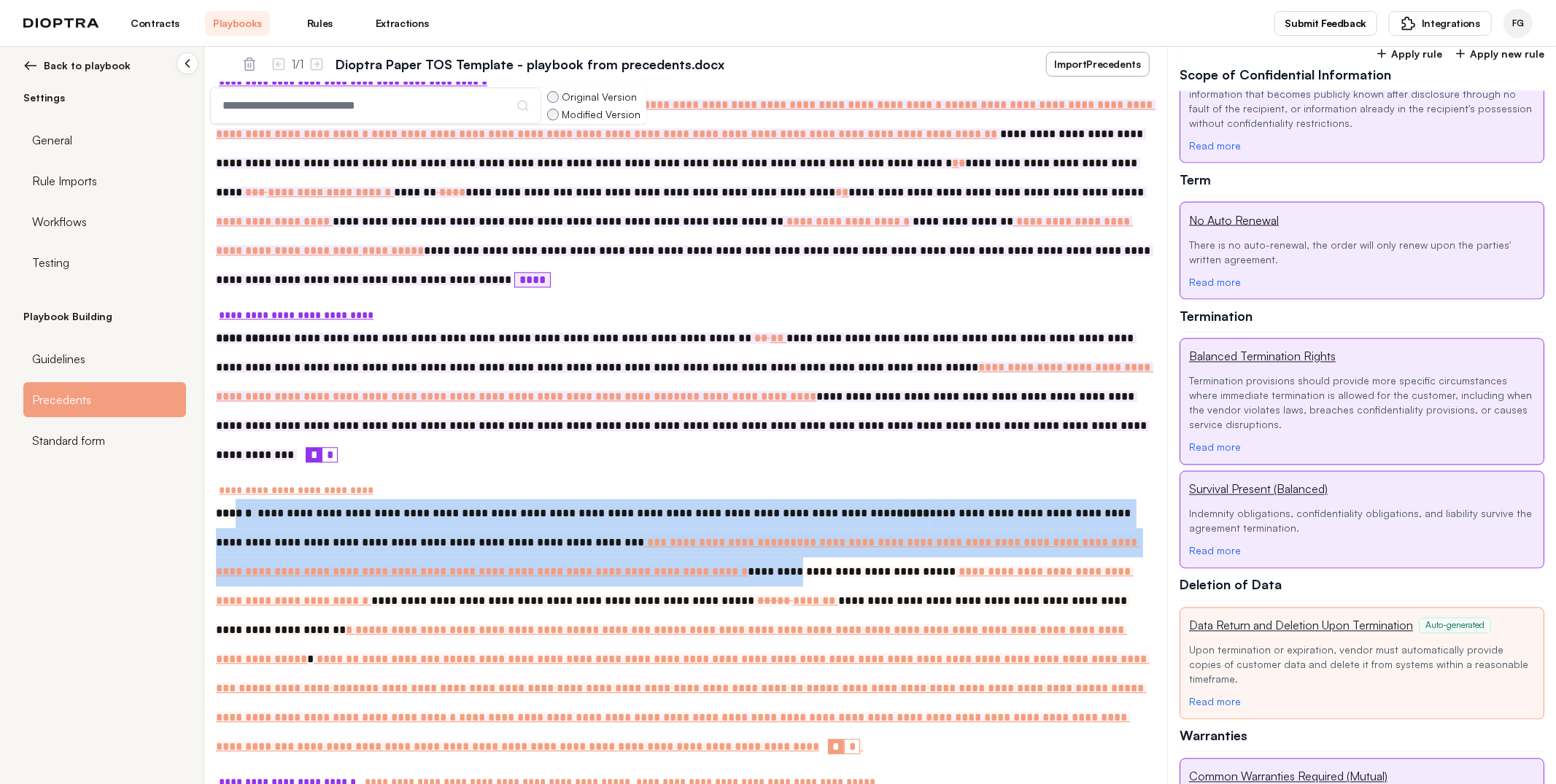 drag, startPoint x: 239, startPoint y: 334, endPoint x: 469, endPoint y: 384, distance: 235.37205 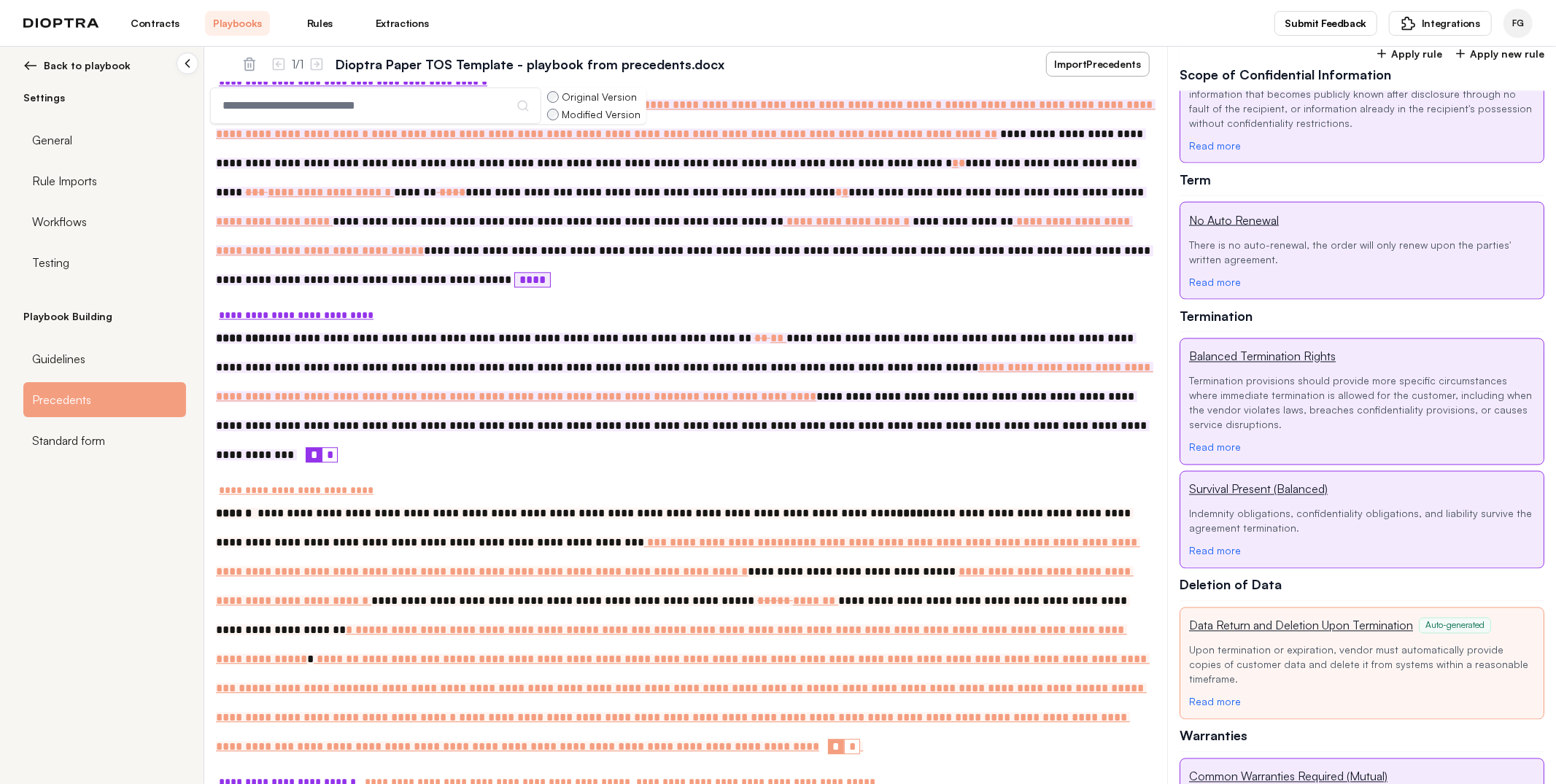 scroll, scrollTop: 2021, scrollLeft: 0, axis: vertical 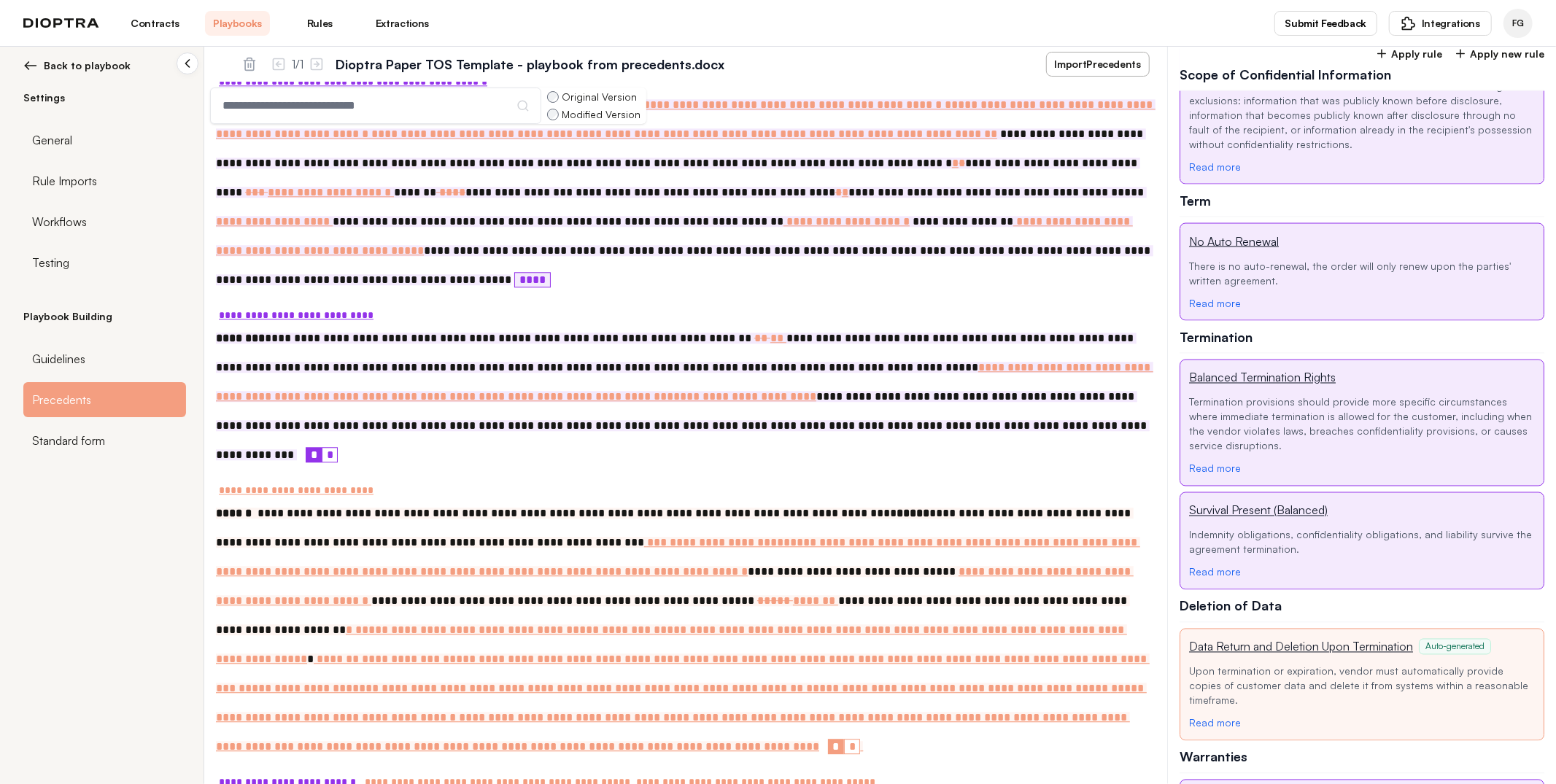 click on "**********" at bounding box center [686, 630] 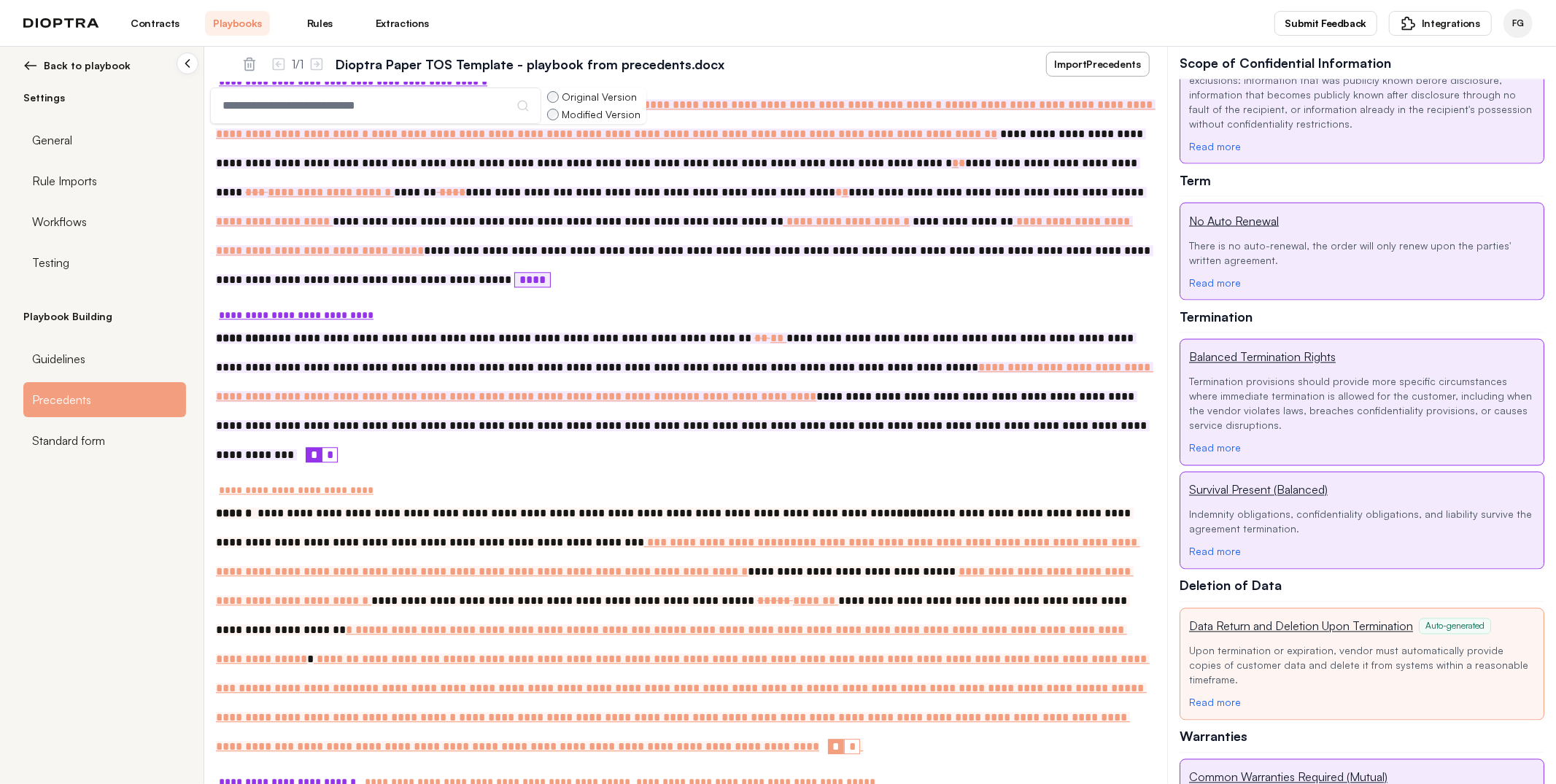 click on "*" 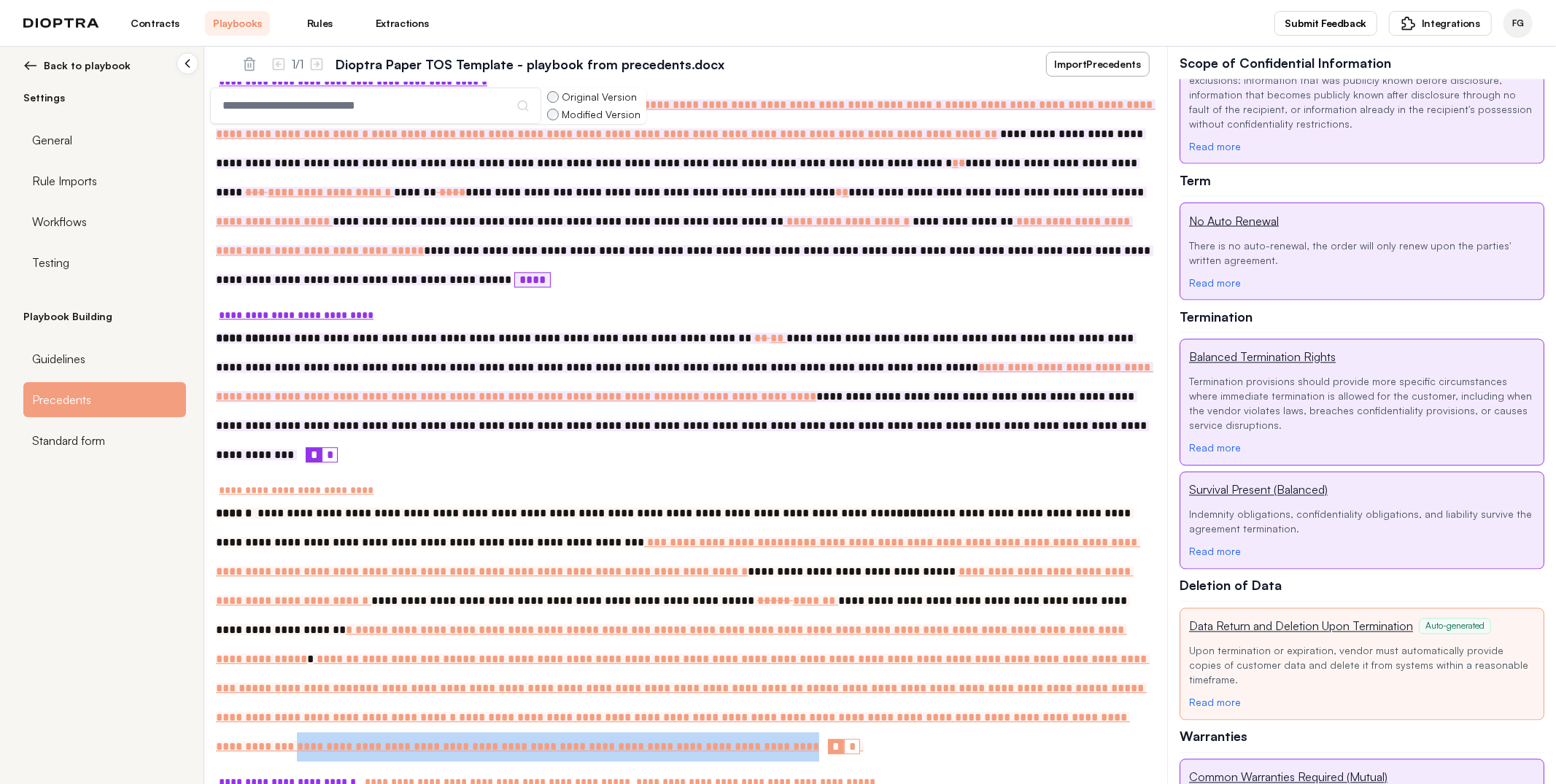 scroll, scrollTop: 2042, scrollLeft: 0, axis: vertical 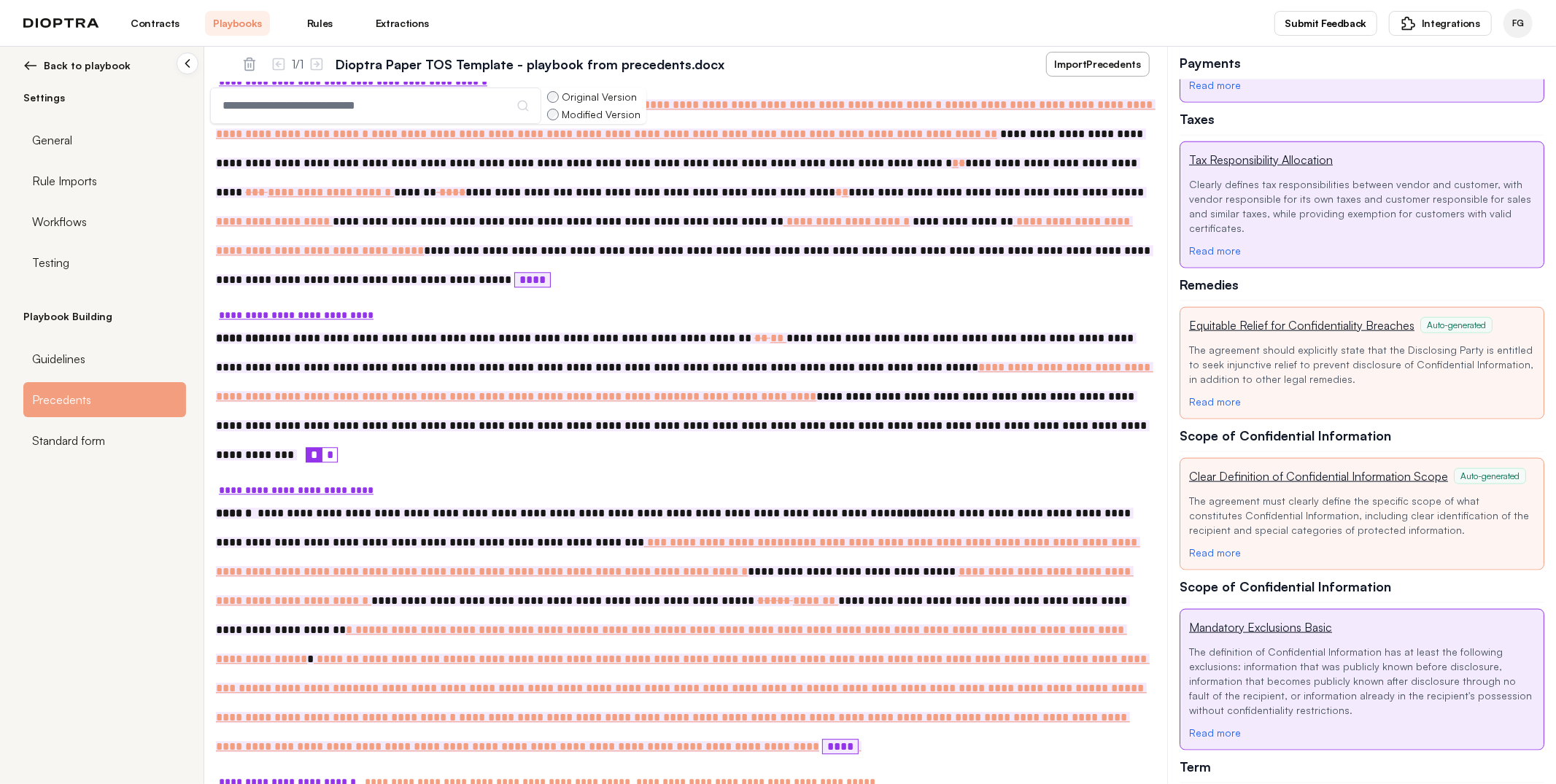 click on "Back to playbook" at bounding box center (87, 66) 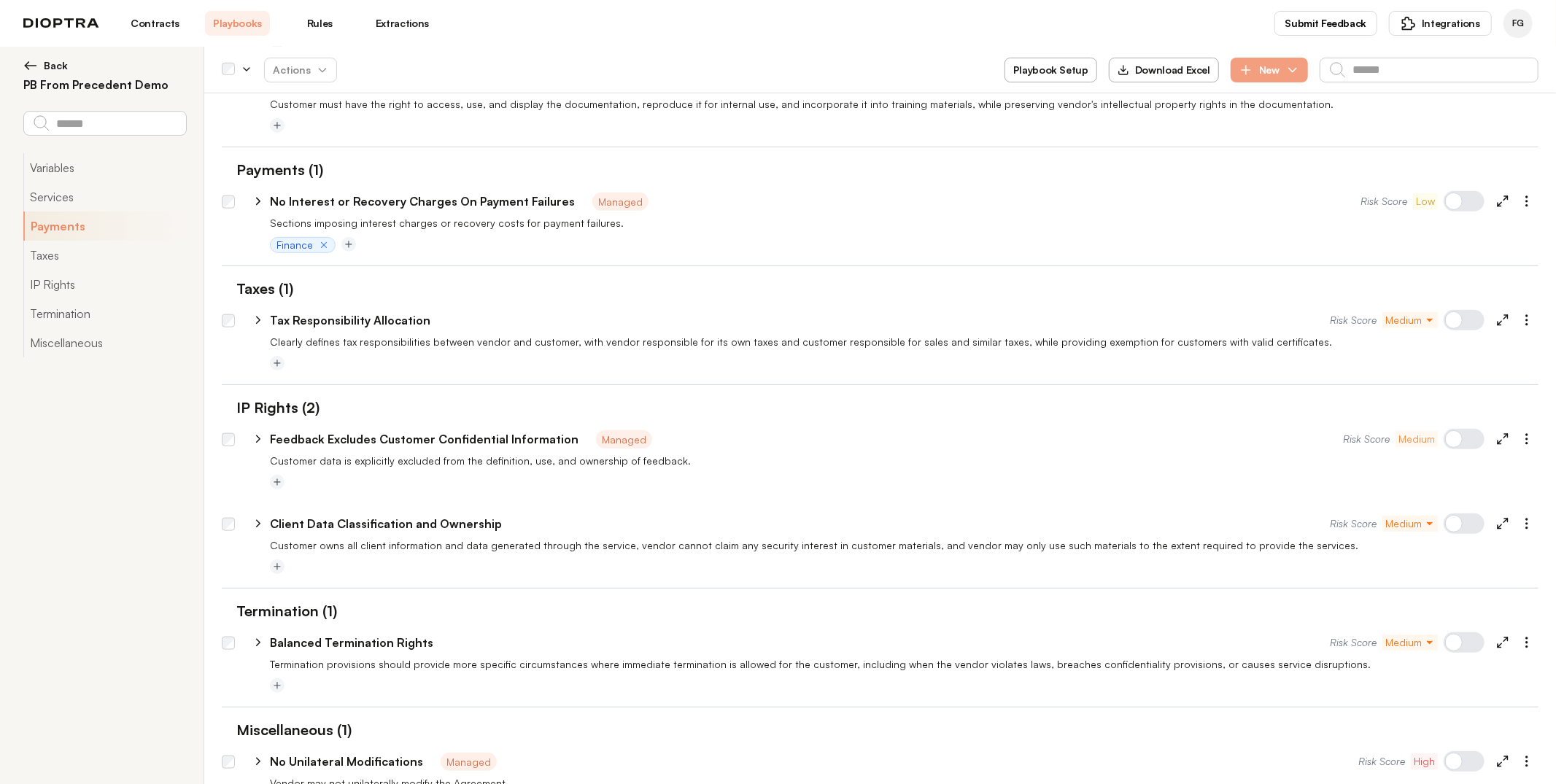 scroll, scrollTop: 537, scrollLeft: 0, axis: vertical 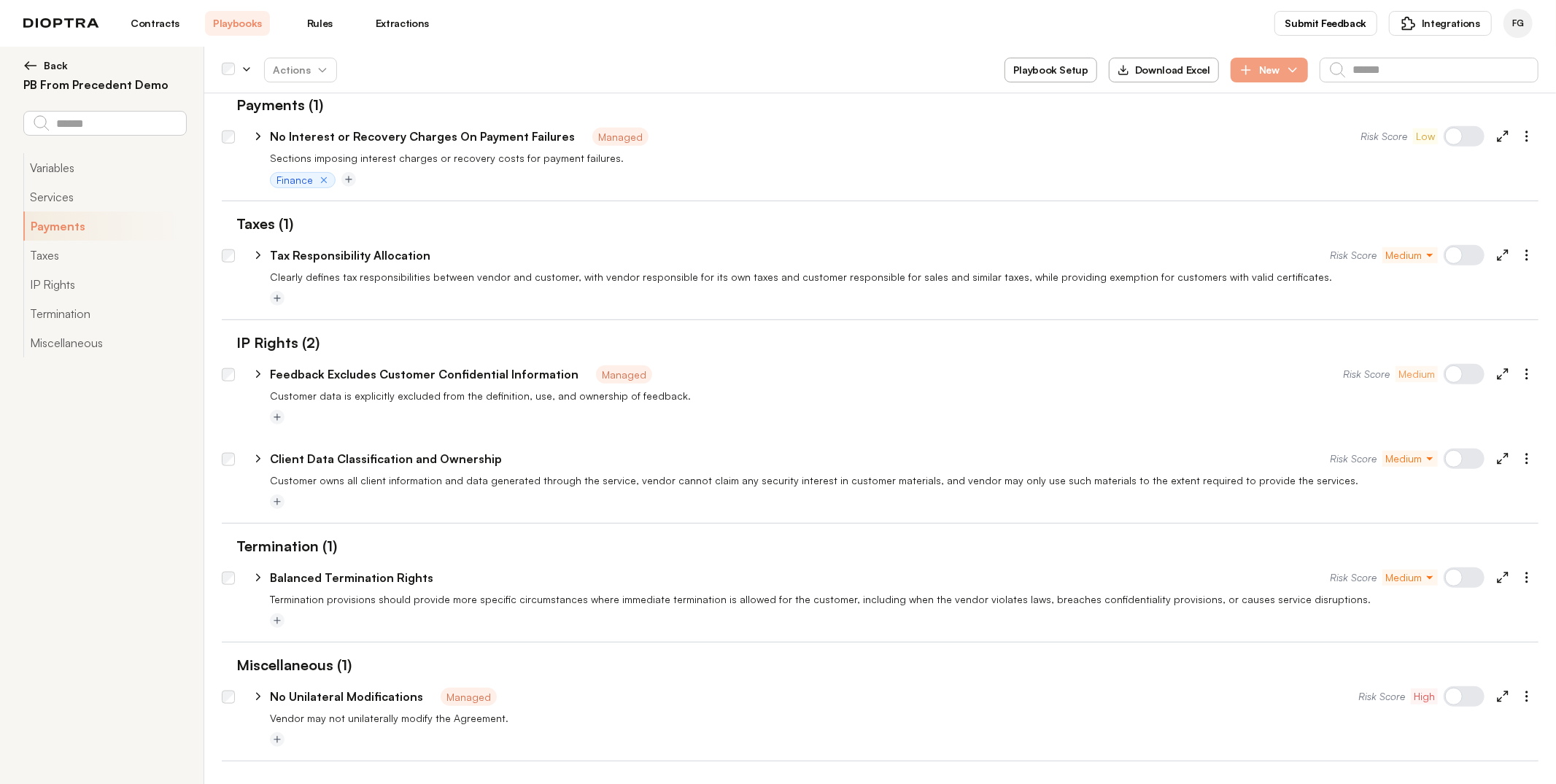 click 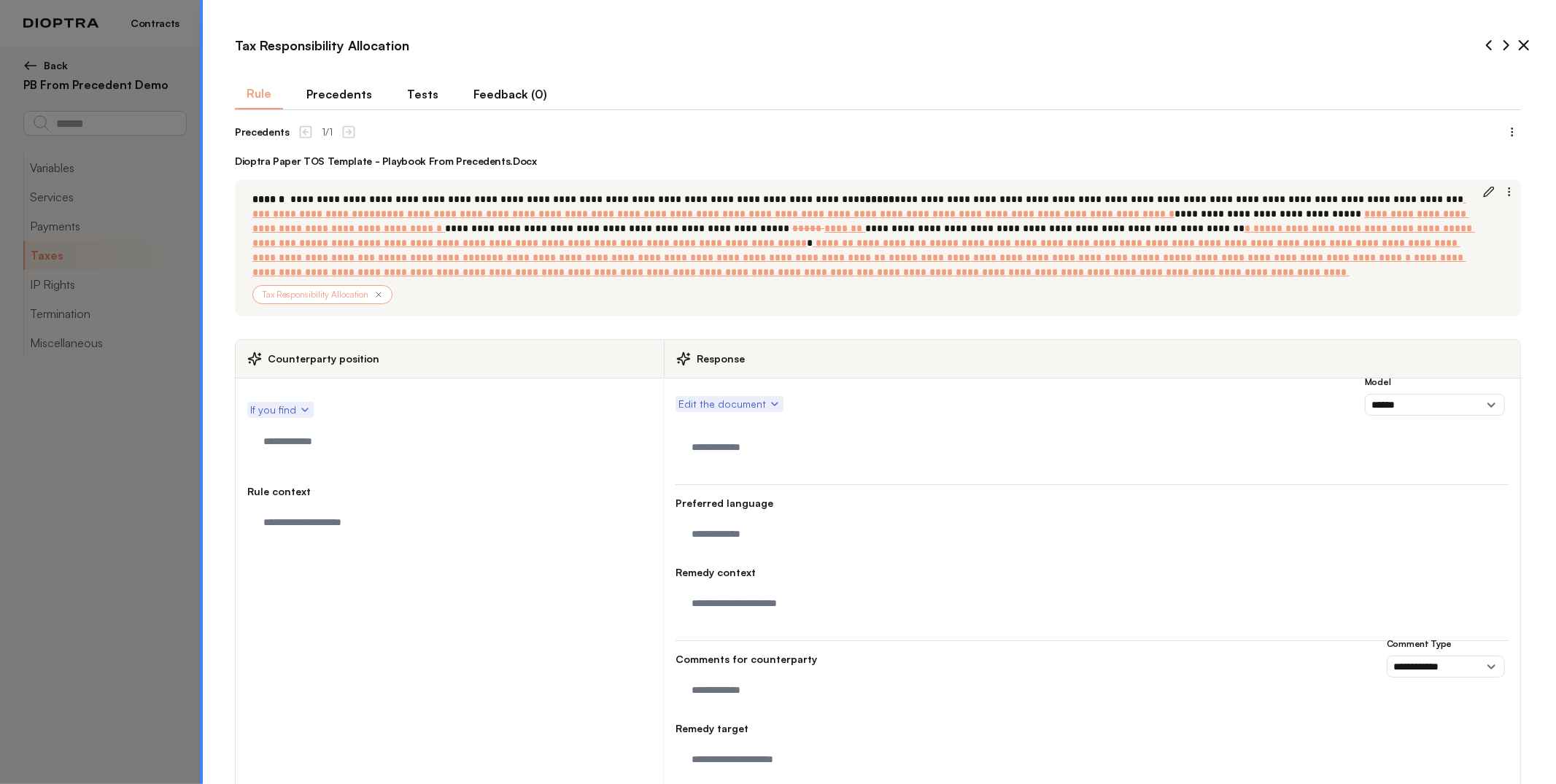 drag, startPoint x: 390, startPoint y: 300, endPoint x: 119, endPoint y: 298, distance: 271.0074 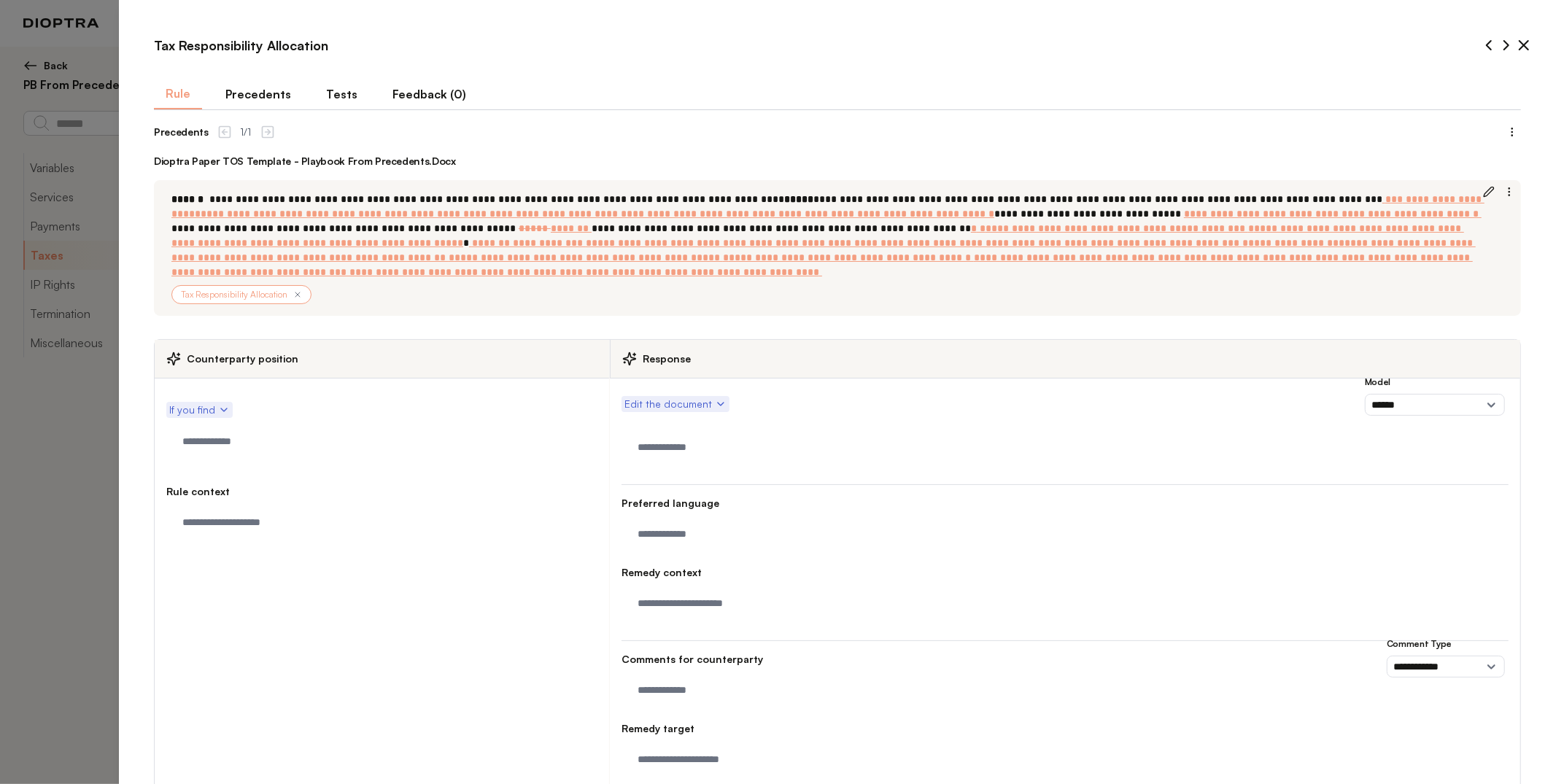 scroll, scrollTop: 165, scrollLeft: 0, axis: vertical 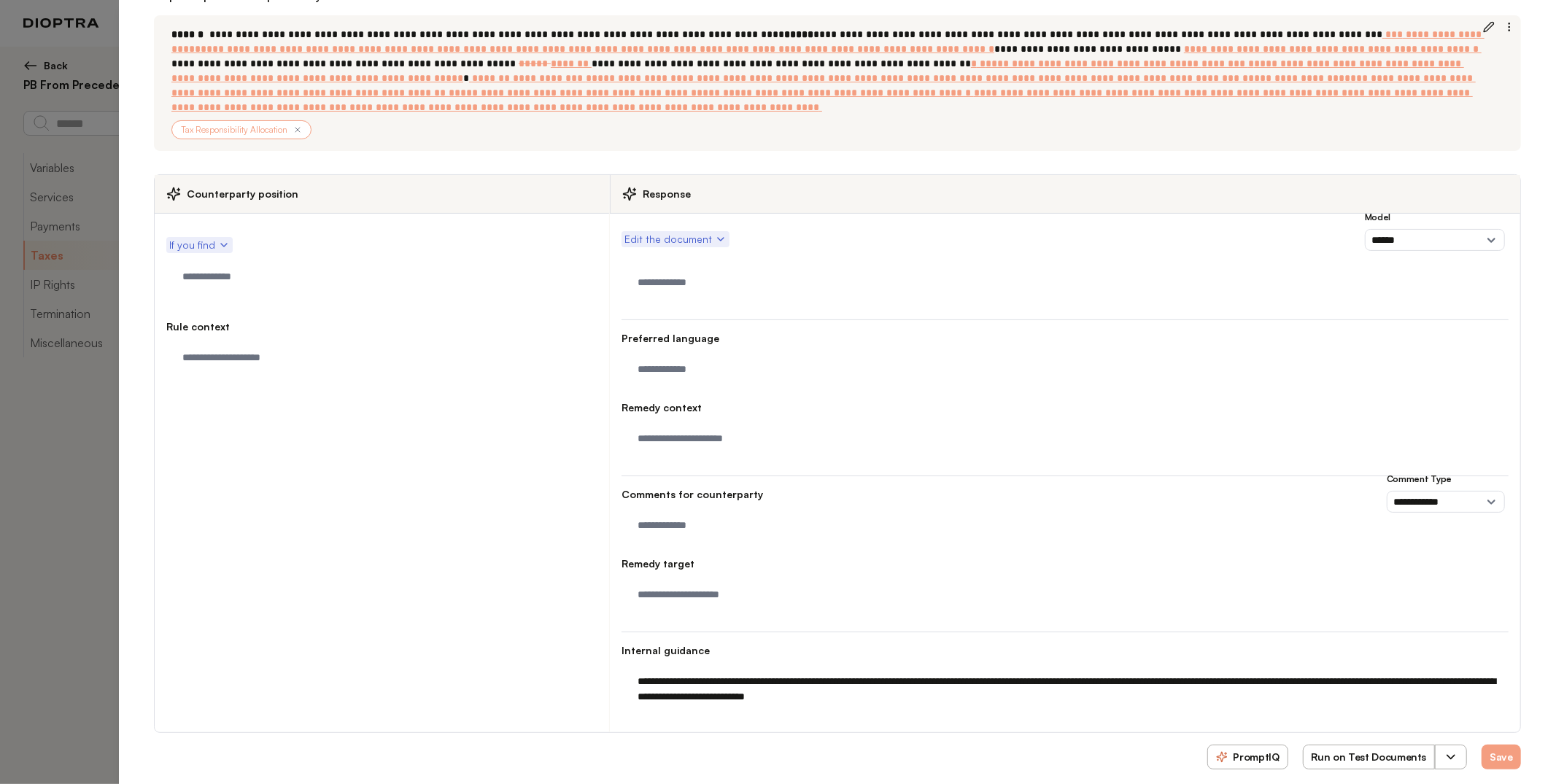 click on "PromptIQ" at bounding box center (1247, 757) 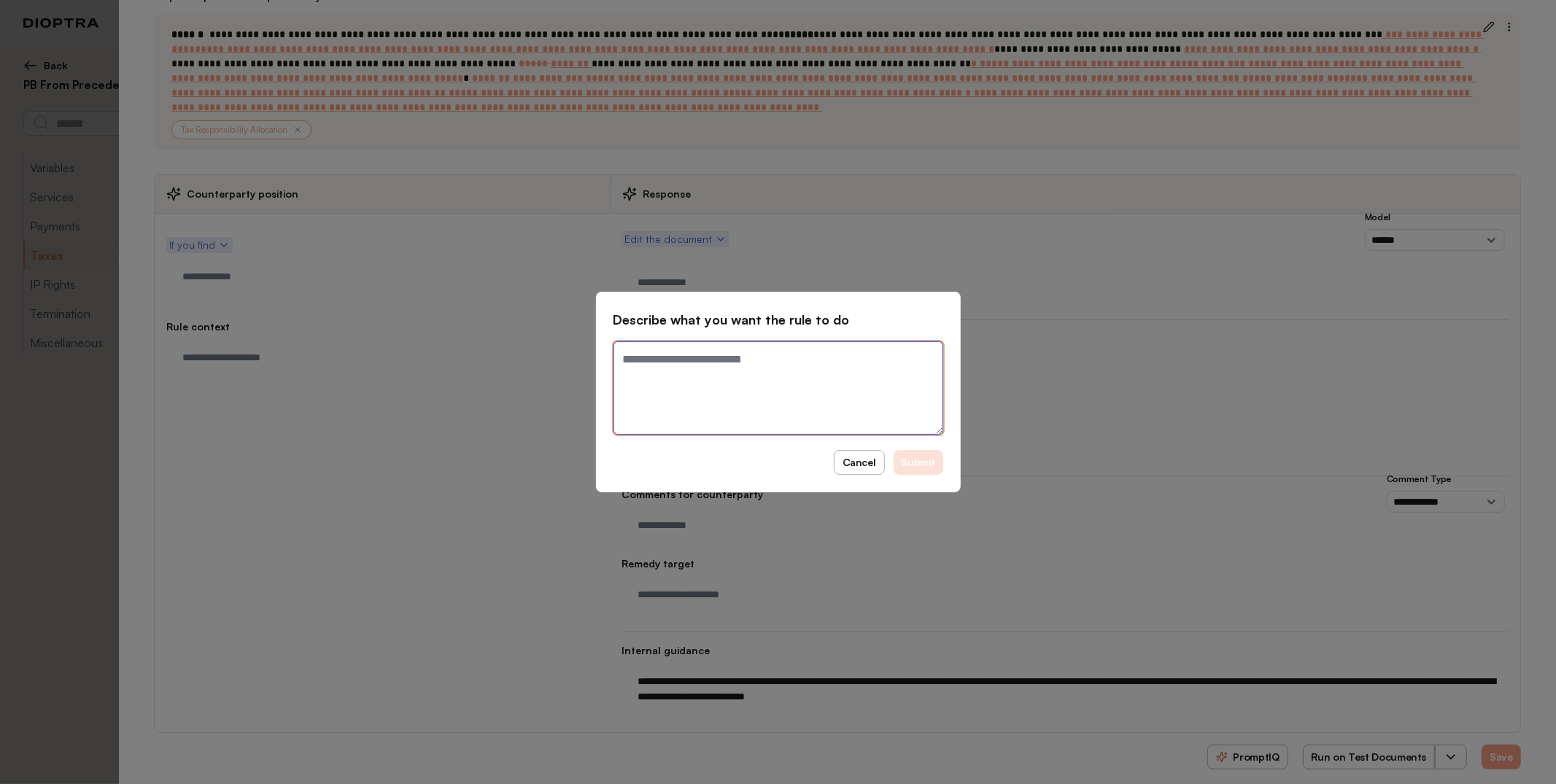 click at bounding box center (778, 388) 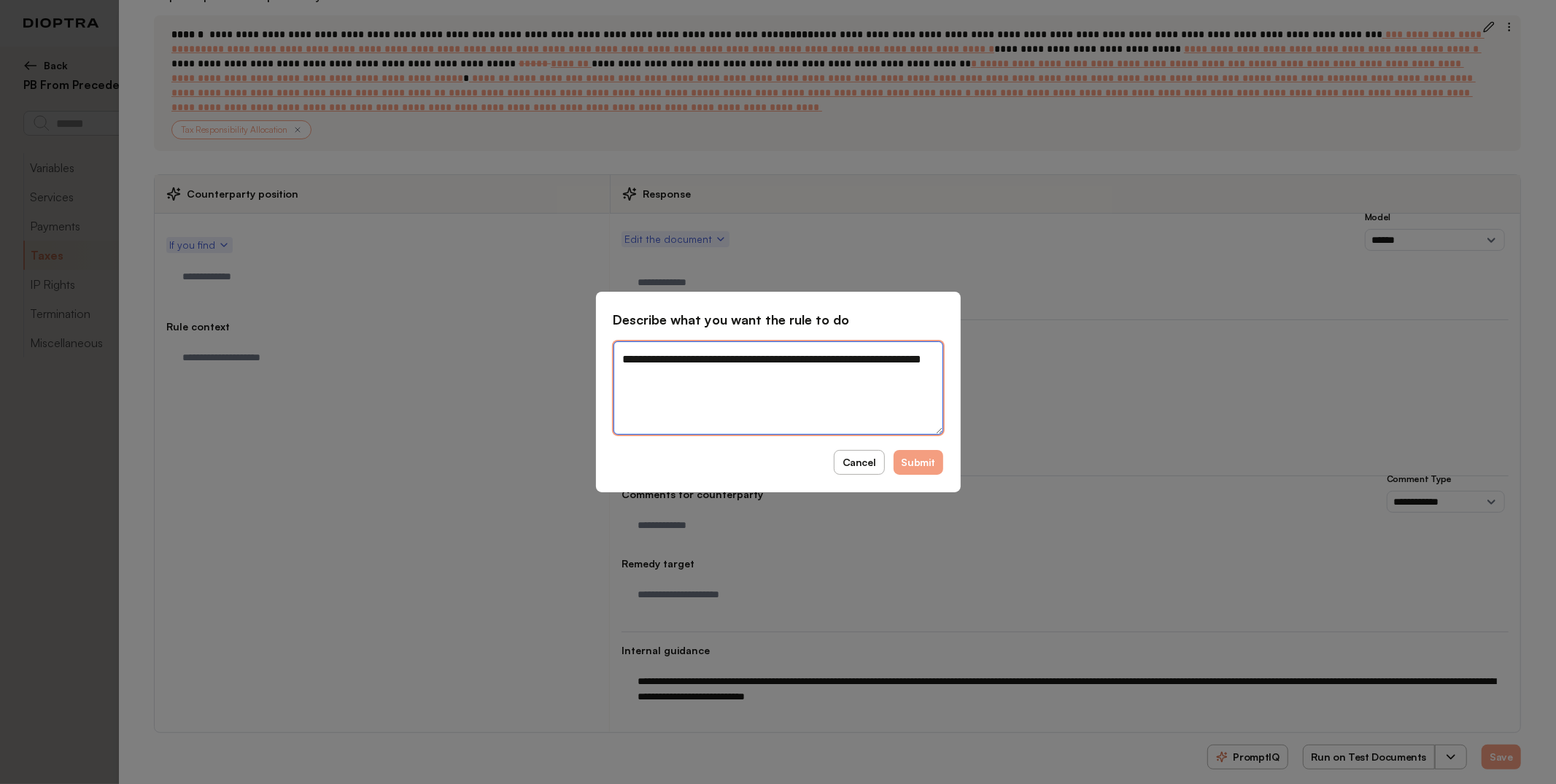type on "**********" 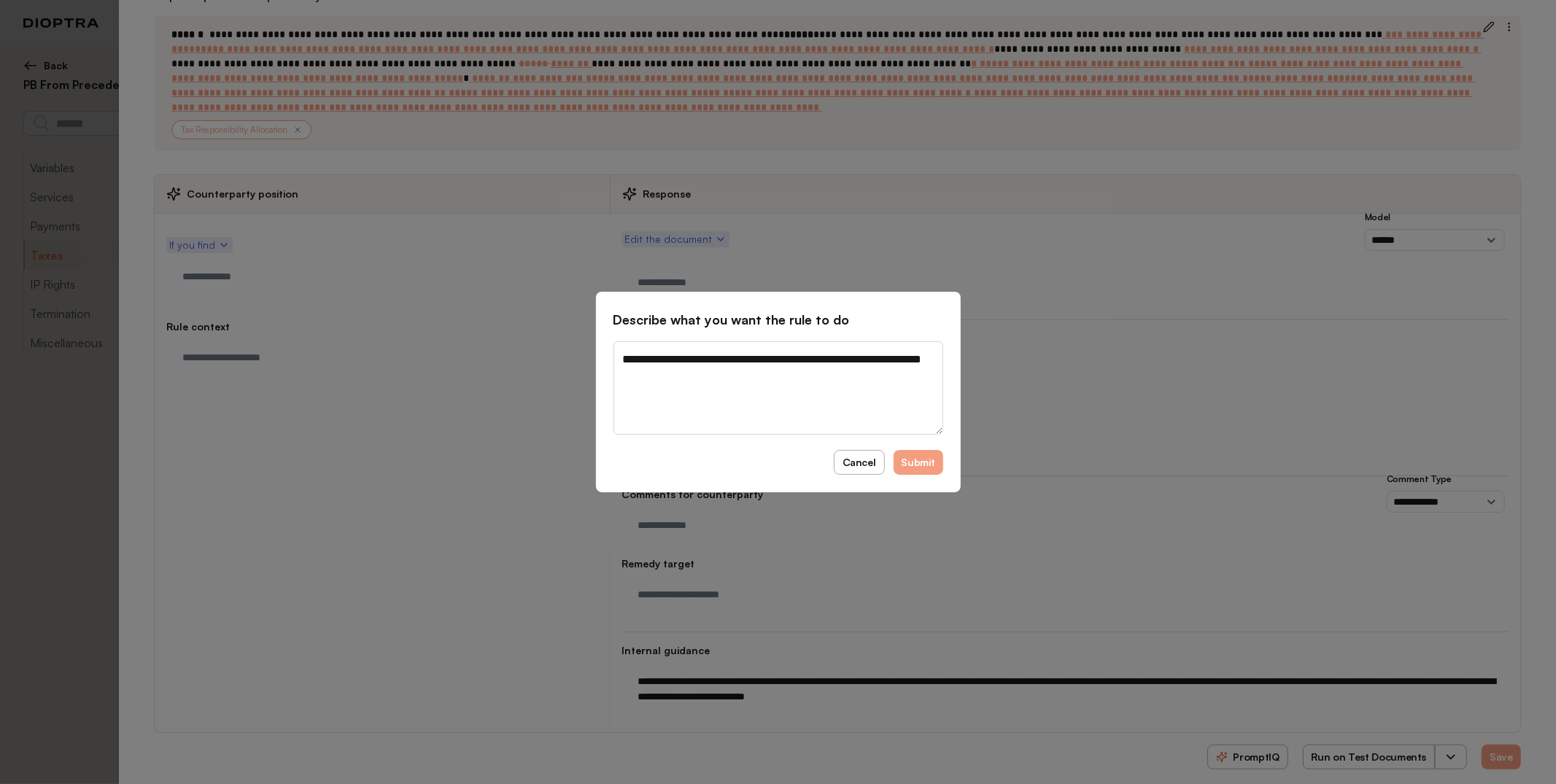 click on "**********" at bounding box center [778, 392] 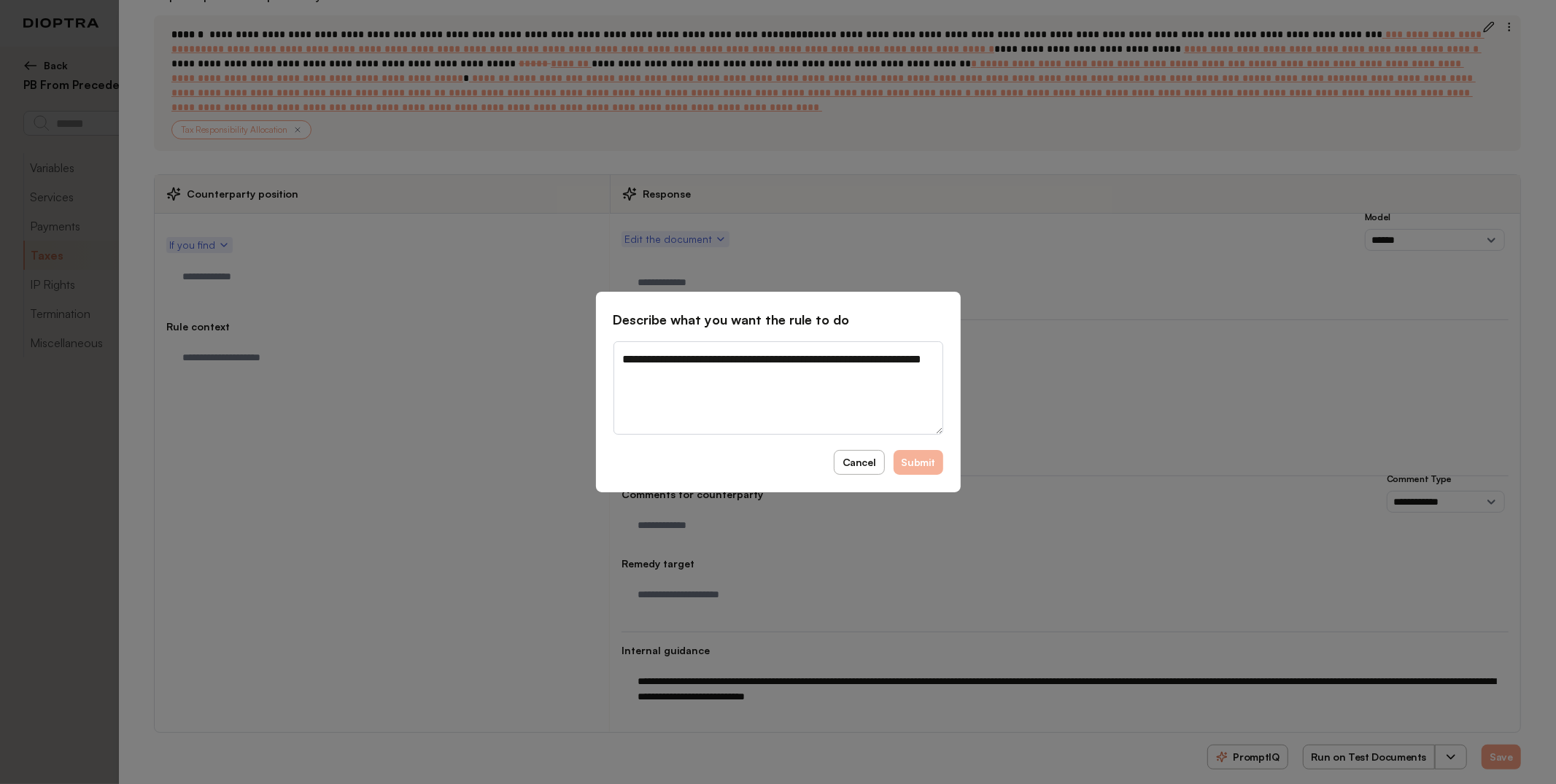 click on "Submit" at bounding box center [918, 462] 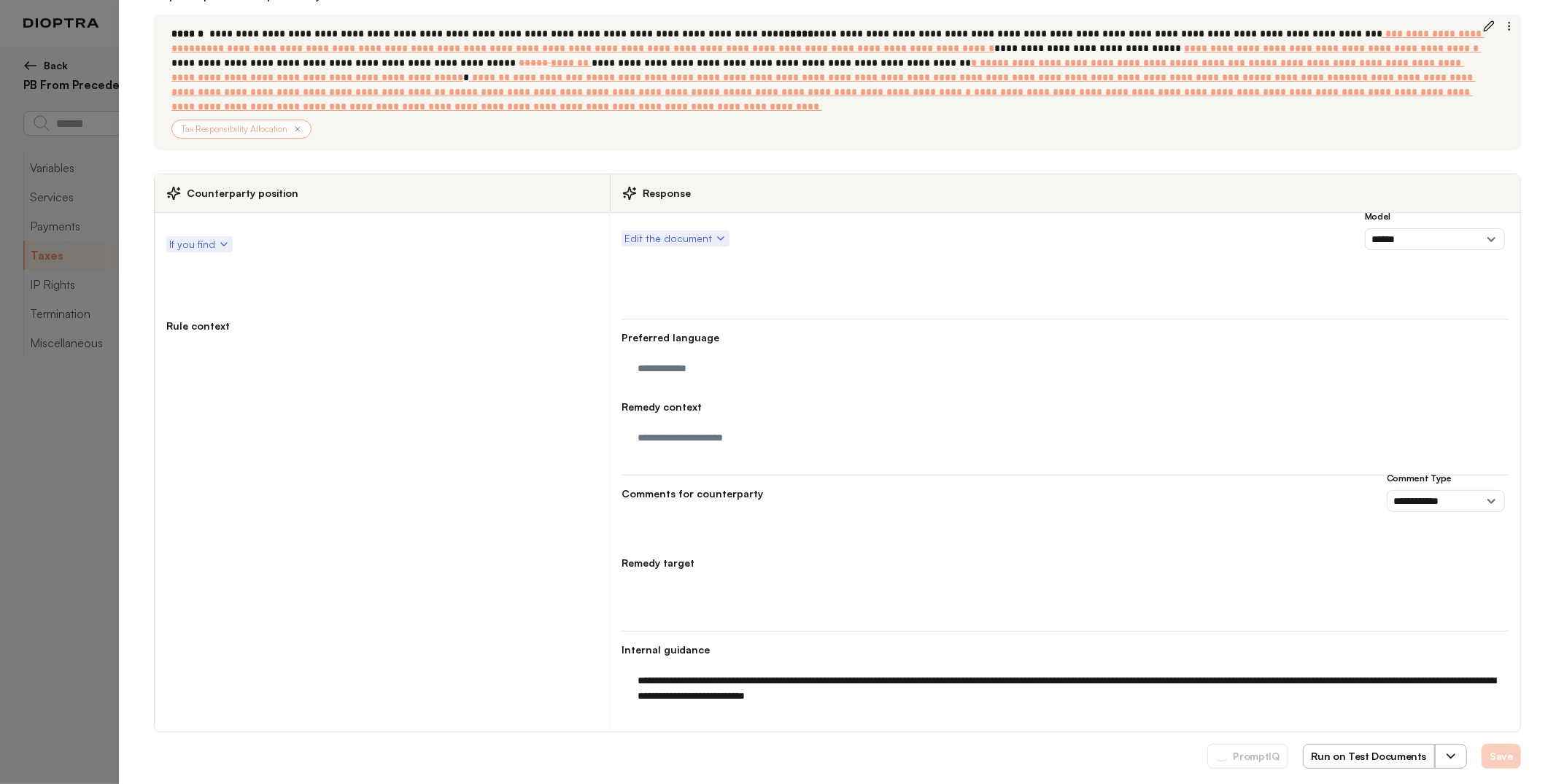 scroll, scrollTop: 191, scrollLeft: 0, axis: vertical 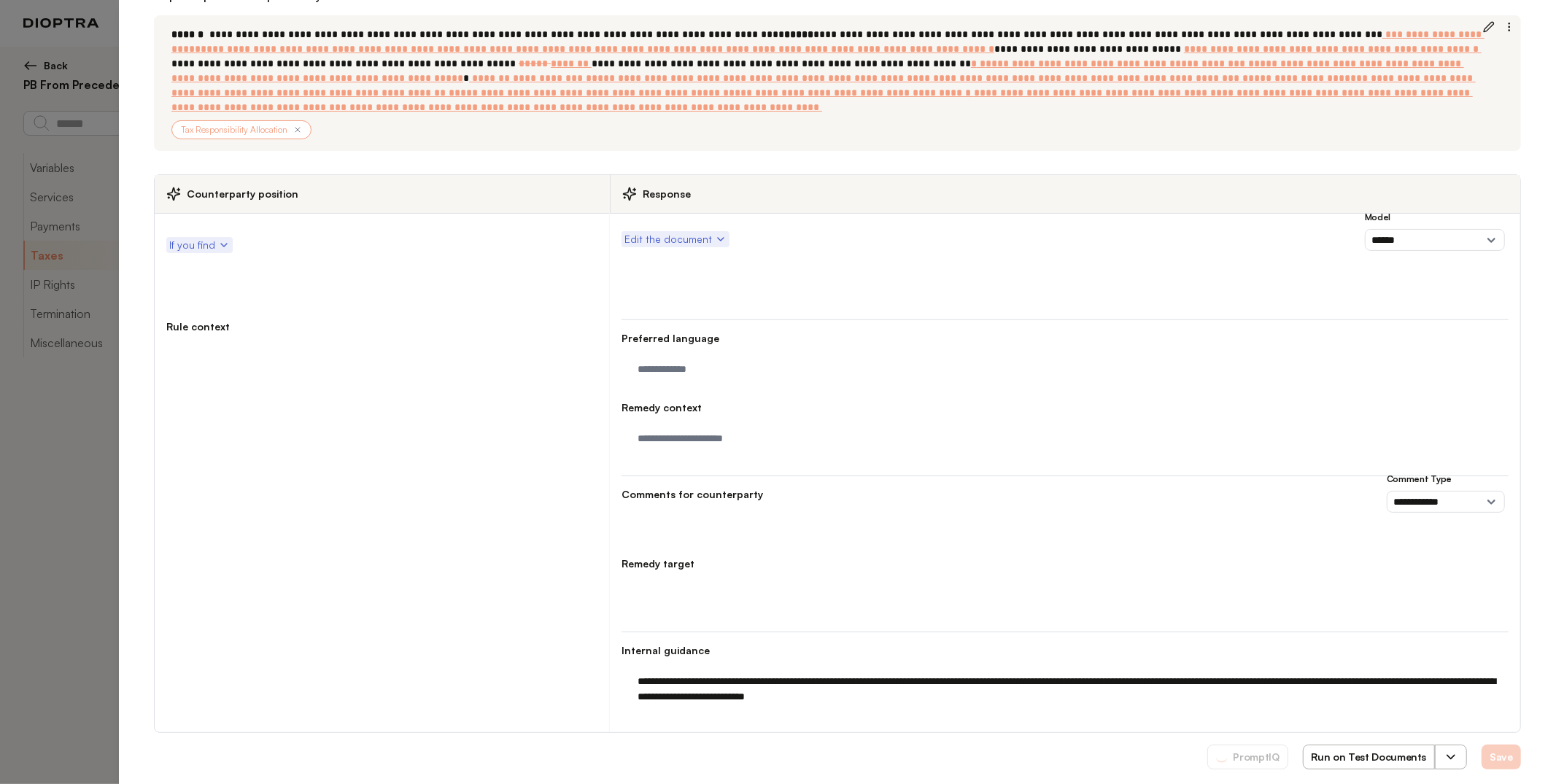 select 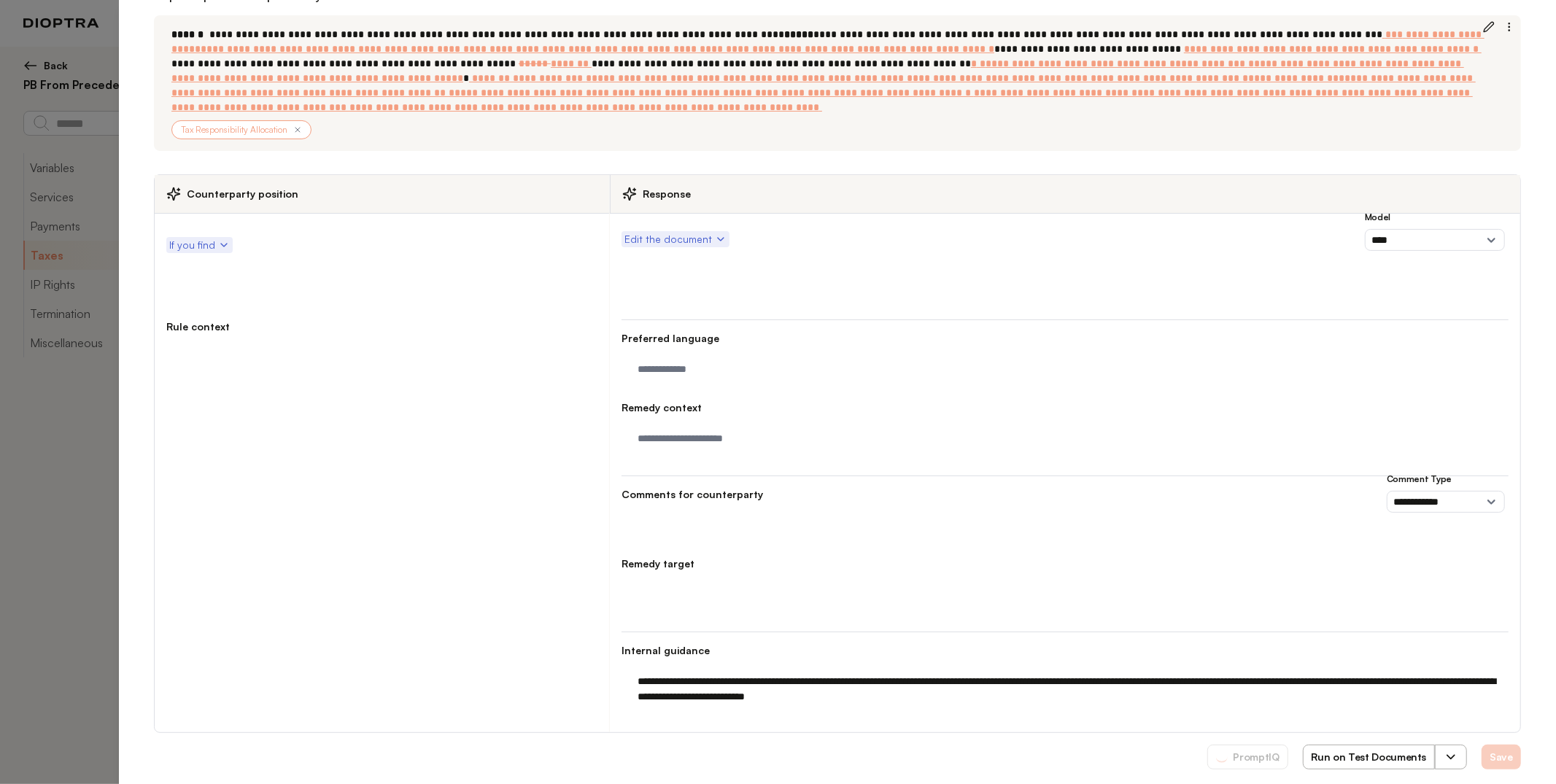 type on "**********" 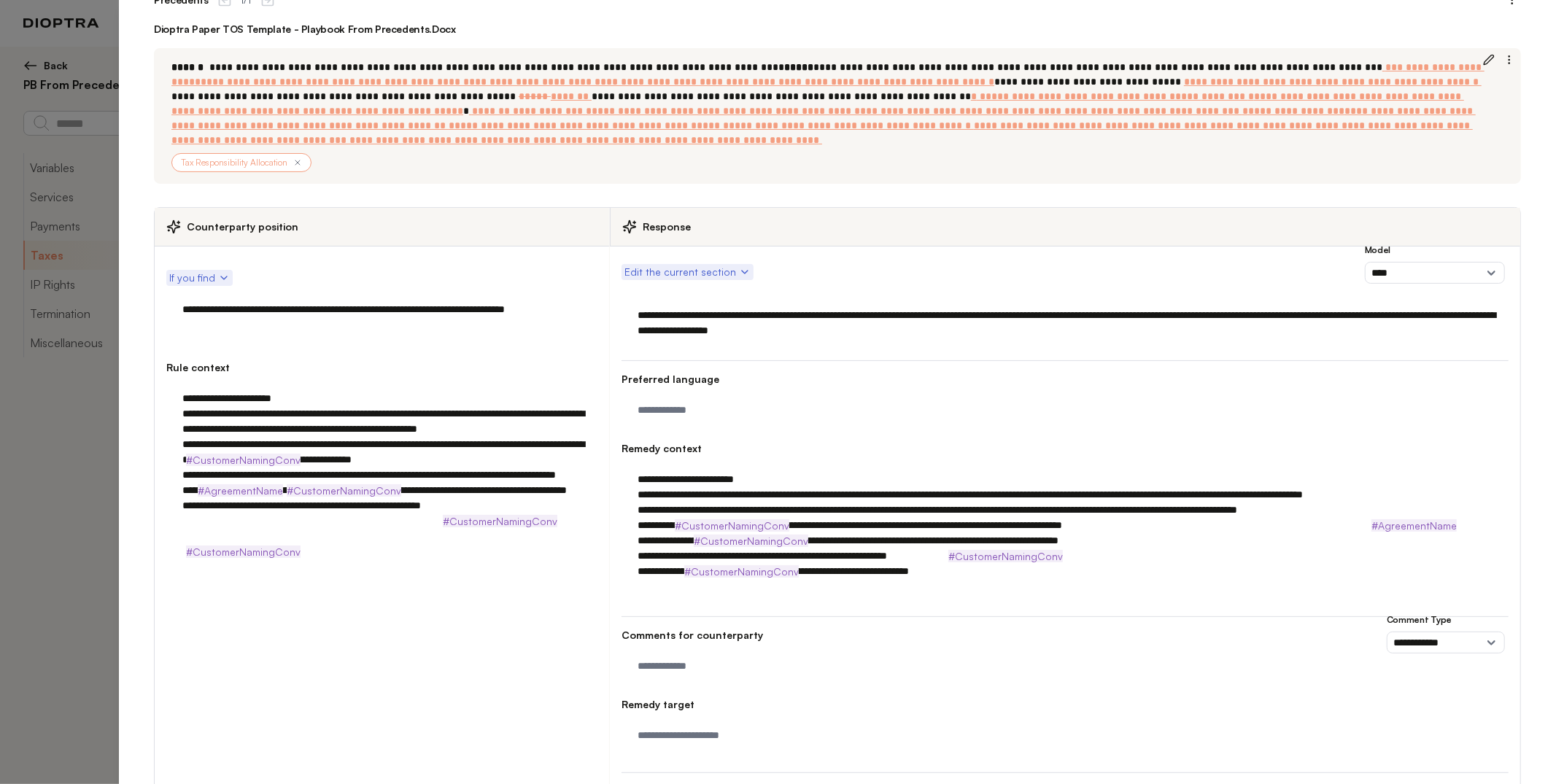 scroll, scrollTop: 112, scrollLeft: 0, axis: vertical 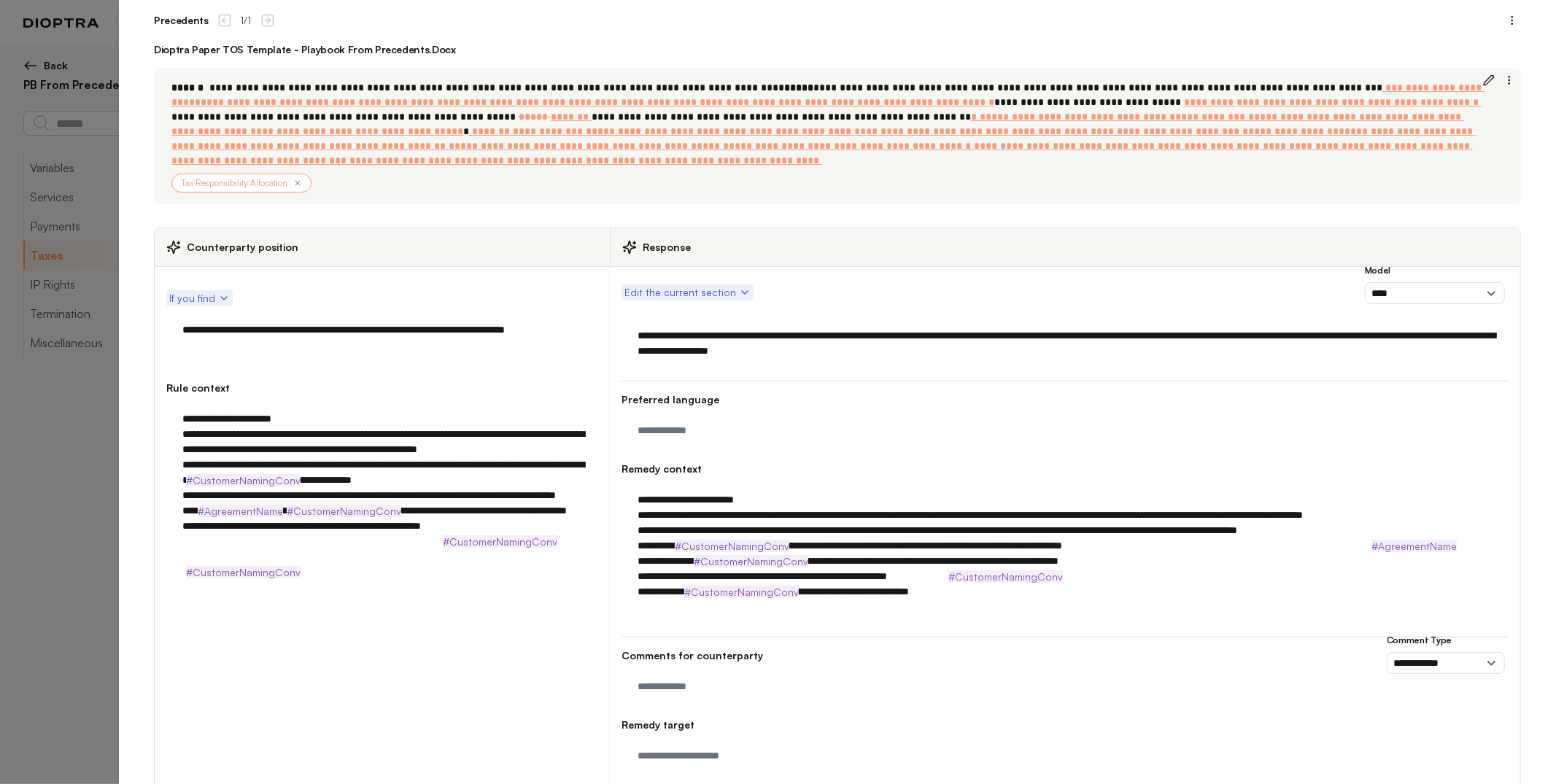 drag, startPoint x: 182, startPoint y: 319, endPoint x: 389, endPoint y: 317, distance: 207.0097 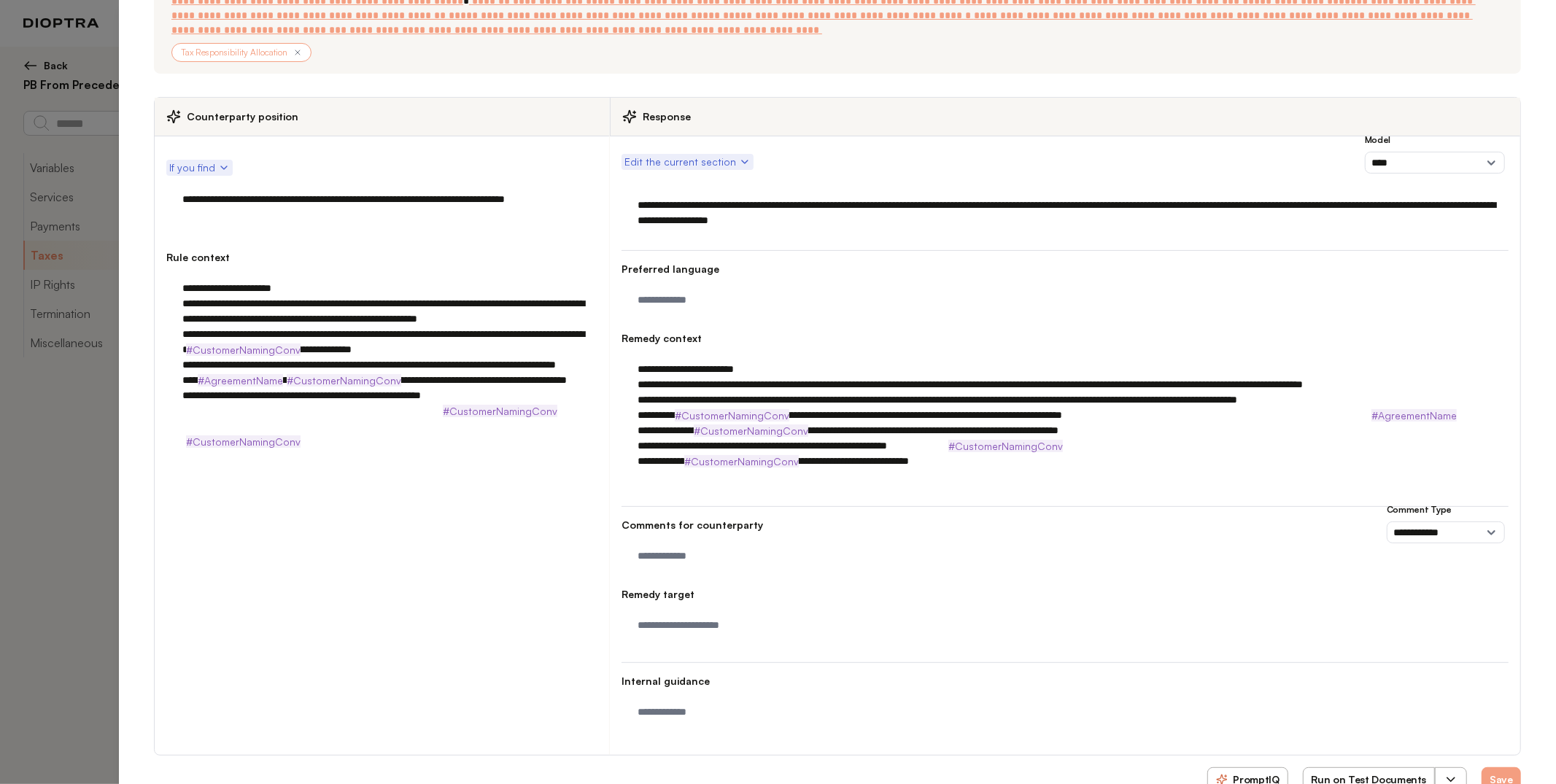 scroll, scrollTop: 241, scrollLeft: 0, axis: vertical 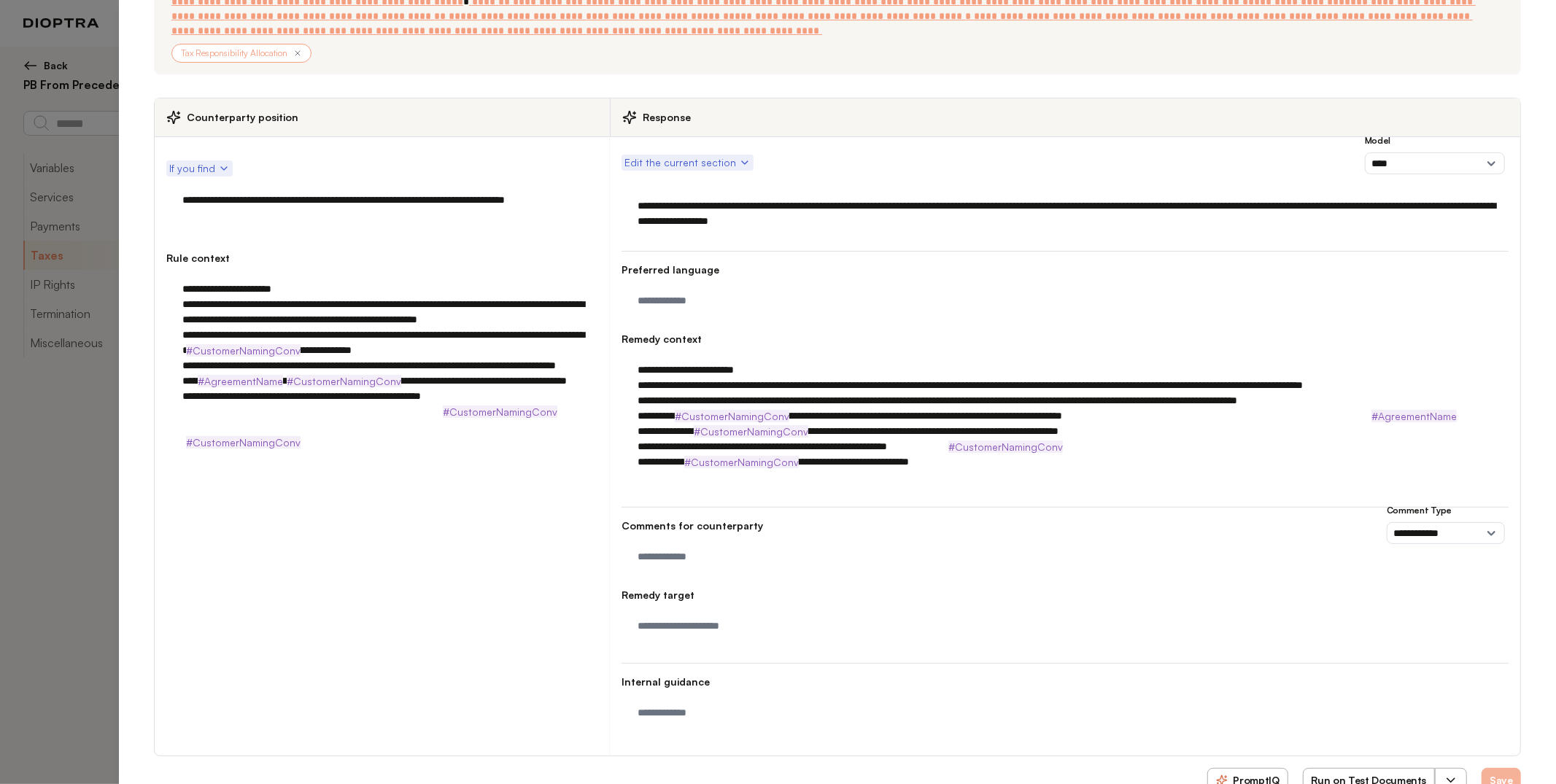 click on "Save" at bounding box center (1501, 780) 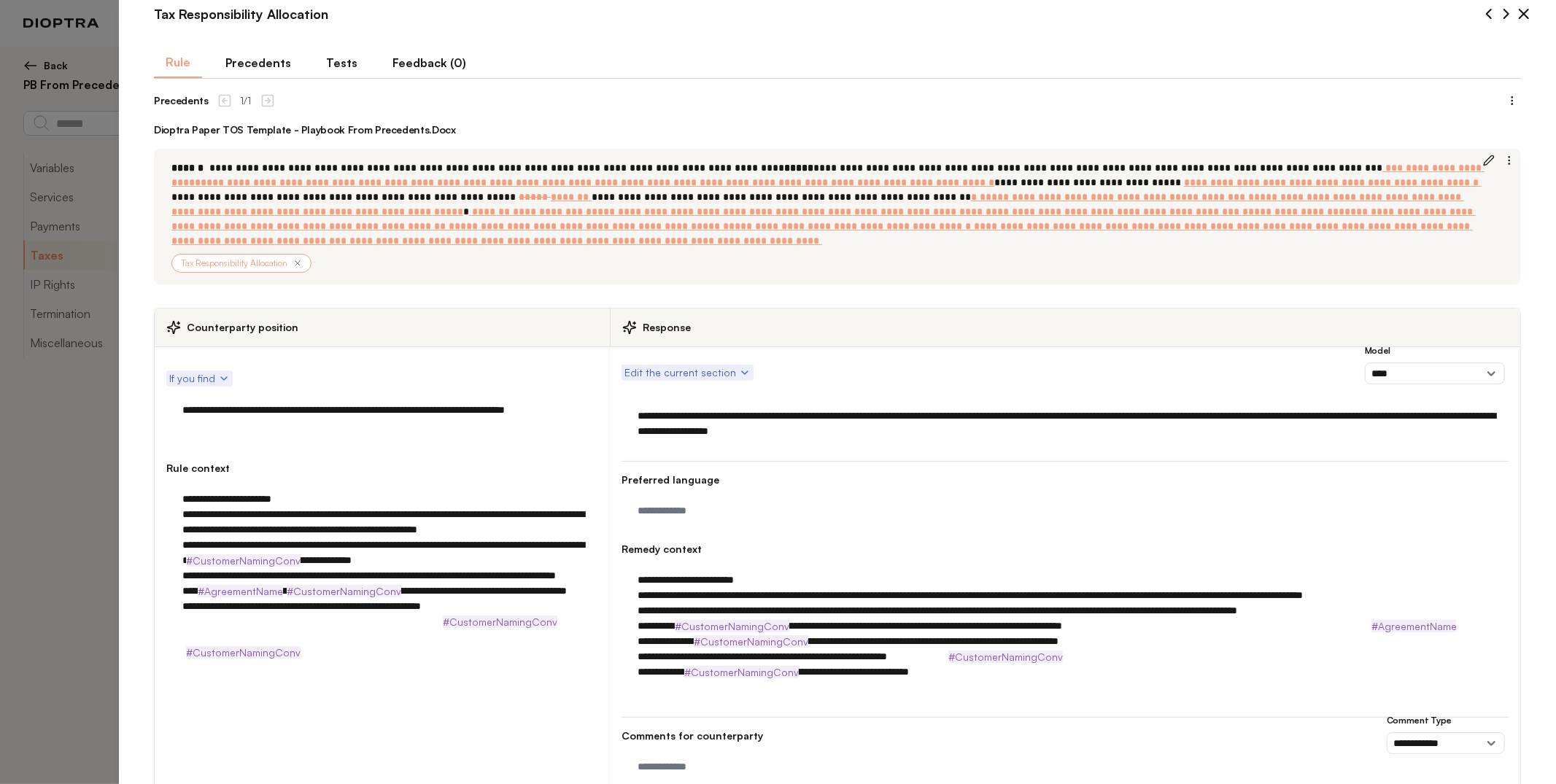 scroll, scrollTop: 0, scrollLeft: 0, axis: both 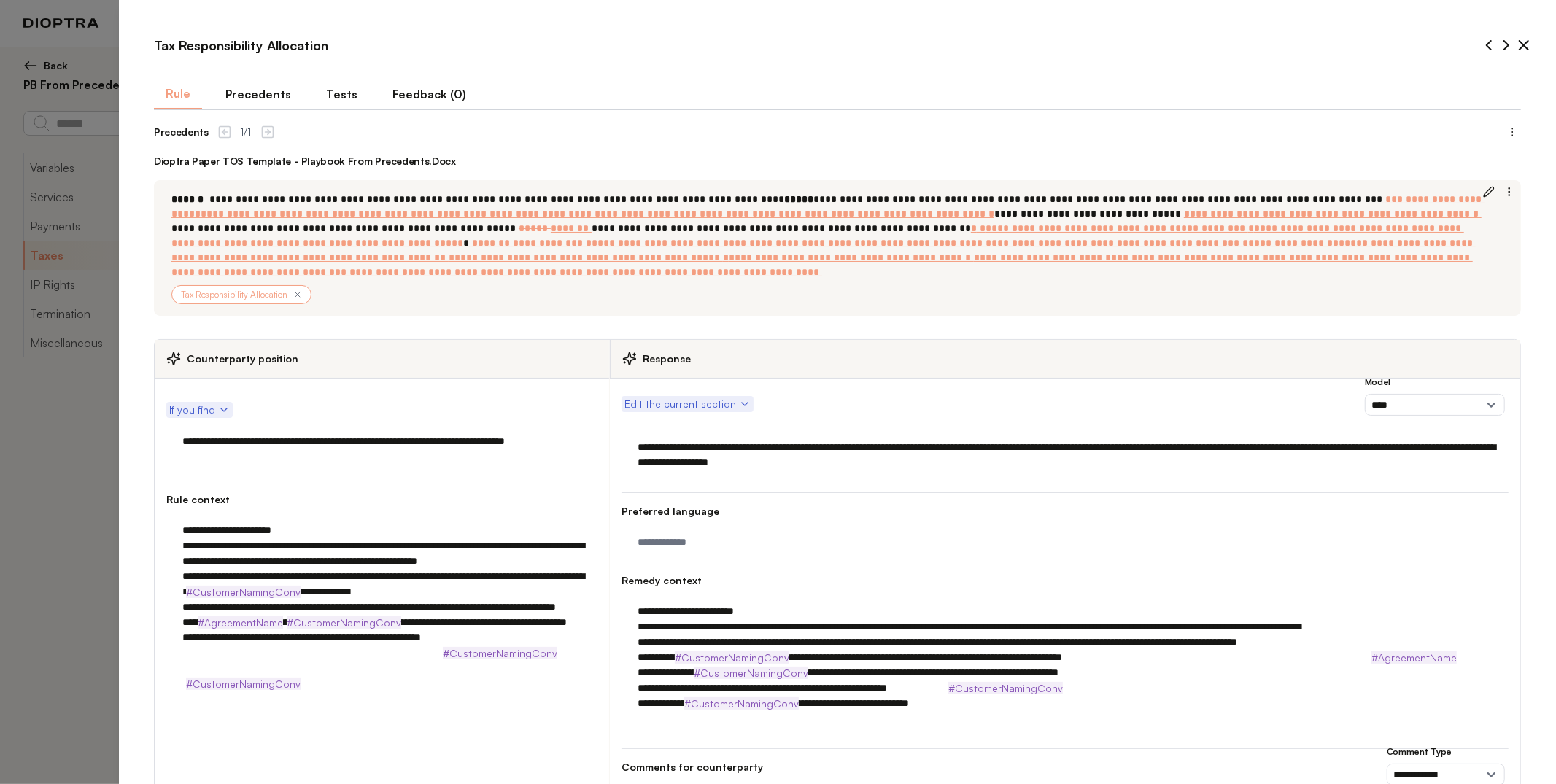 click on "**********" at bounding box center [778, 392] 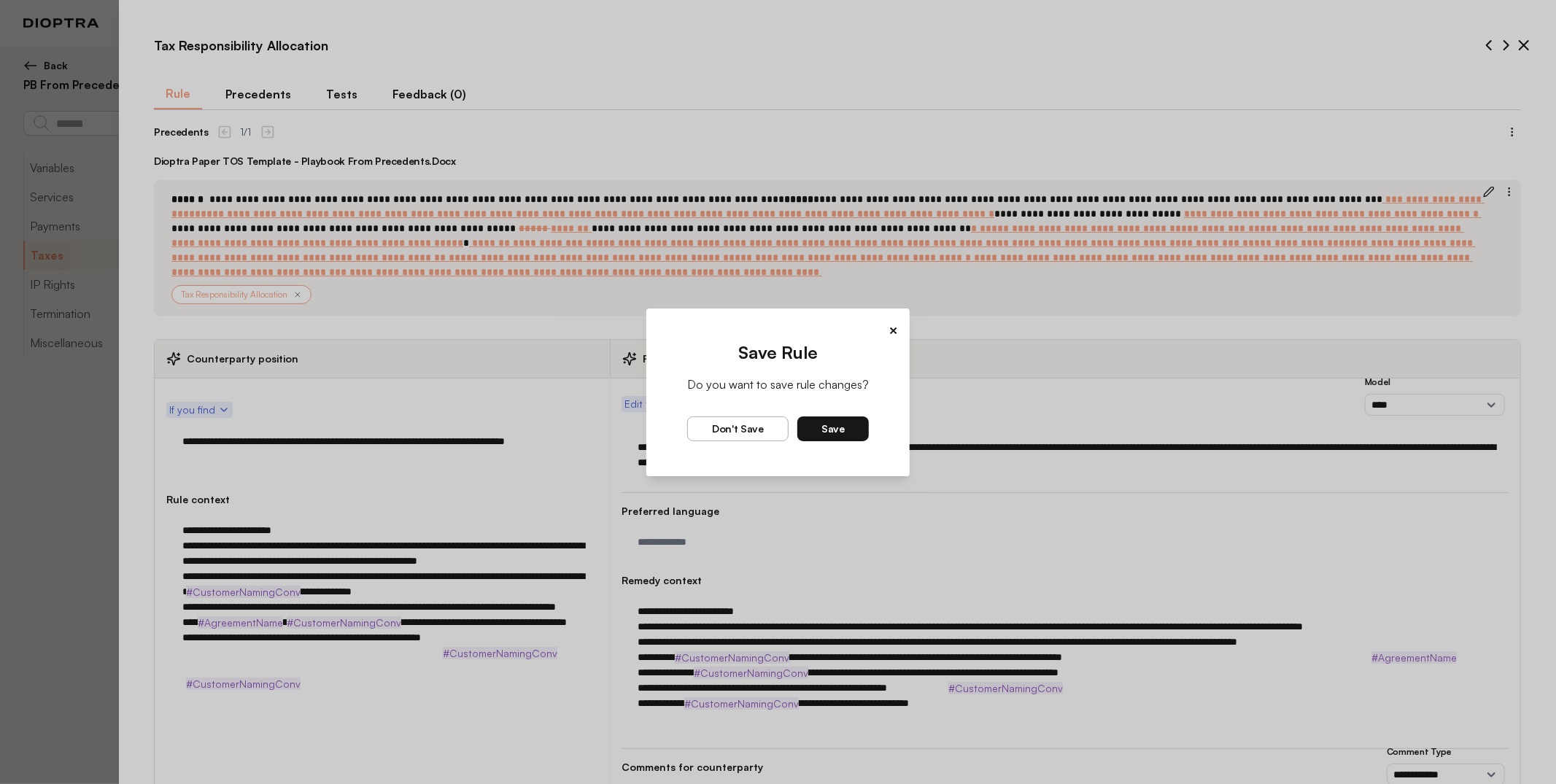 click on "Save" at bounding box center (833, 429) 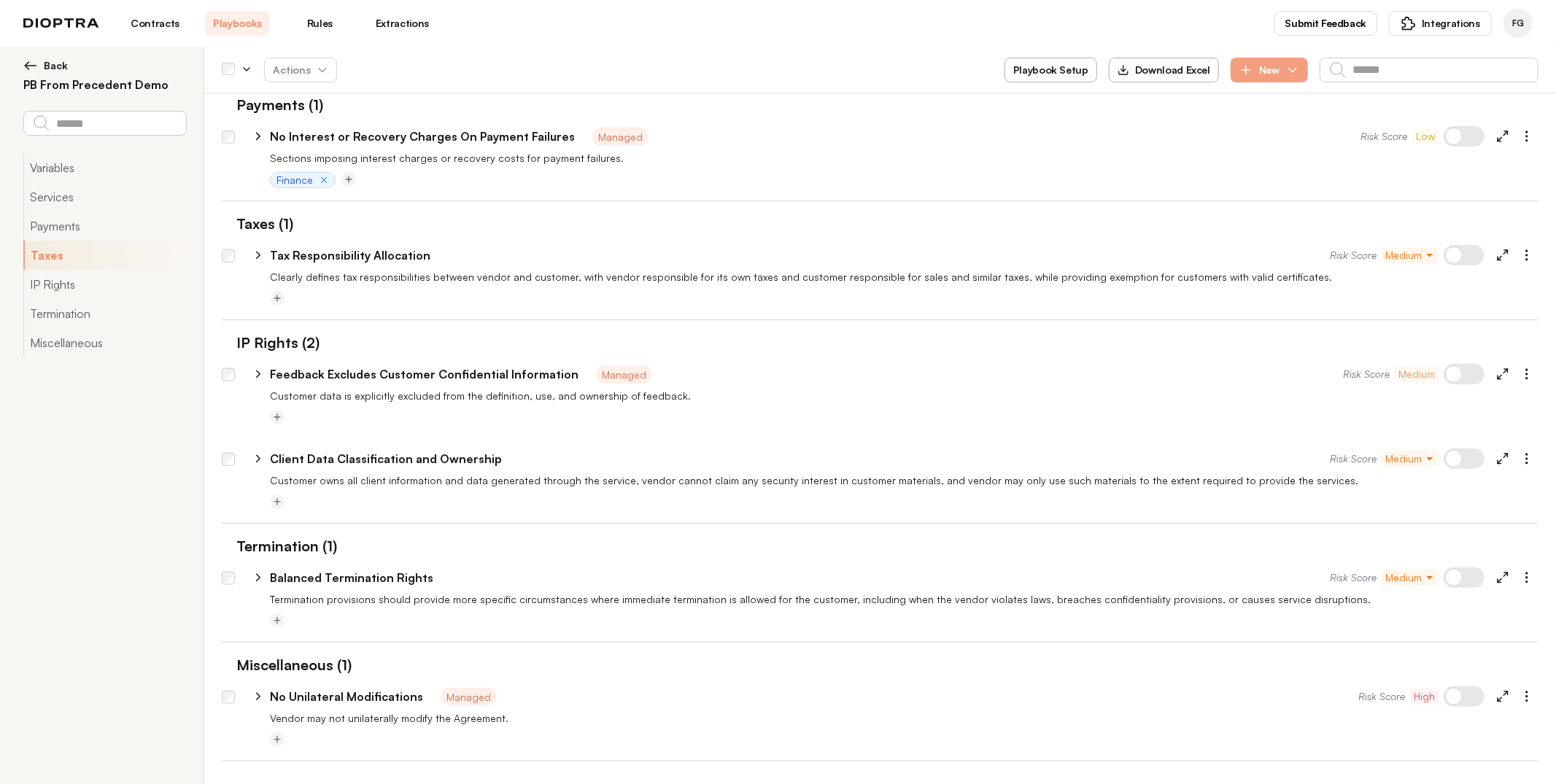 type on "*" 